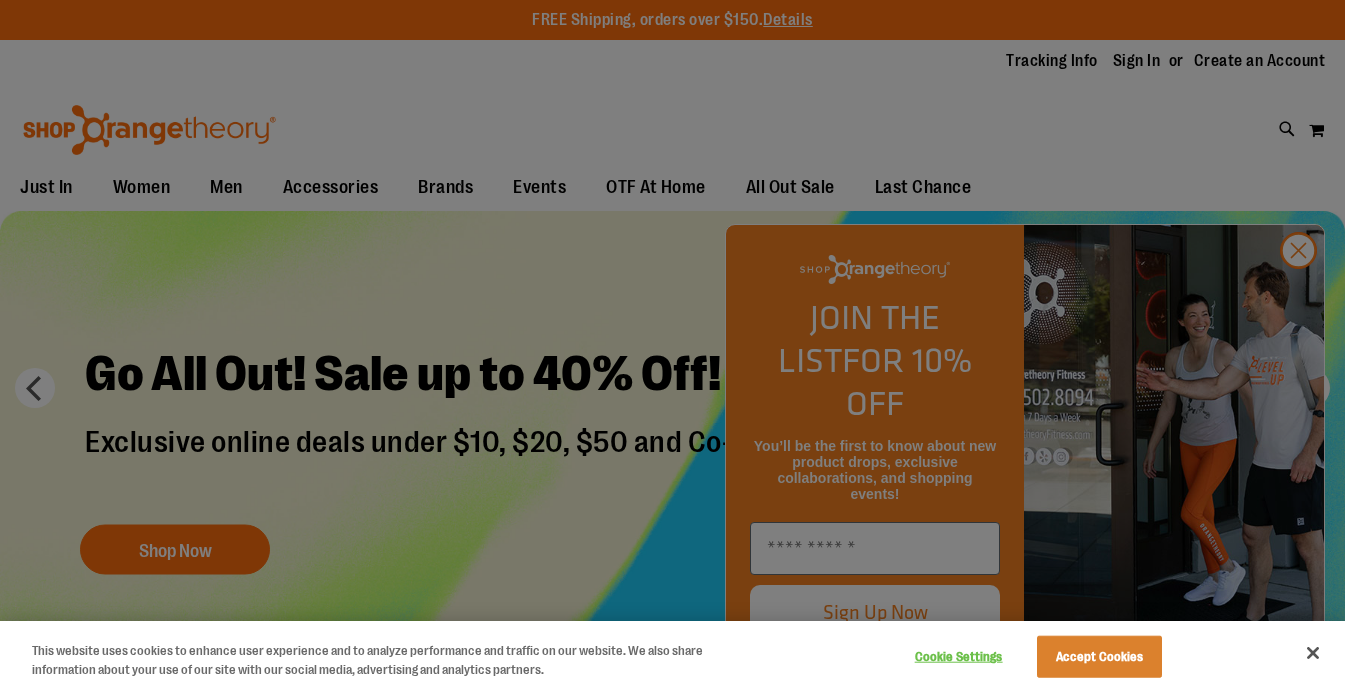 click on "Accept Cookies" at bounding box center [1099, 657] 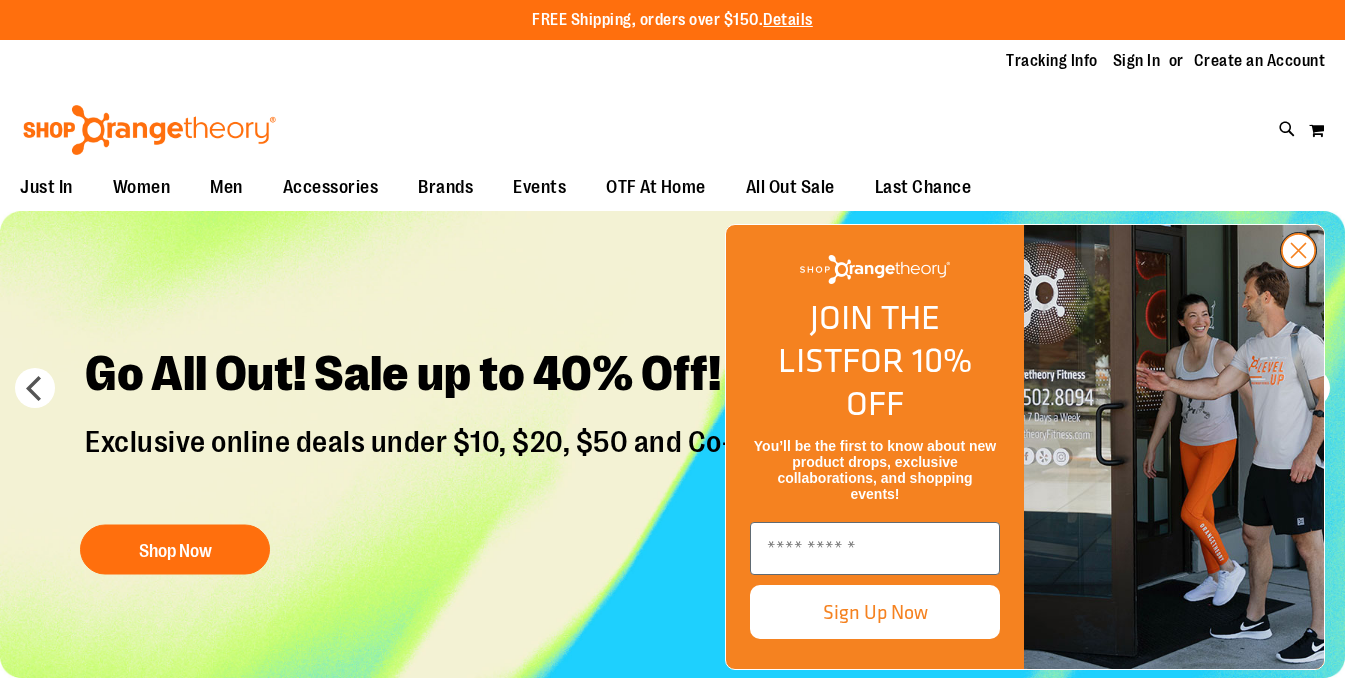 click 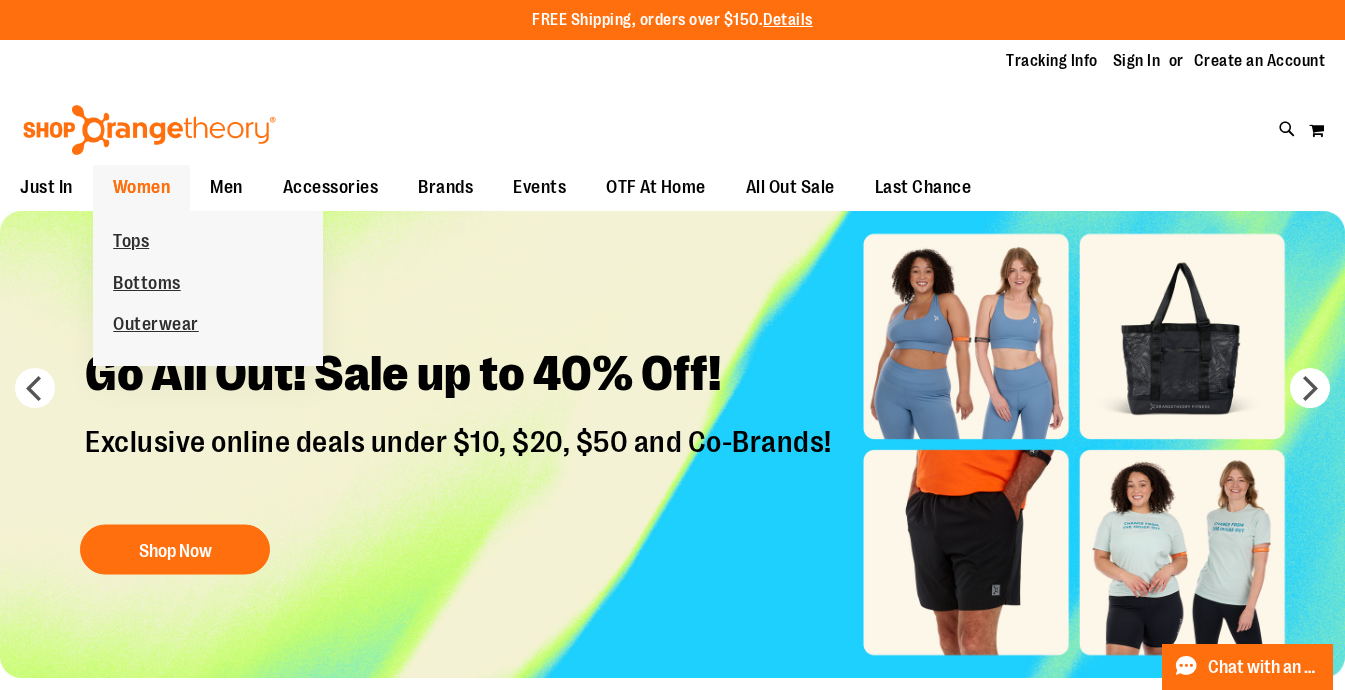 click on "Women" at bounding box center (142, 187) 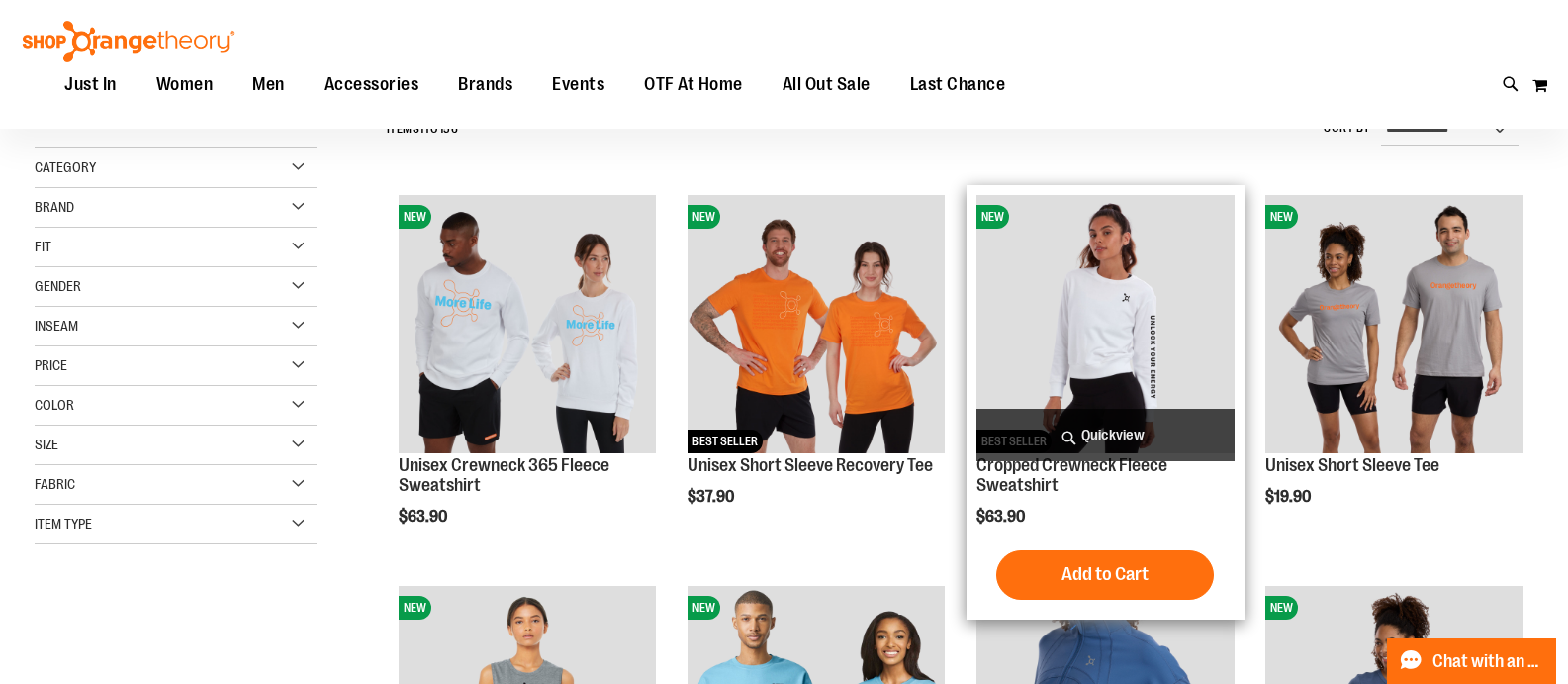 scroll, scrollTop: 593, scrollLeft: 0, axis: vertical 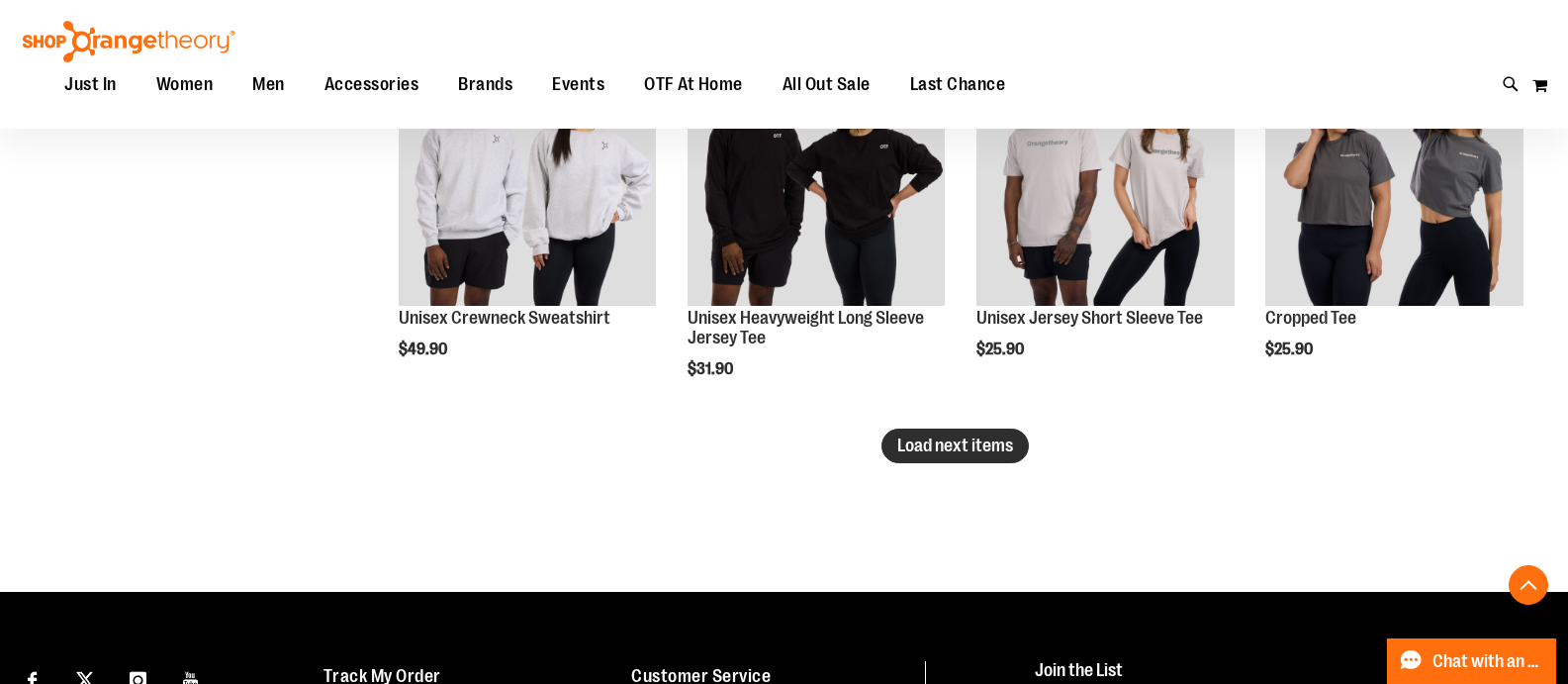type on "**********" 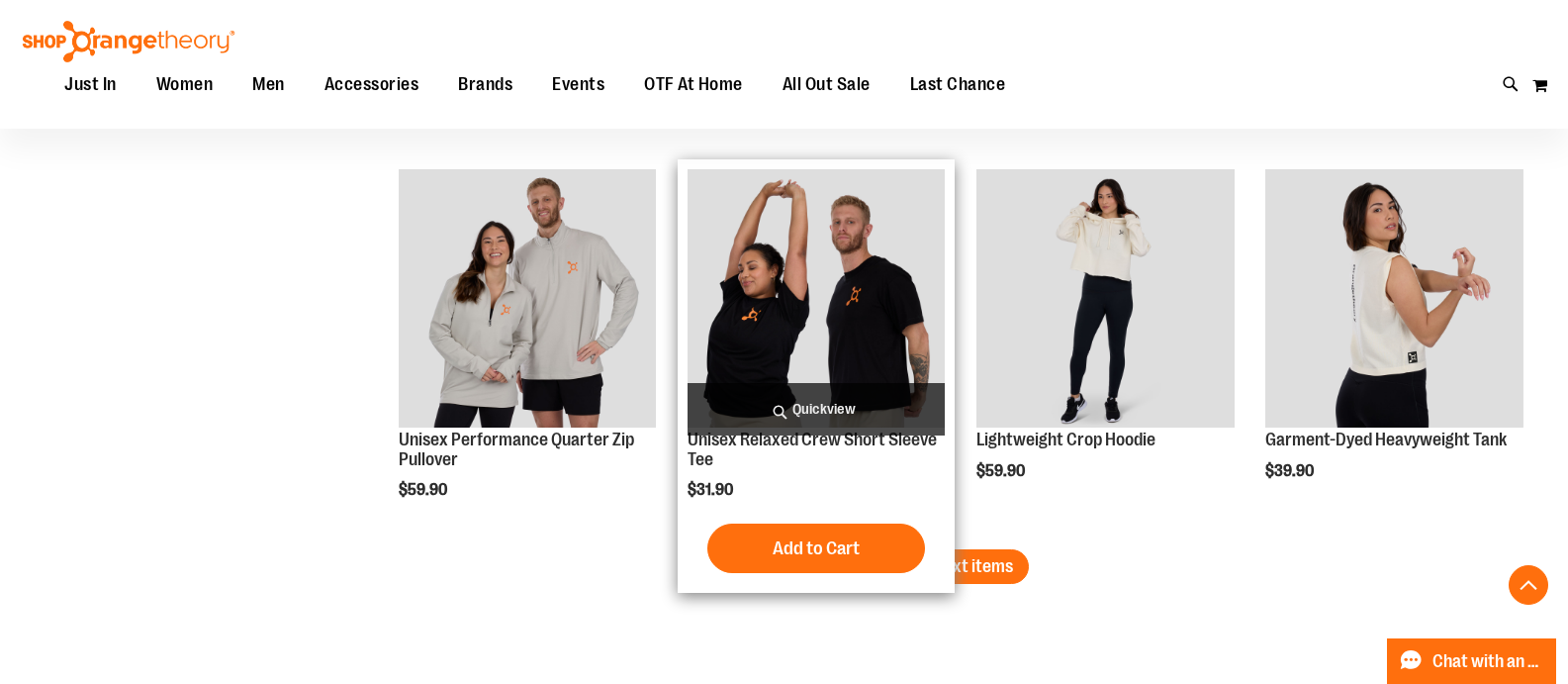 scroll, scrollTop: 4554, scrollLeft: 0, axis: vertical 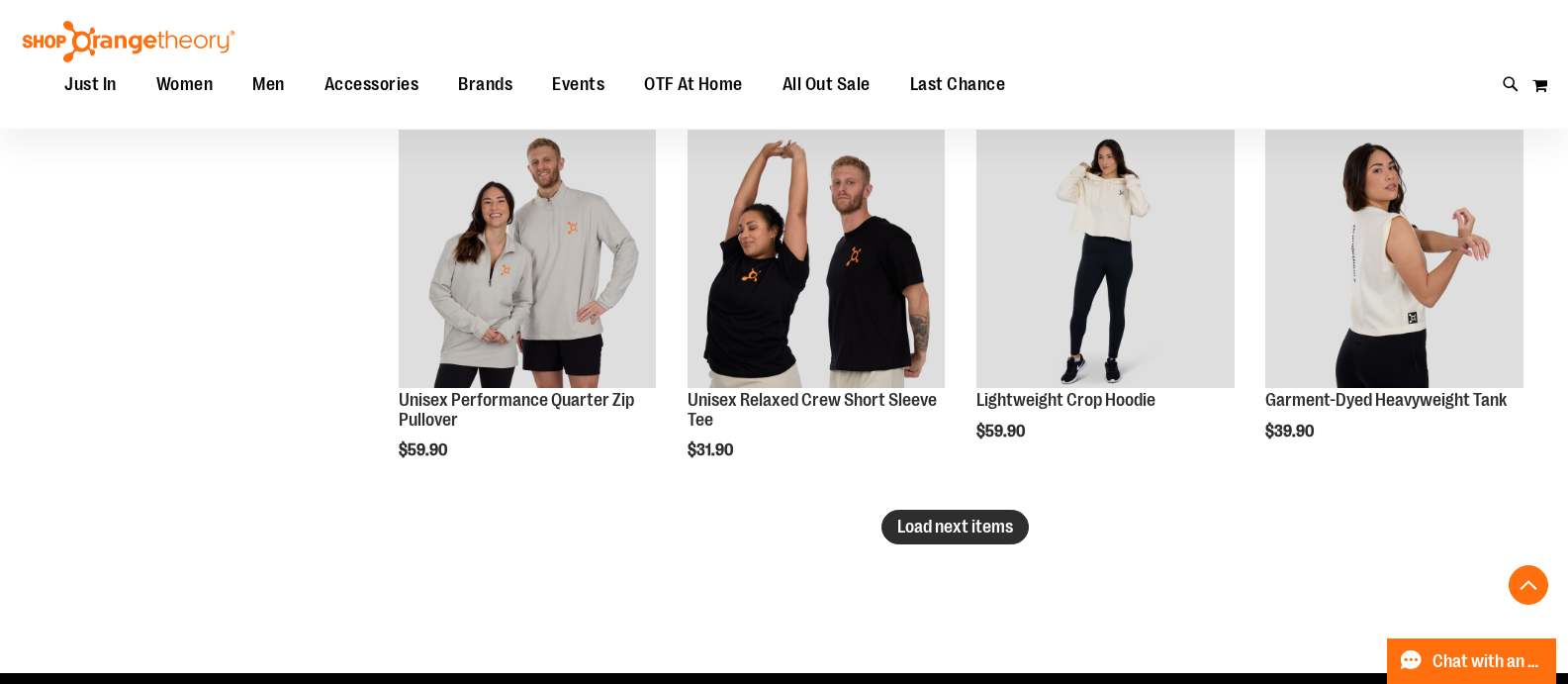 click on "Load next items" at bounding box center (955, 527) 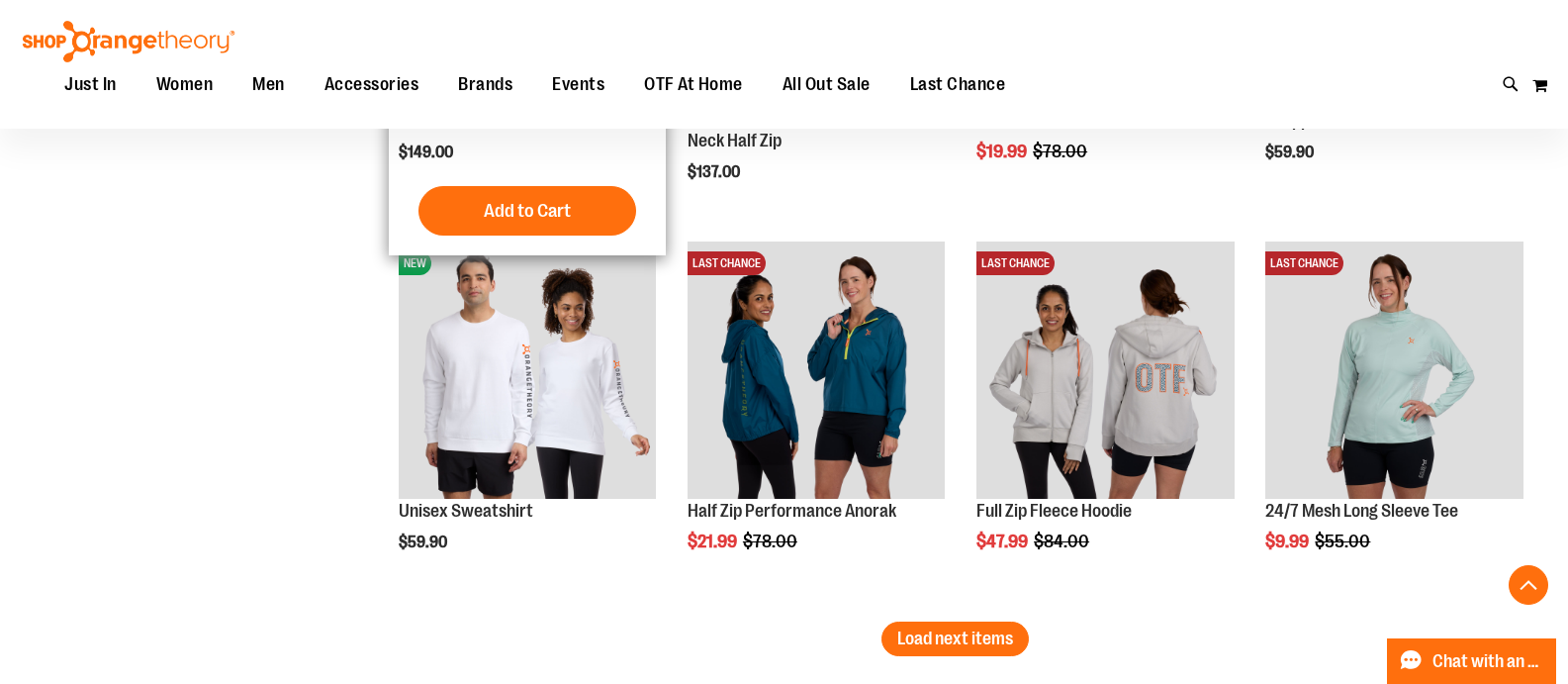 scroll, scrollTop: 5643, scrollLeft: 0, axis: vertical 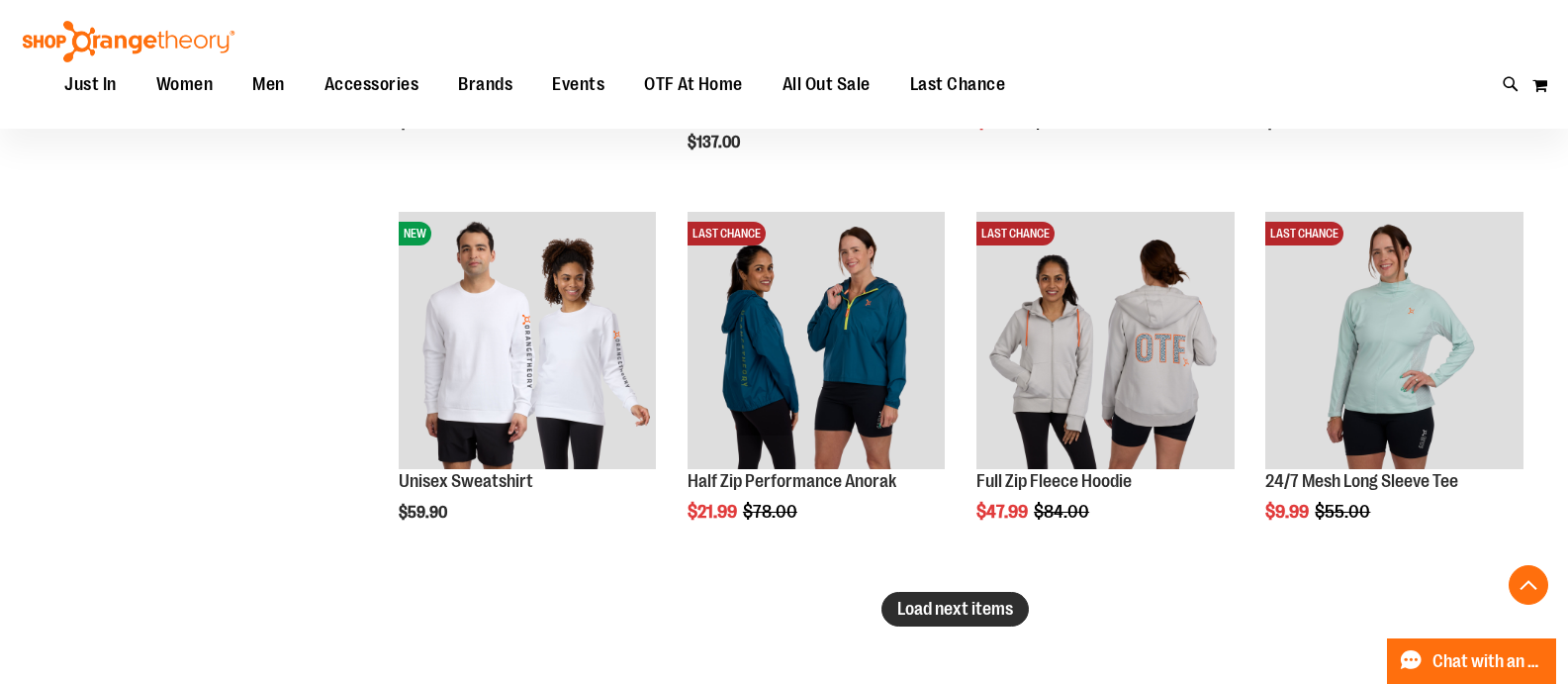 click on "Load next items" at bounding box center (955, 609) 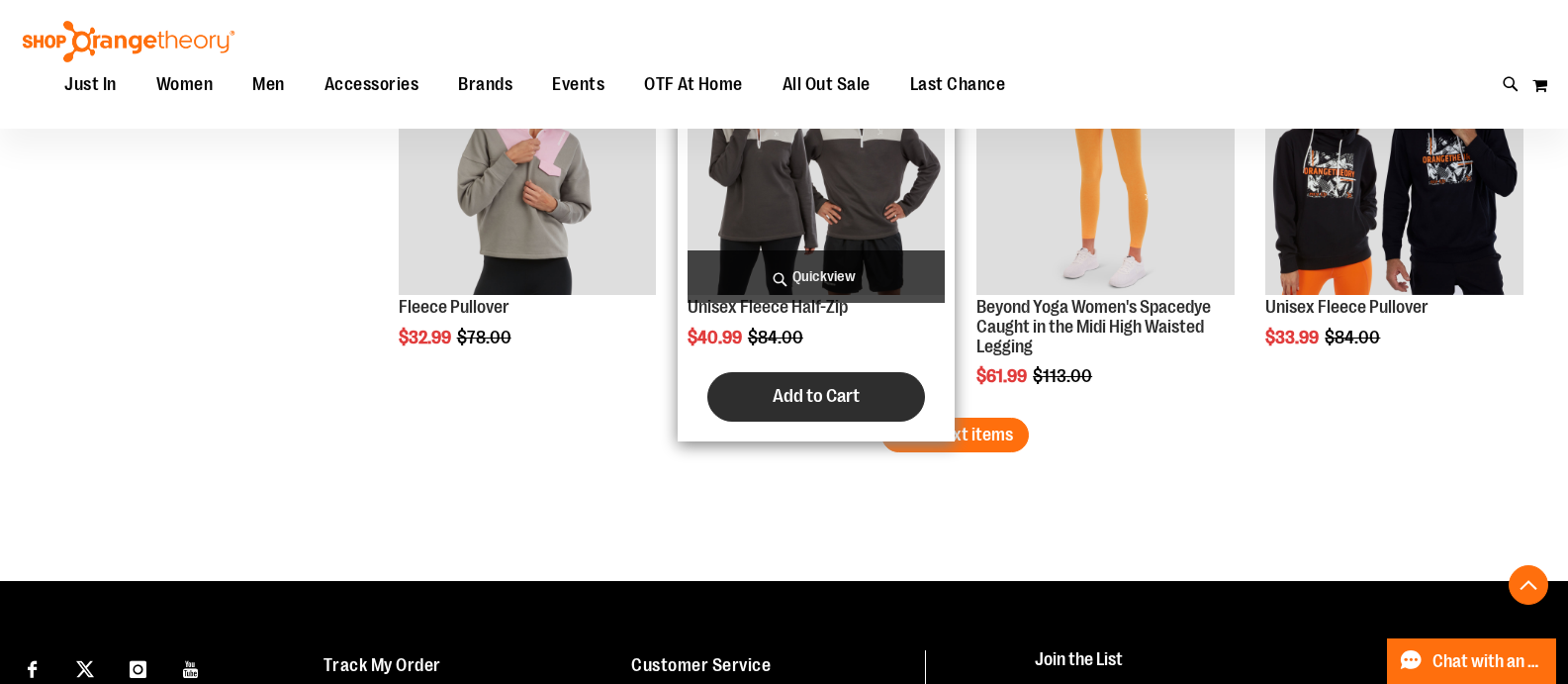 scroll, scrollTop: 6977, scrollLeft: 0, axis: vertical 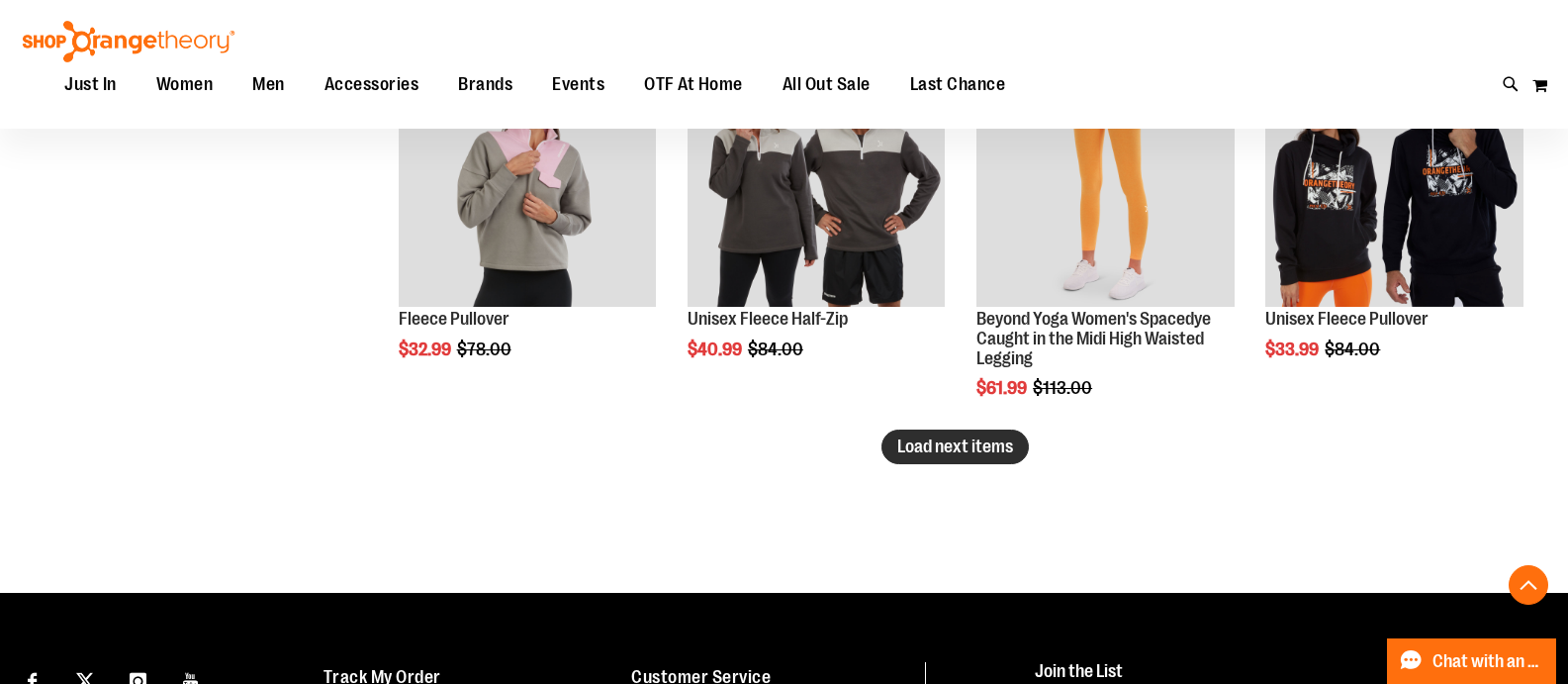 click on "Load next items" at bounding box center [955, 446] 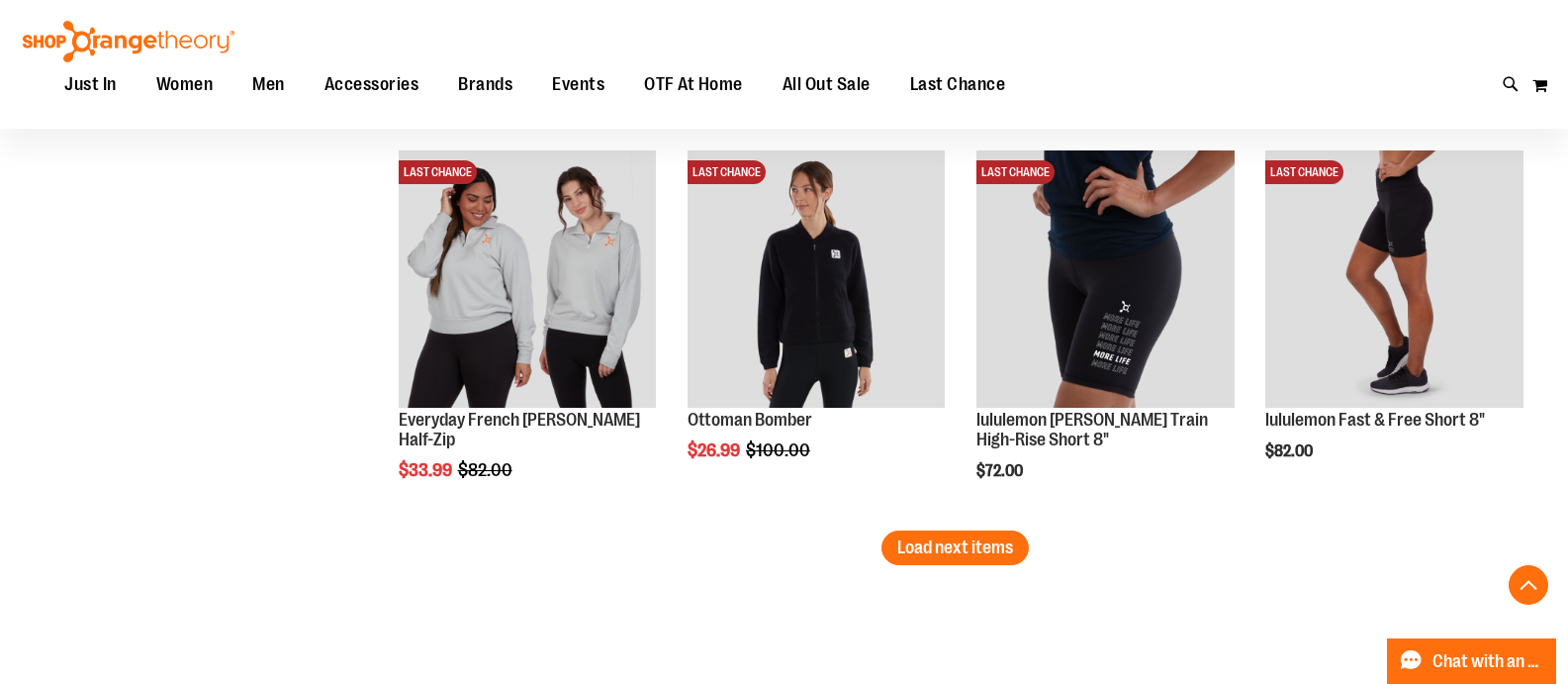 scroll, scrollTop: 8065, scrollLeft: 0, axis: vertical 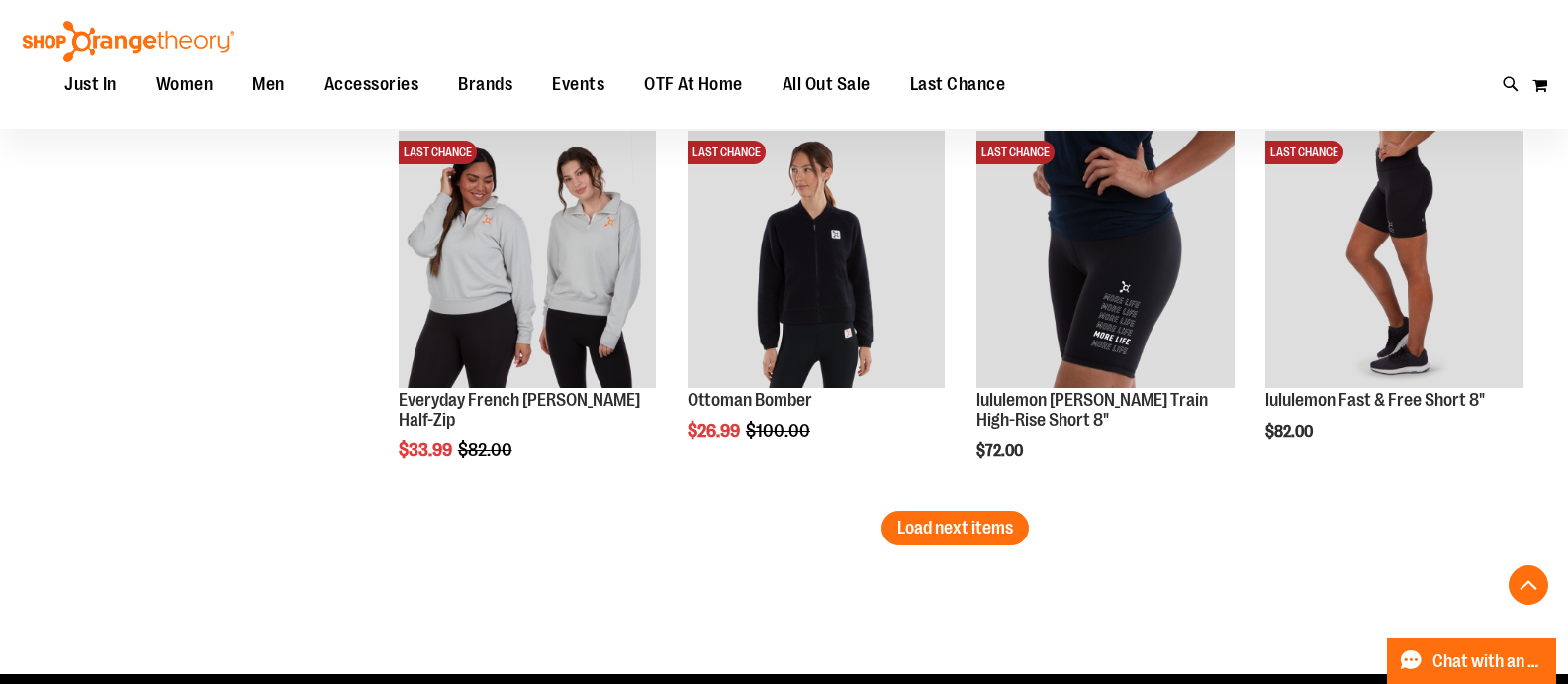 click on "LAST CHANCE
Ottoman Bomber
$26.99
Regular Price
$100.00
Quickview
Add to Cart In stock" at bounding box center (816, 316) 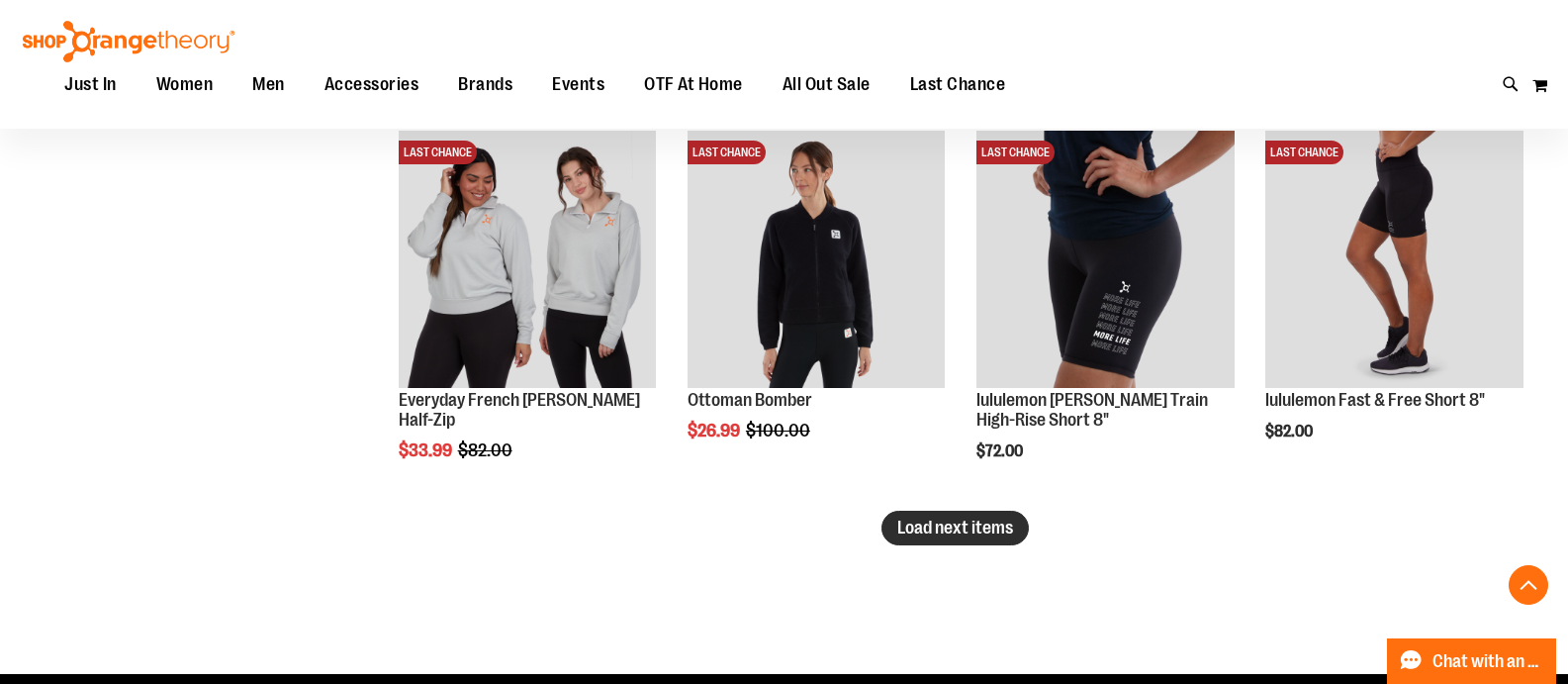 click on "Load next items" at bounding box center [955, 528] 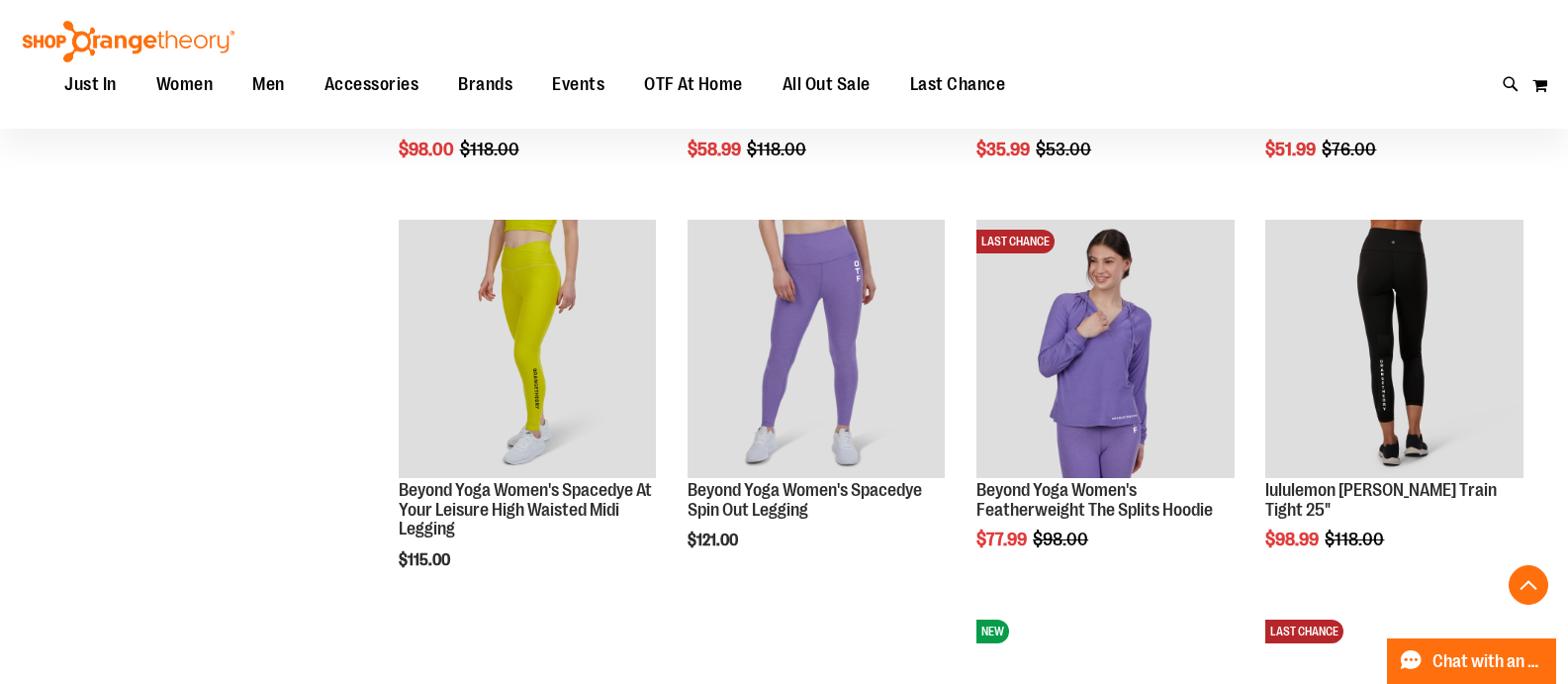 scroll, scrollTop: 8758, scrollLeft: 0, axis: vertical 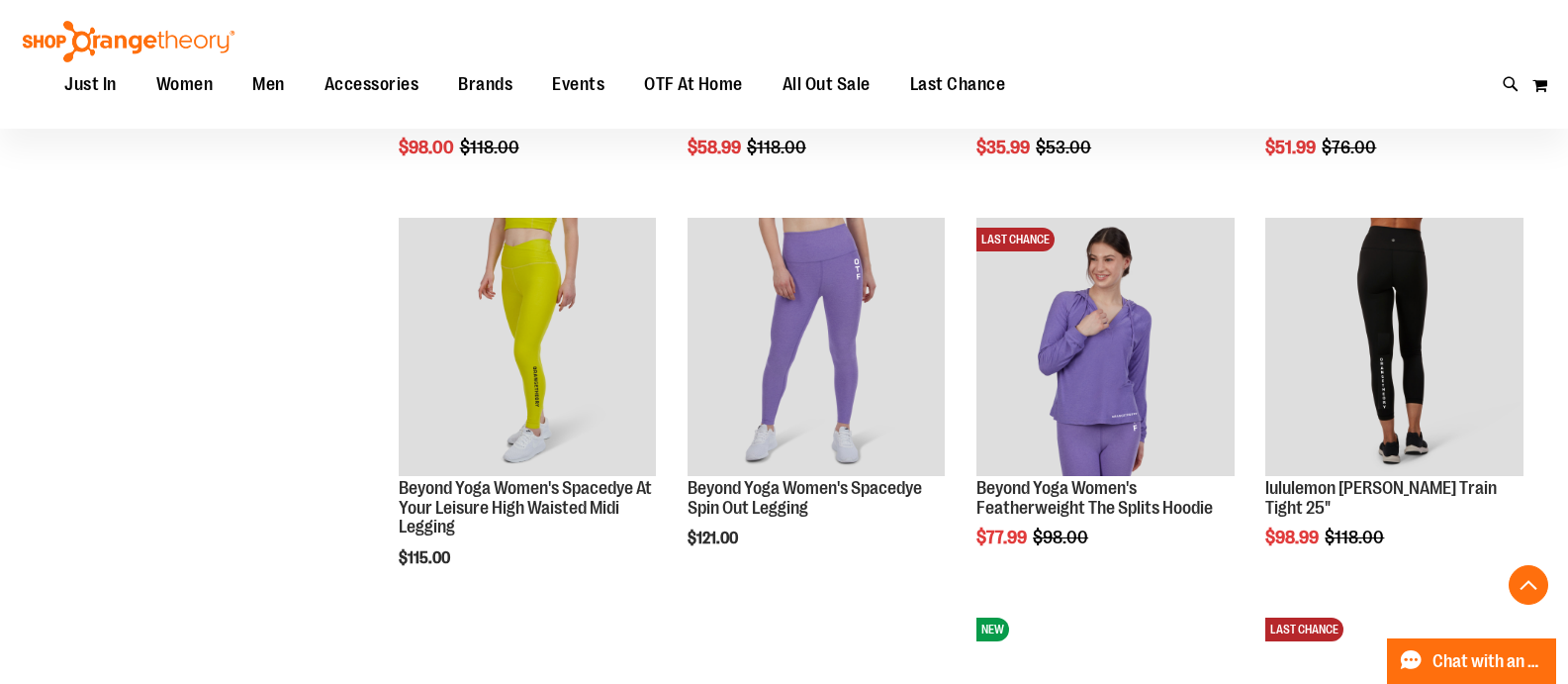 click on "Toggle Nav
Search
Popular Suggestions
Advanced Search" at bounding box center (784, 64) 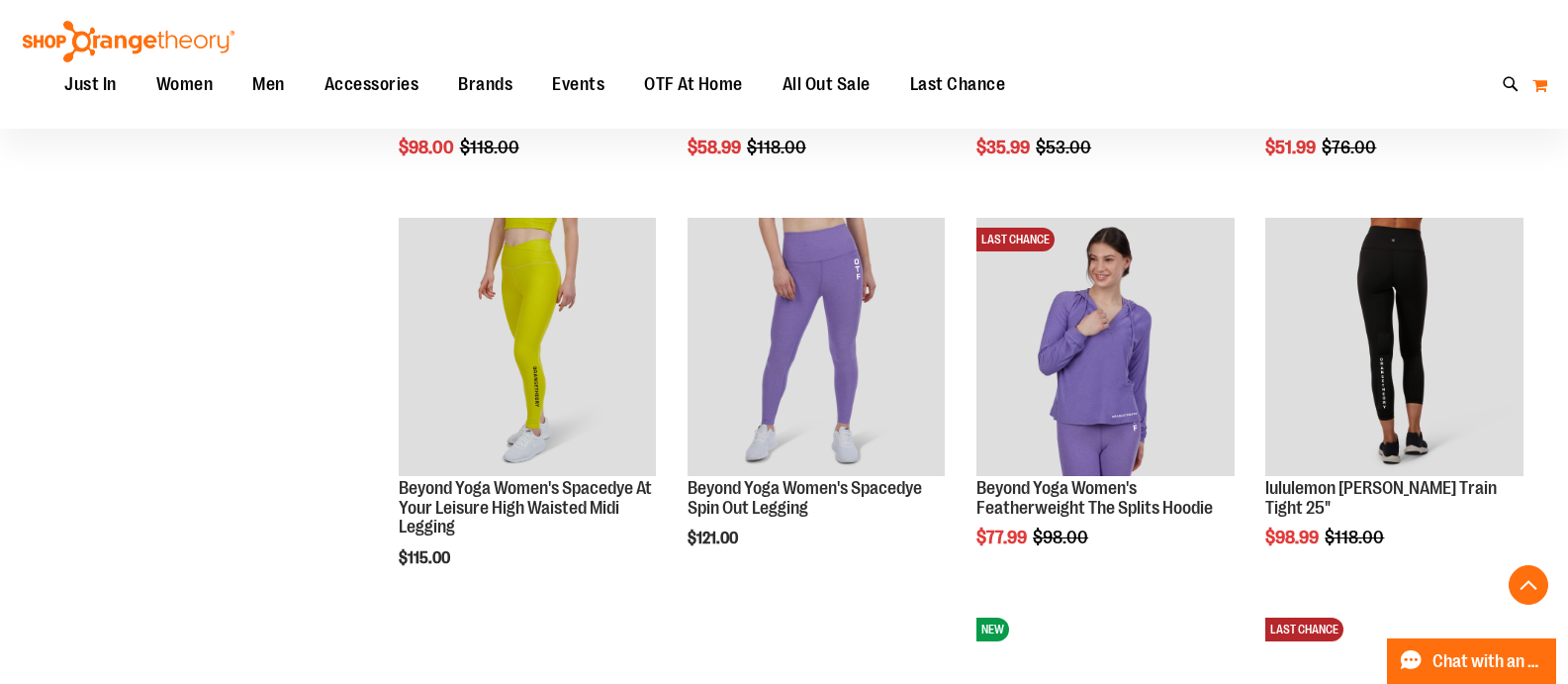 click on "My Cart" at bounding box center [1539, 85] 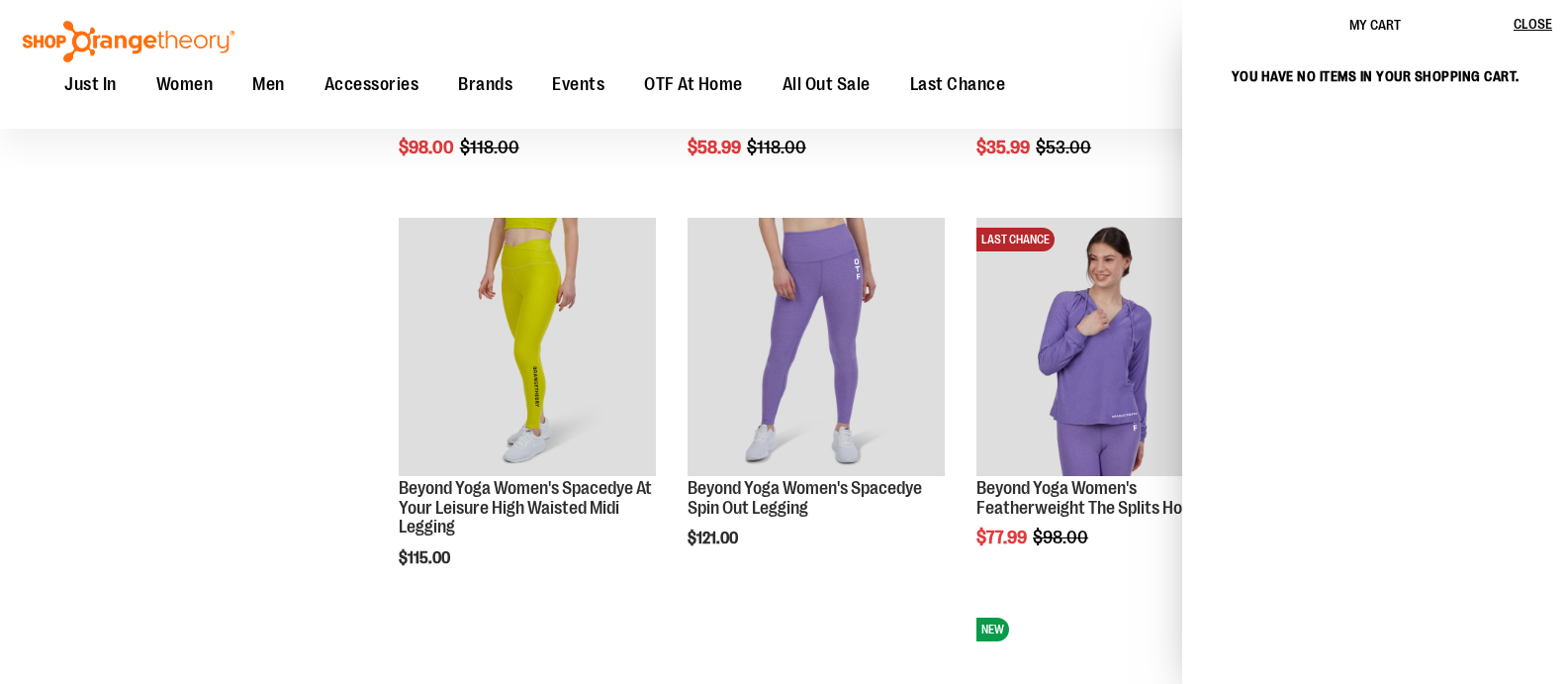 click on "My Cart" at bounding box center (1375, 25) 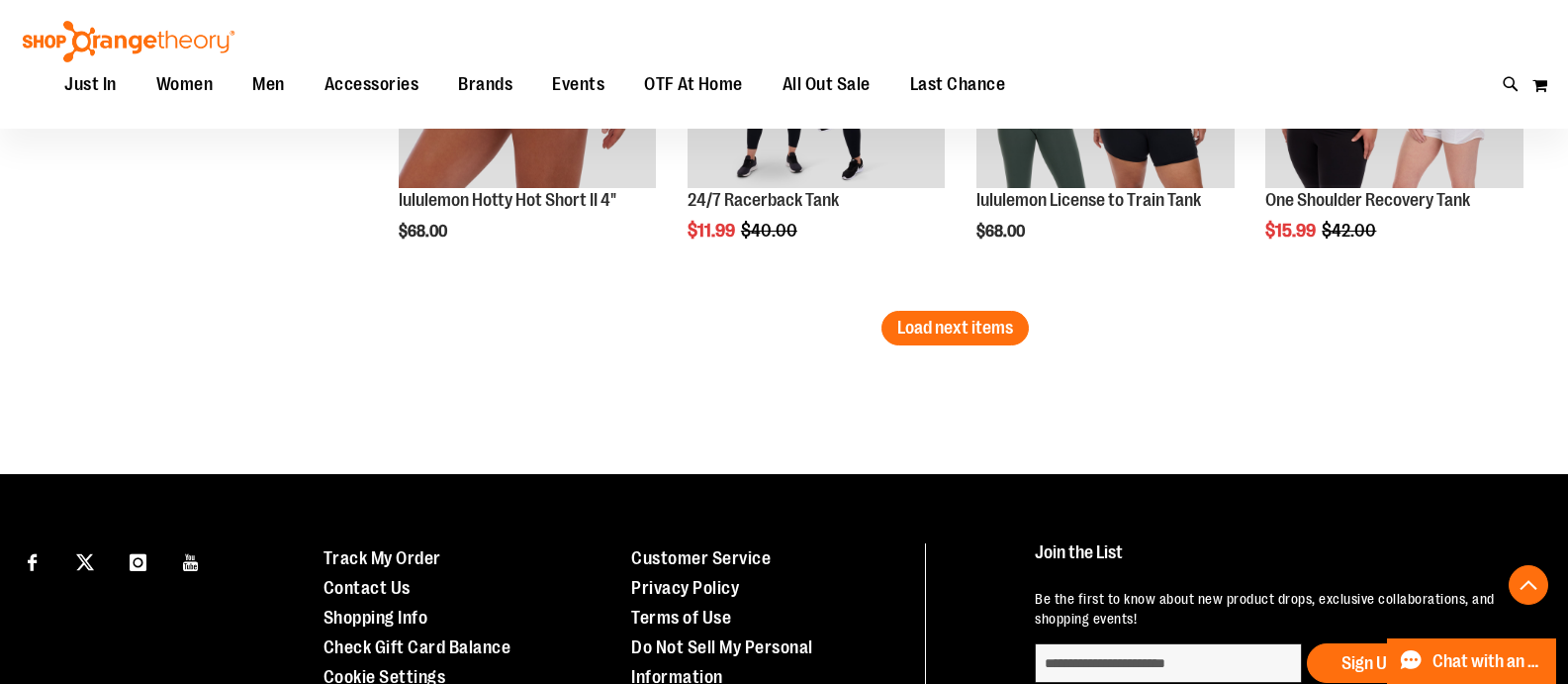 scroll, scrollTop: 9417, scrollLeft: 0, axis: vertical 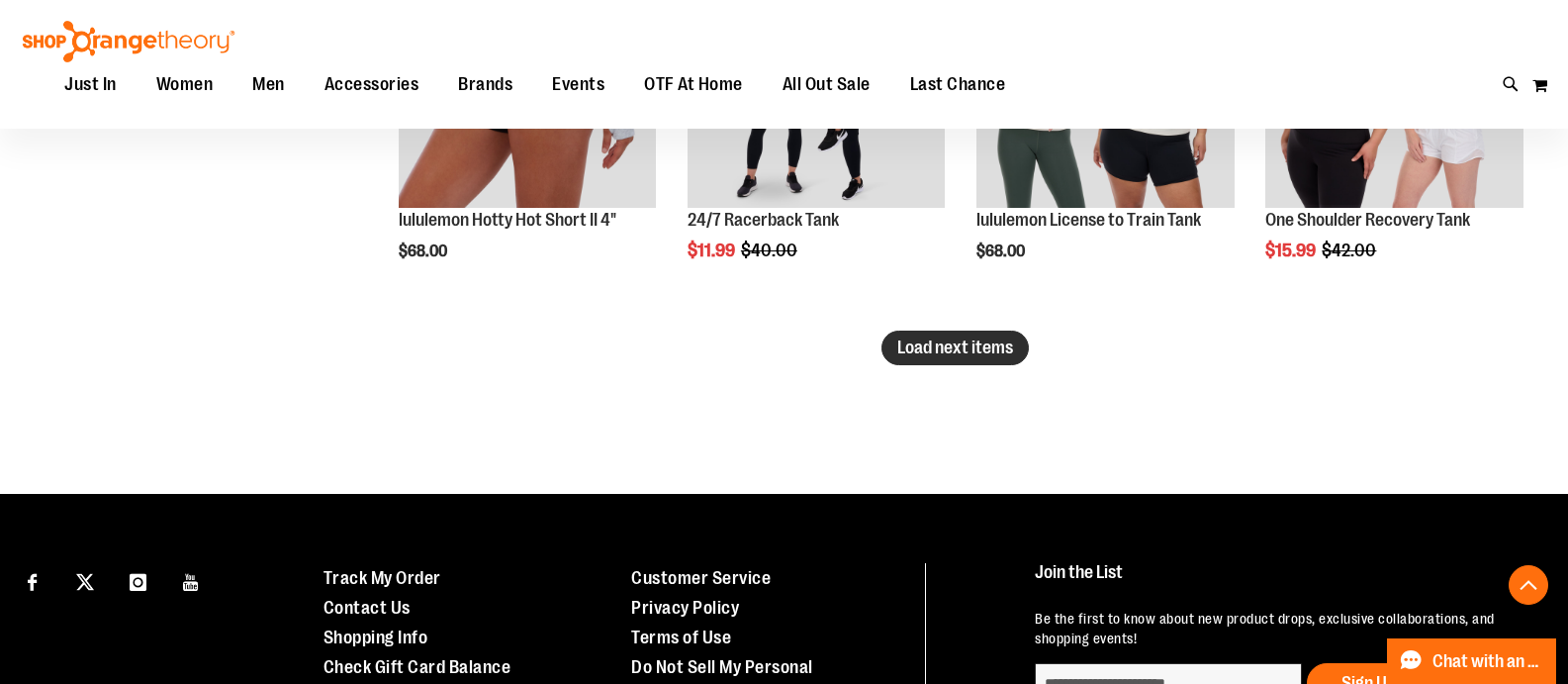 click on "Load next items" at bounding box center (955, 347) 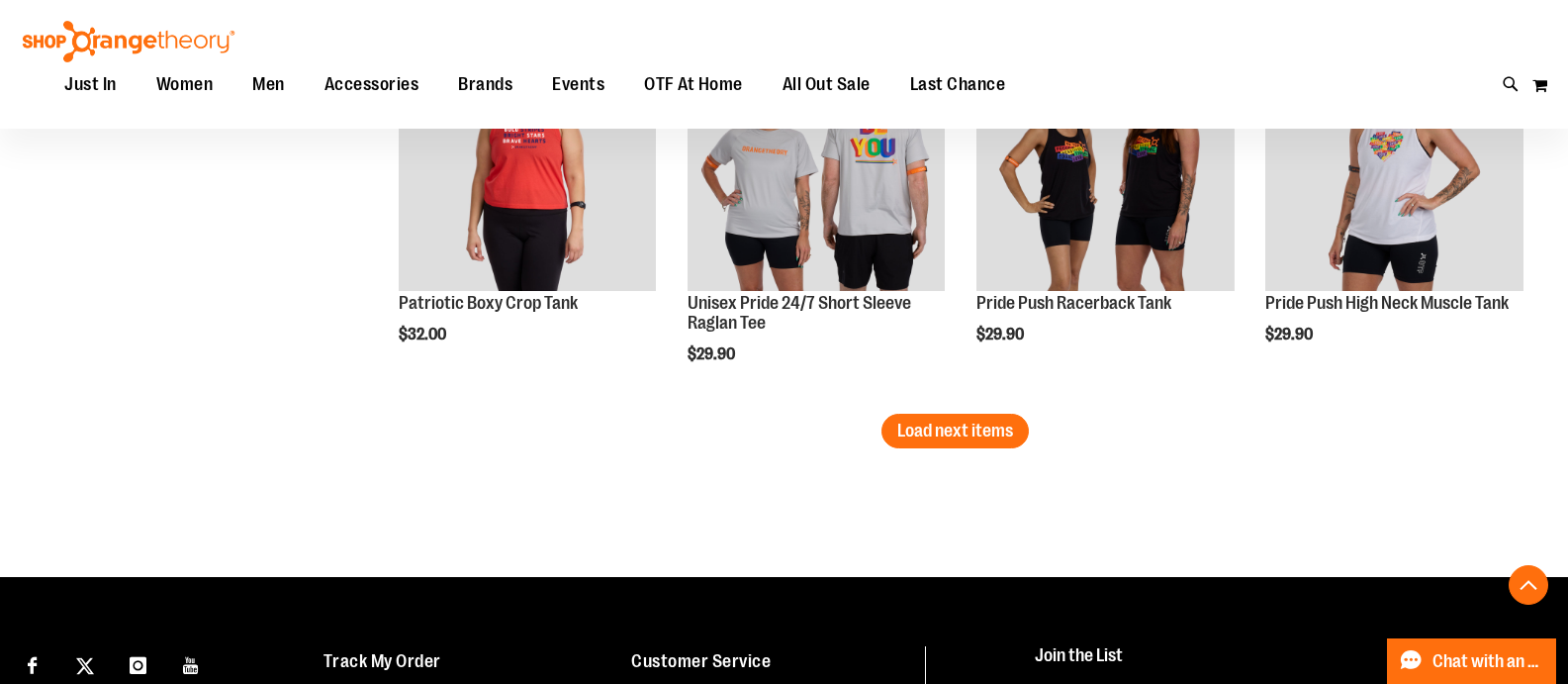 scroll, scrollTop: 10505, scrollLeft: 0, axis: vertical 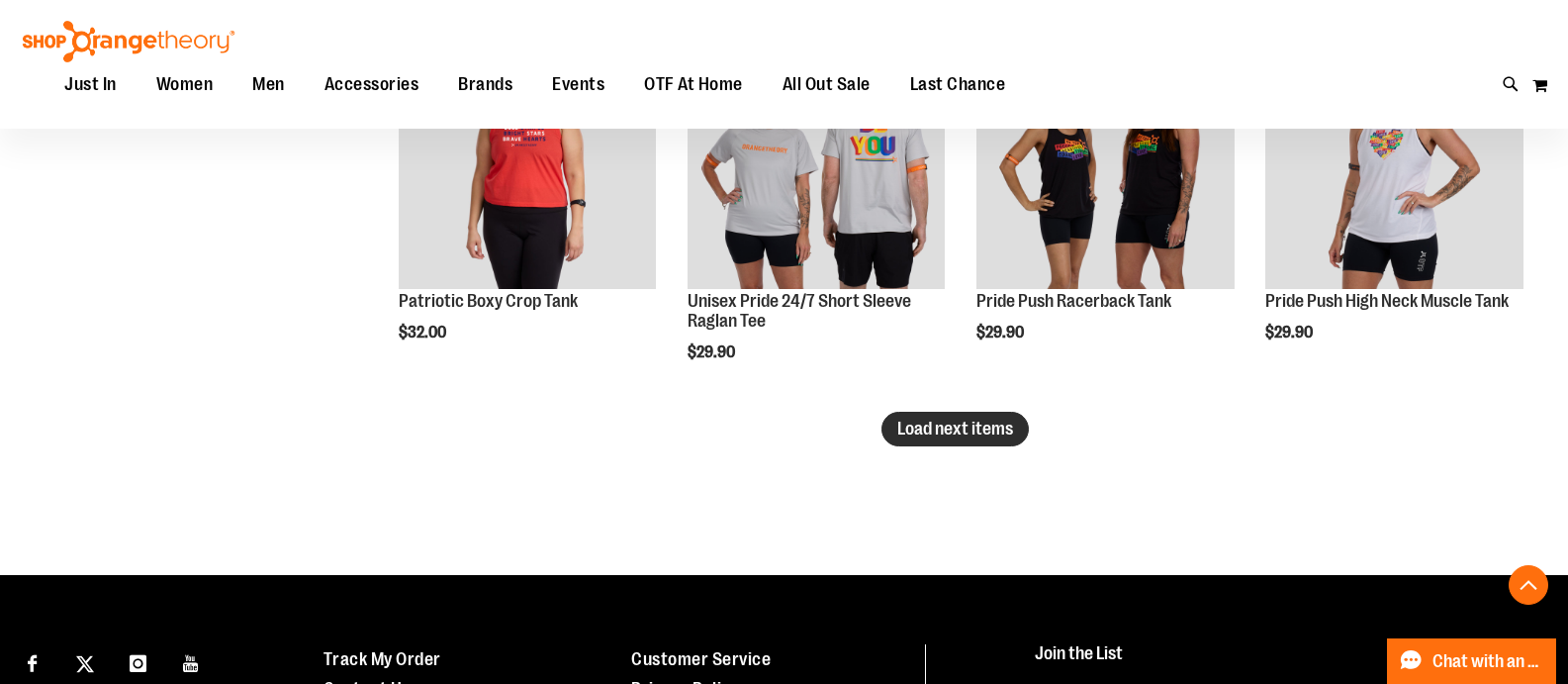 click on "Load next items" at bounding box center (955, 429) 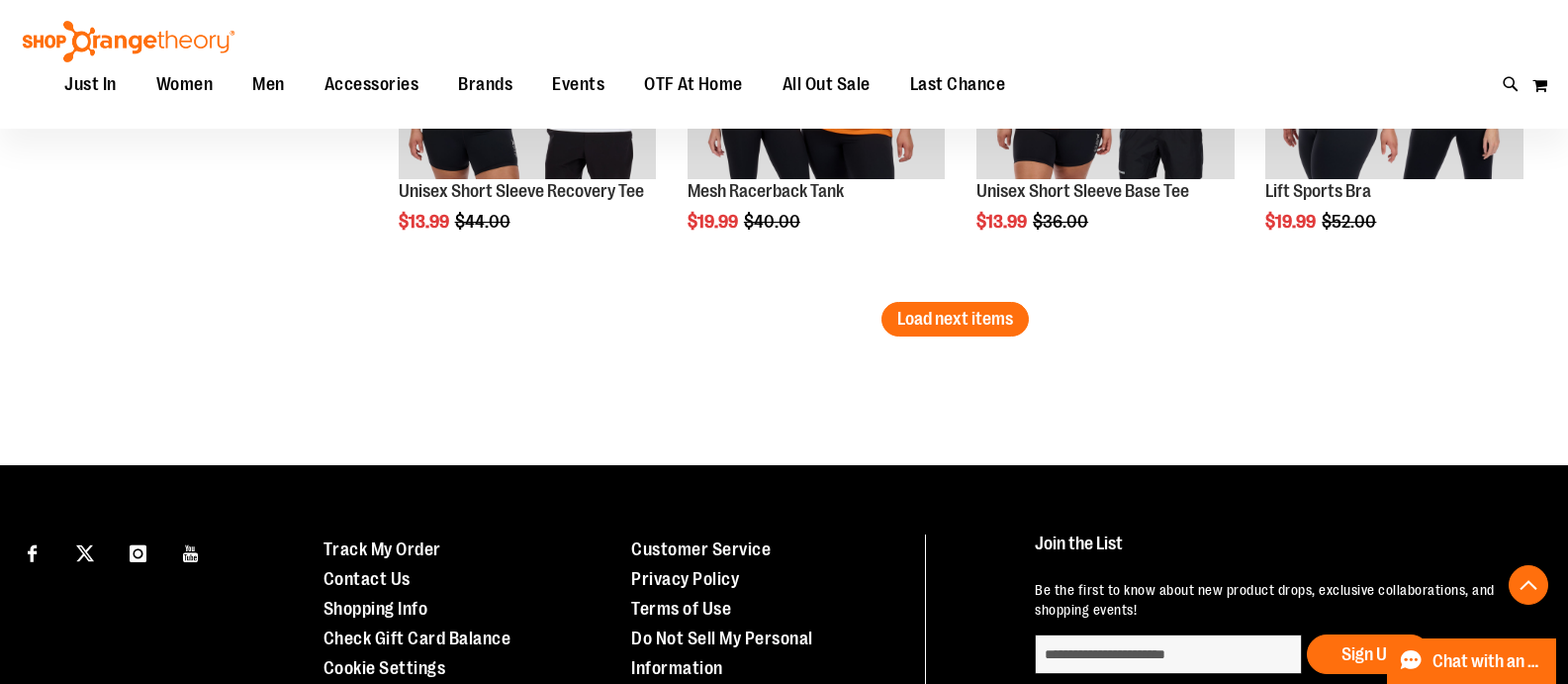 scroll, scrollTop: 11792, scrollLeft: 0, axis: vertical 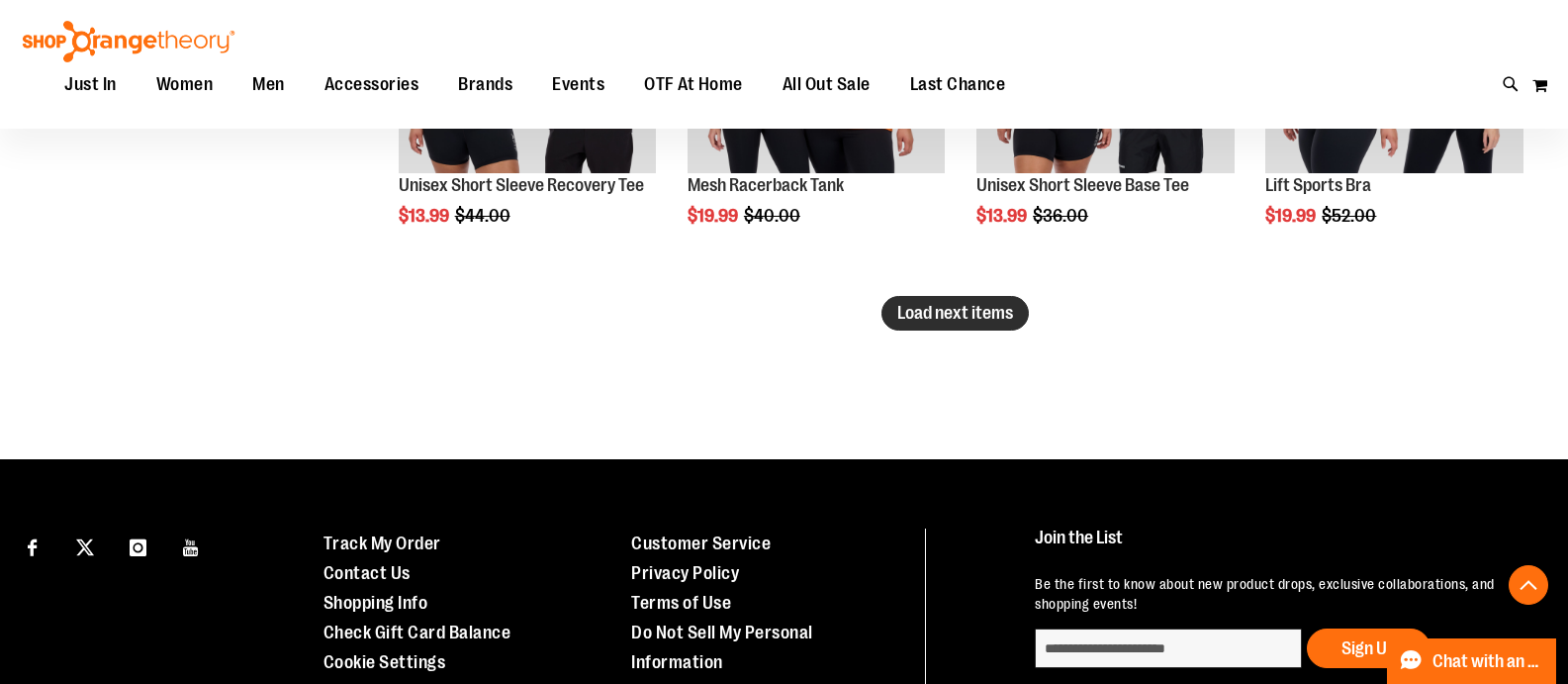 click on "Load next items" at bounding box center [955, 313] 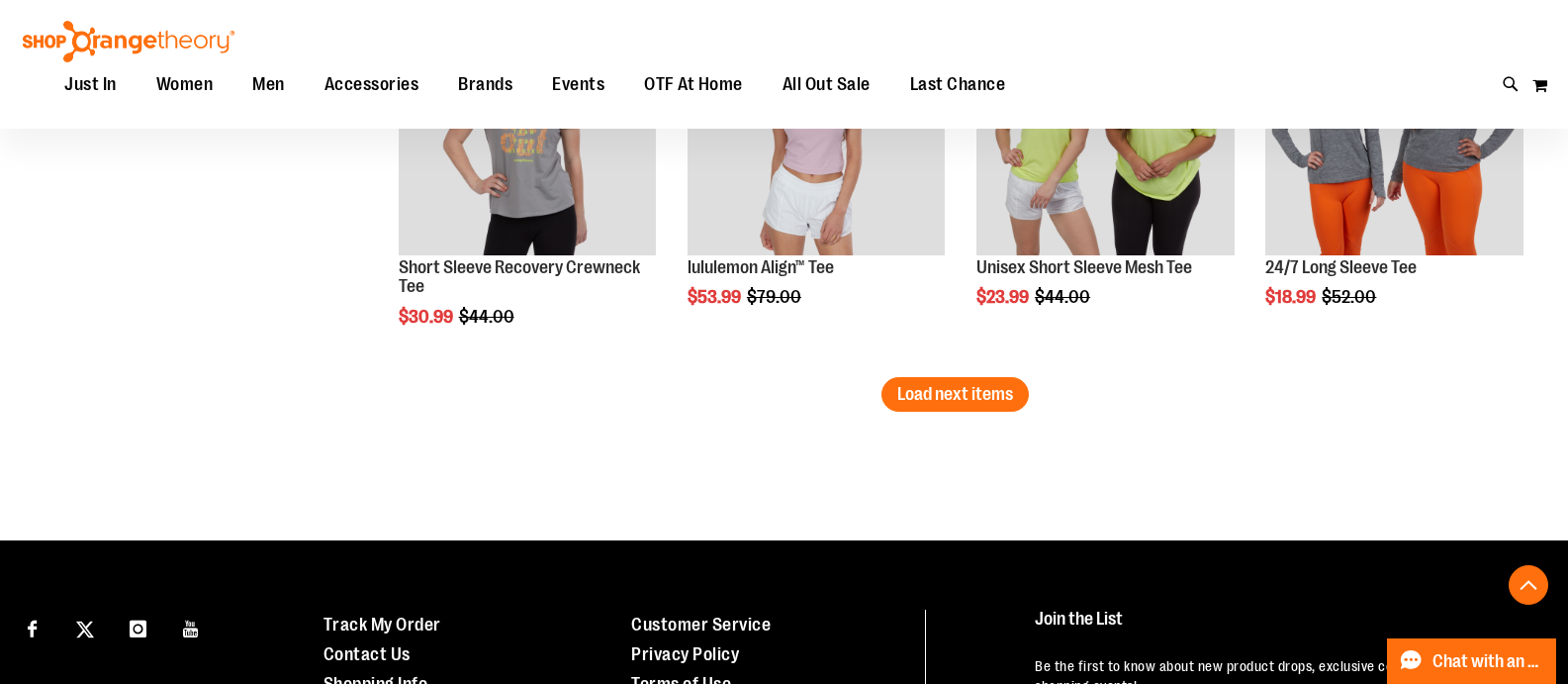 scroll, scrollTop: 12980, scrollLeft: 0, axis: vertical 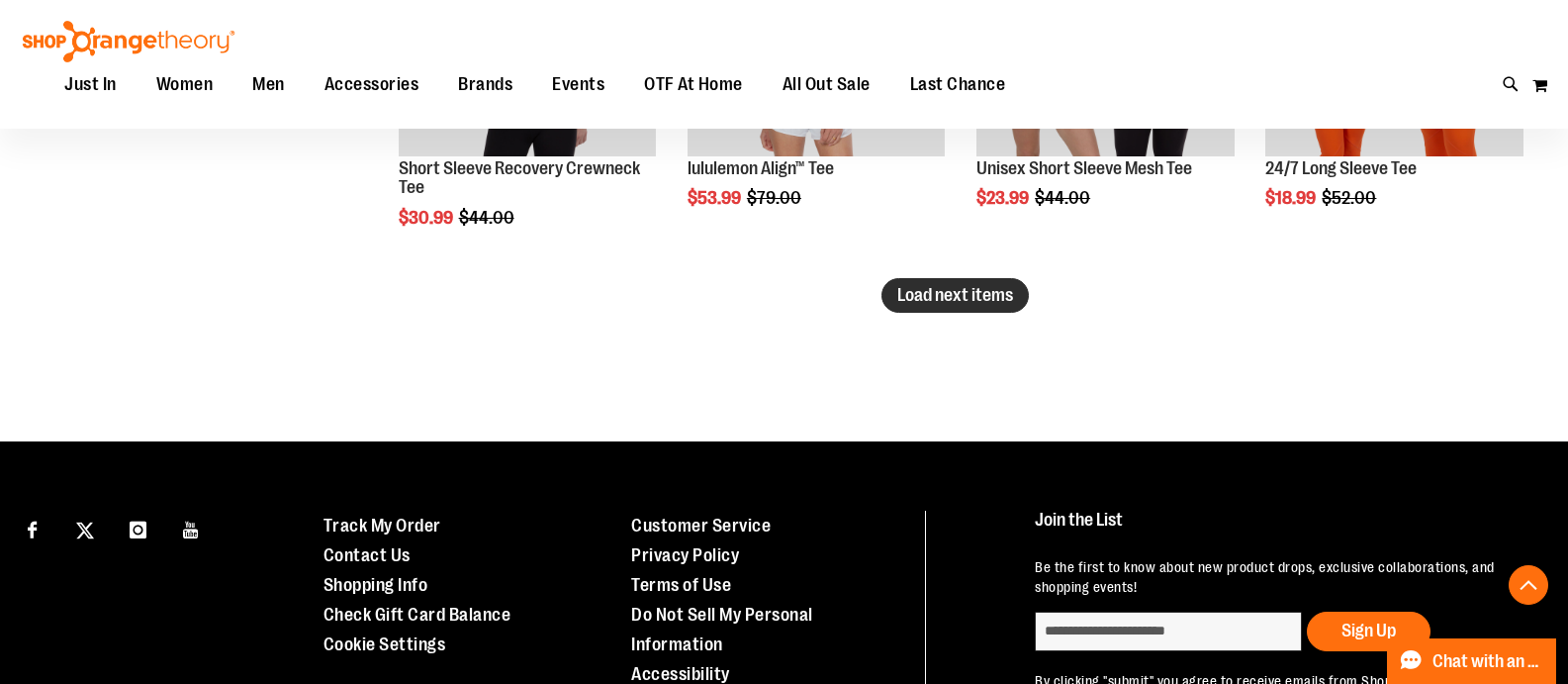 click on "Load next items" at bounding box center [955, 295] 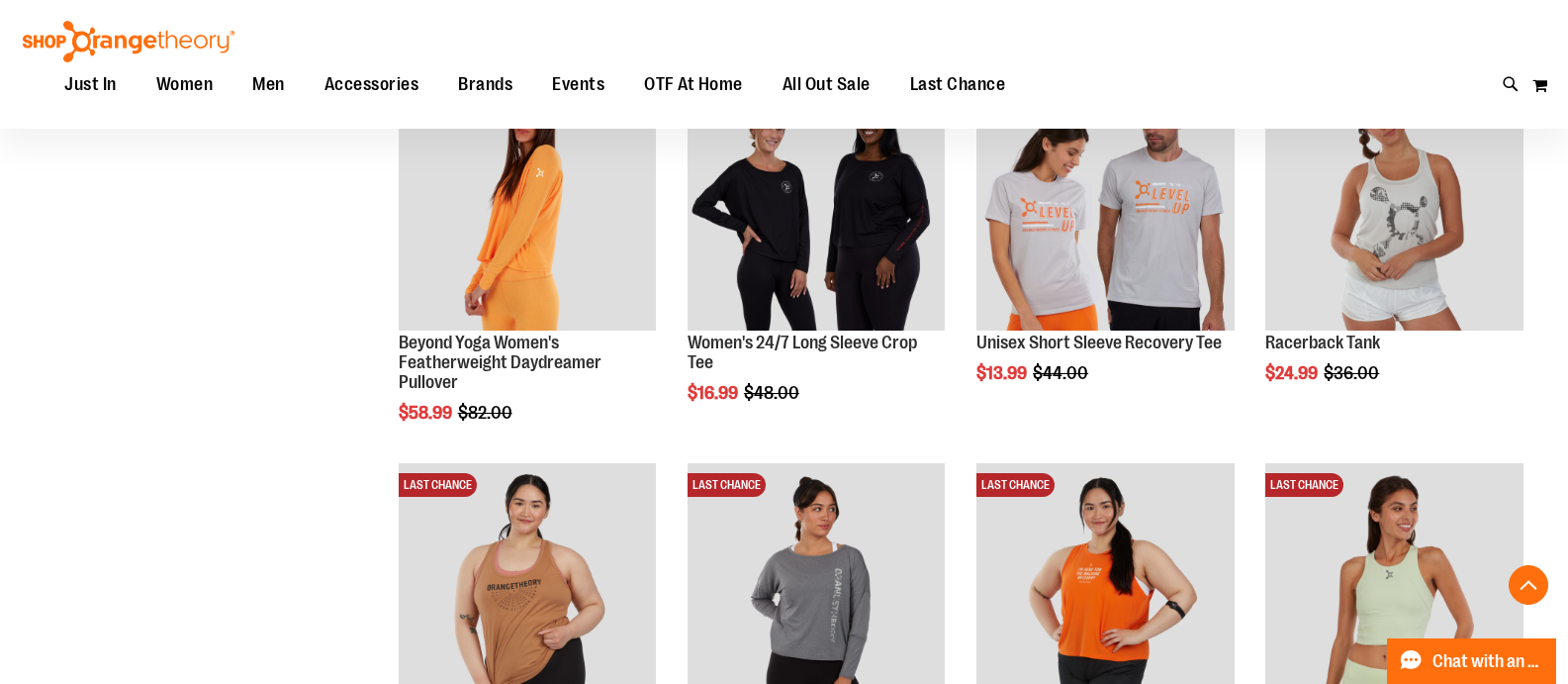 scroll, scrollTop: 11990, scrollLeft: 0, axis: vertical 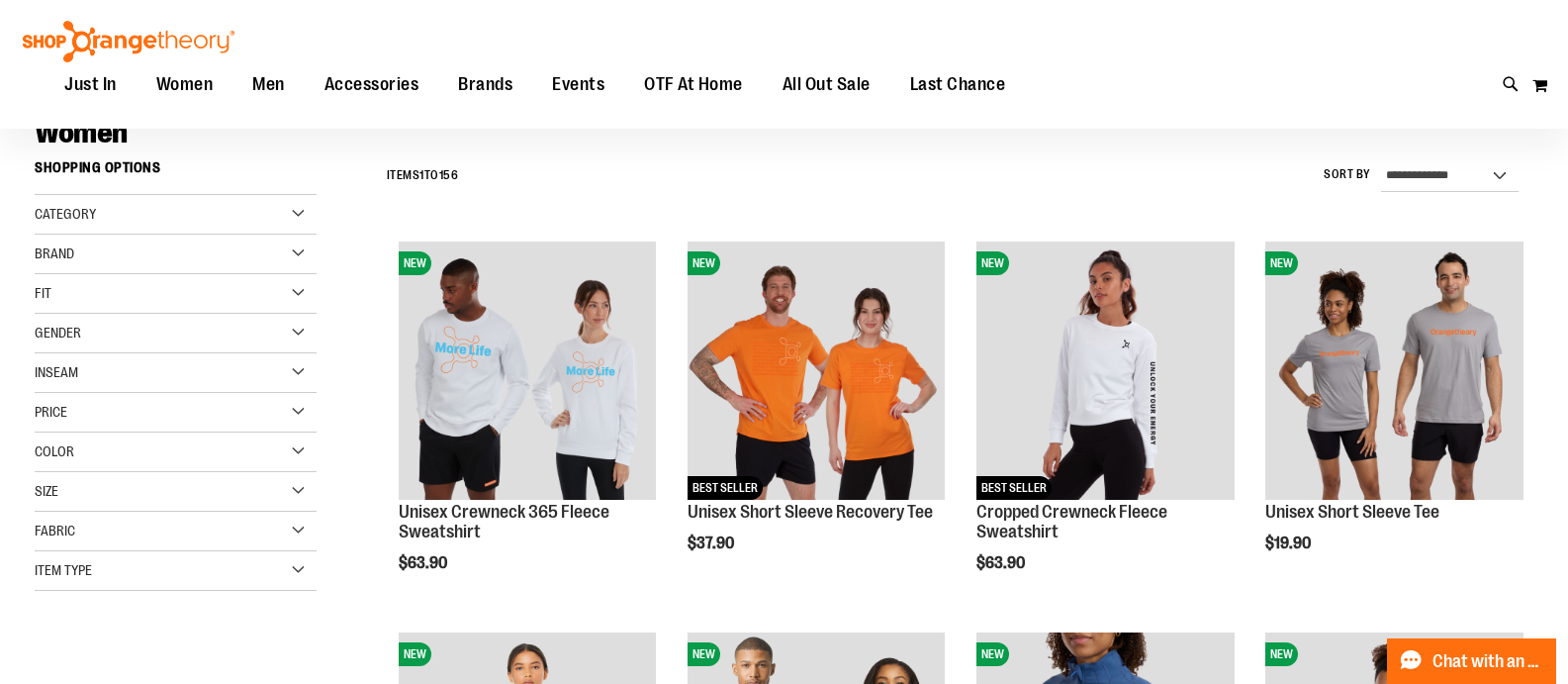 click on "Brand" at bounding box center (175, 254) 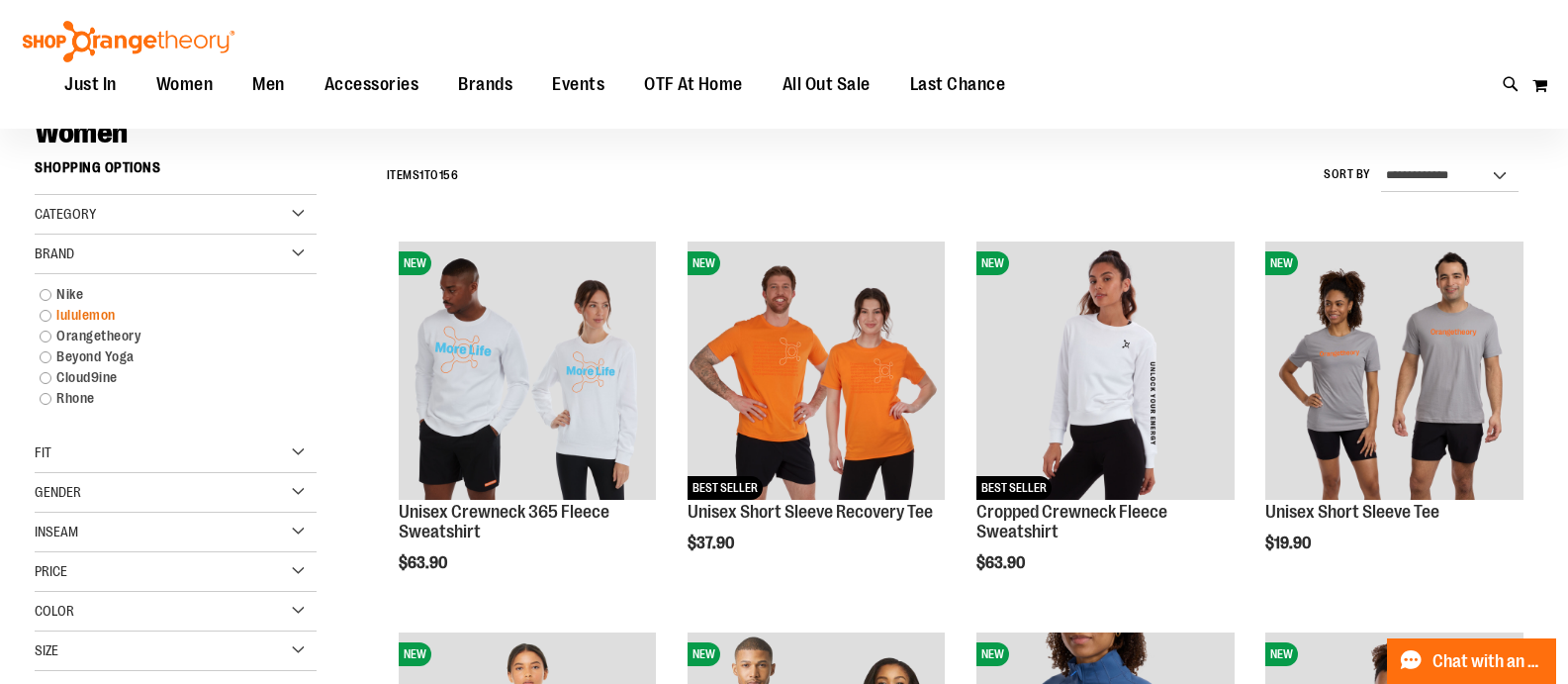 click on "lululemon" at bounding box center [165, 315] 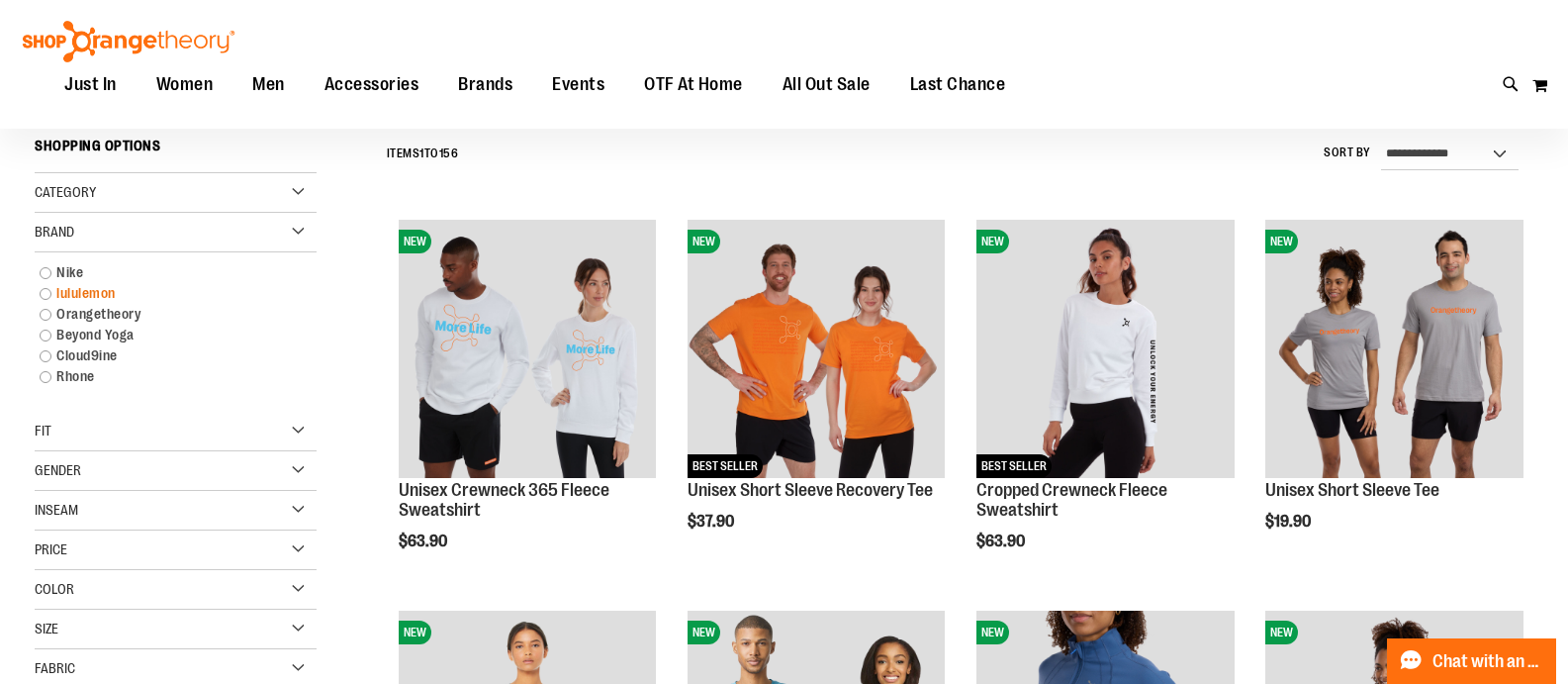 scroll, scrollTop: 173, scrollLeft: 0, axis: vertical 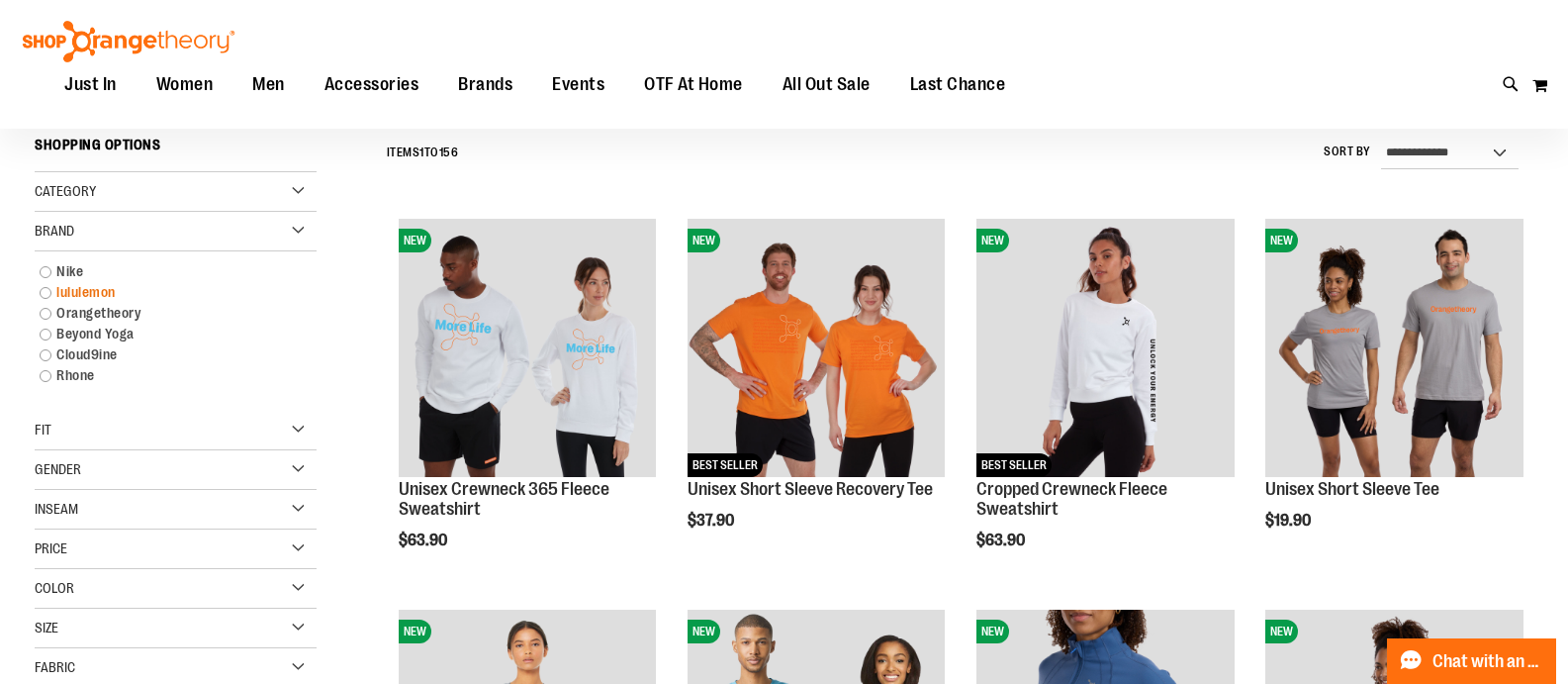 click on "lululemon" at bounding box center [165, 292] 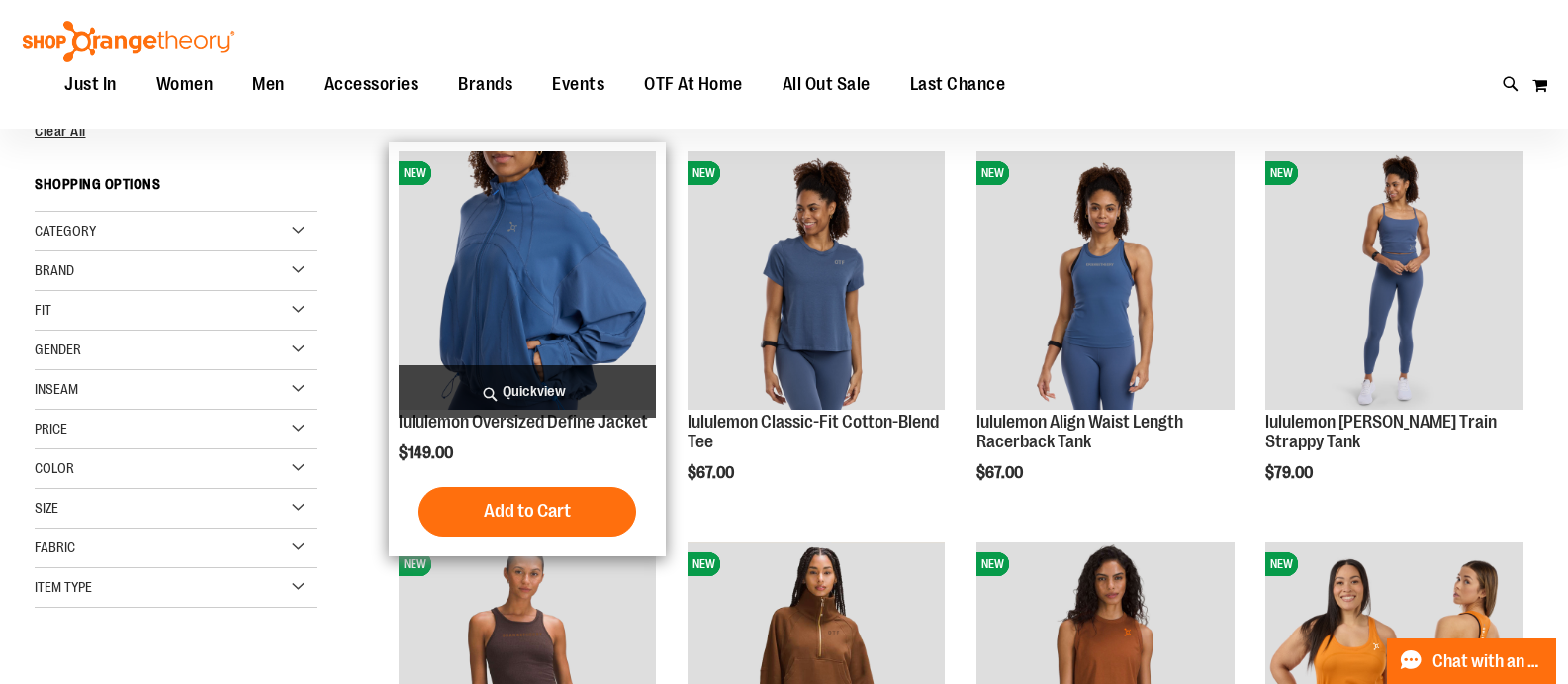 scroll, scrollTop: 272, scrollLeft: 0, axis: vertical 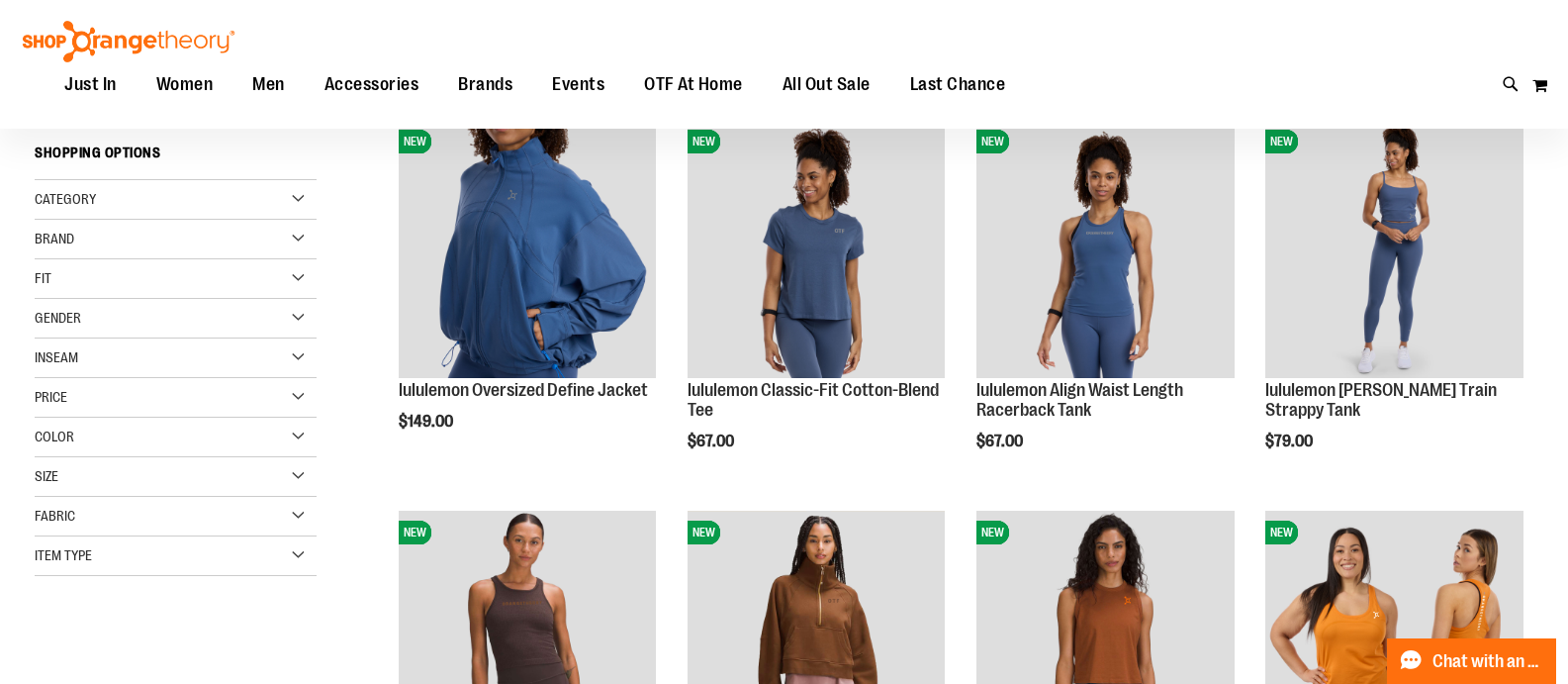 click on "Brand" at bounding box center [175, 240] 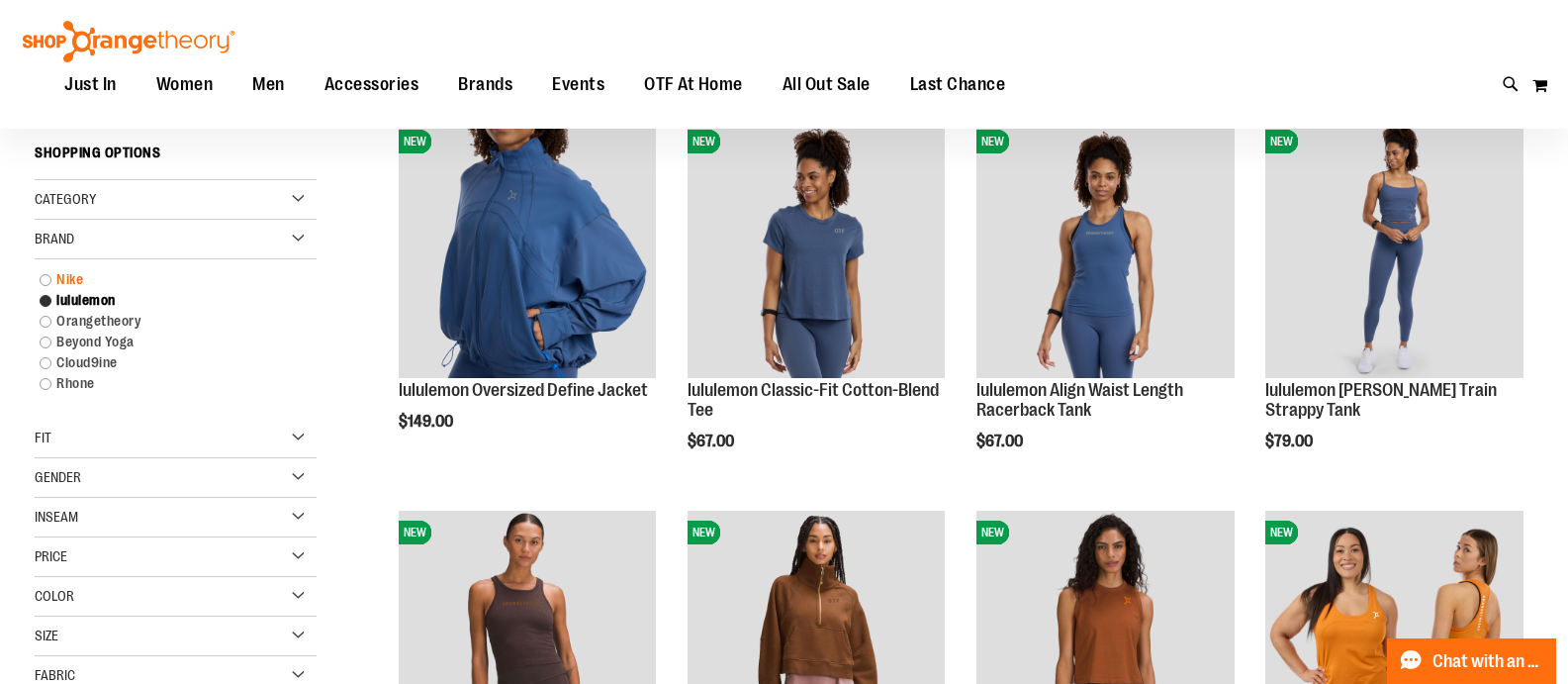 click on "Nike" at bounding box center [165, 279] 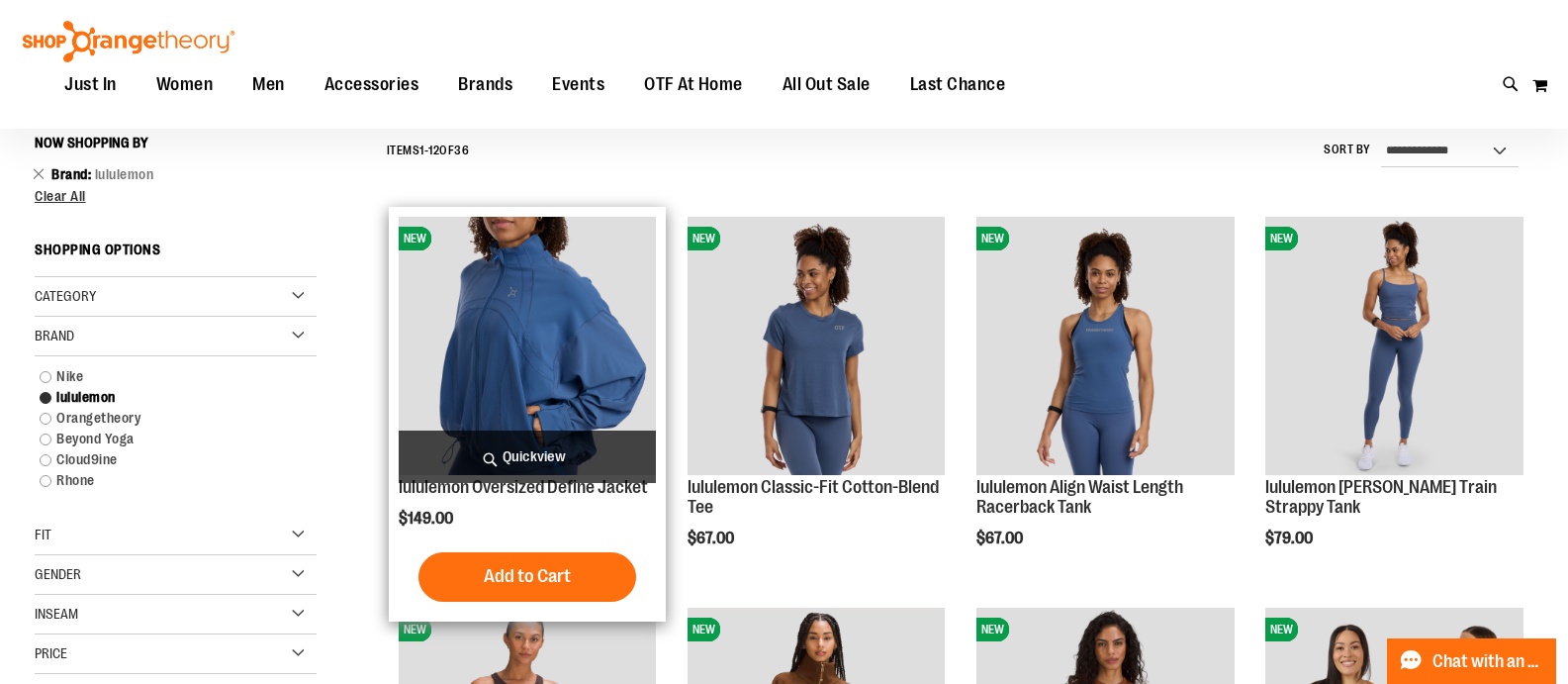scroll, scrollTop: 173, scrollLeft: 0, axis: vertical 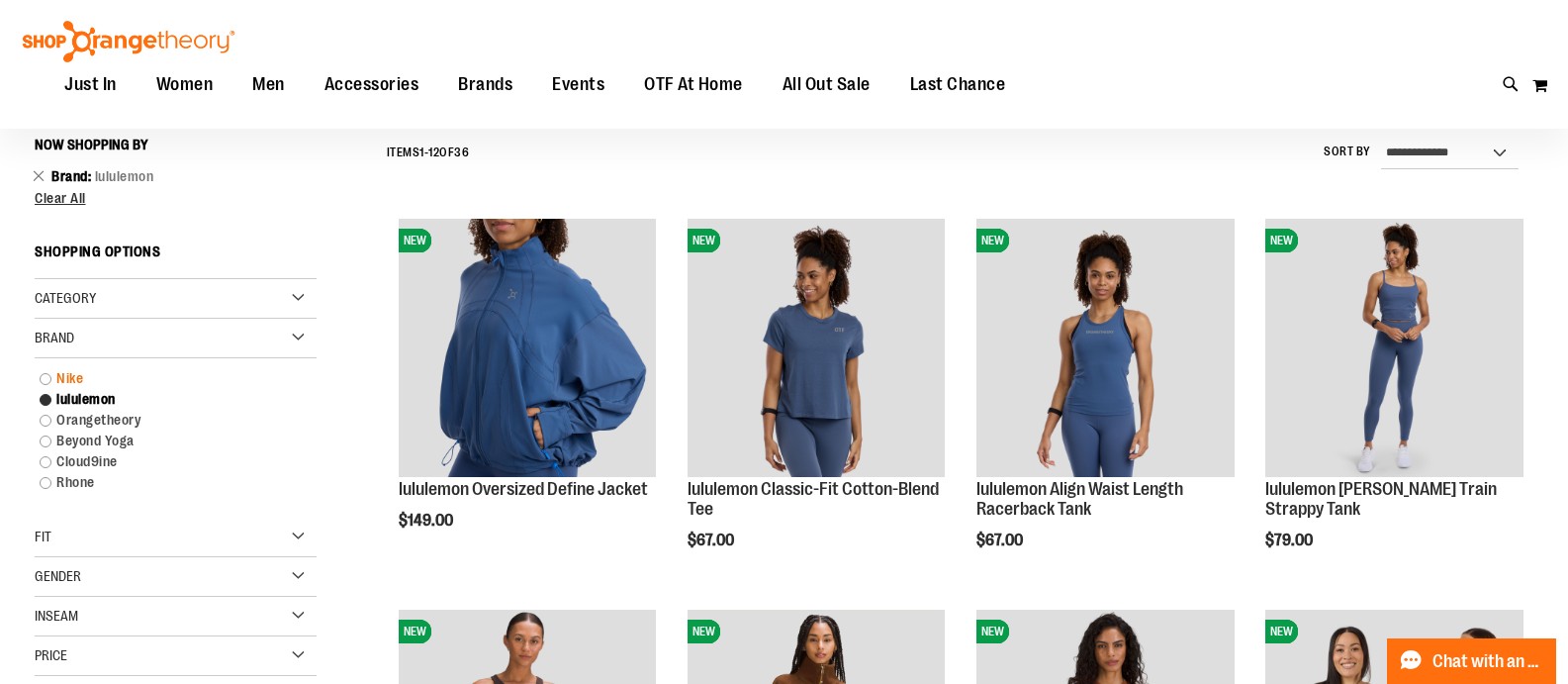 click on "Nike" at bounding box center (165, 378) 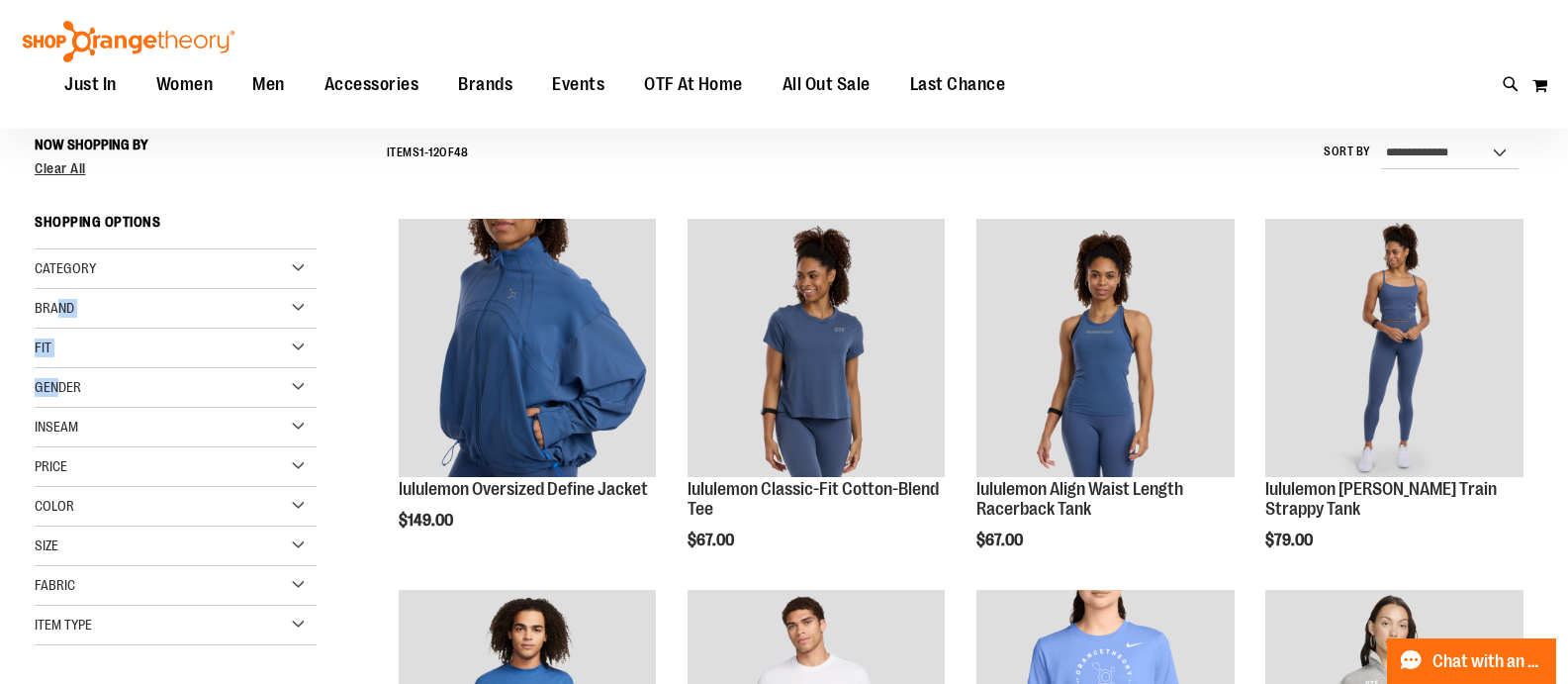 click on "Category
Tops
Bottoms
Outerwear
Brand" at bounding box center (175, 447) 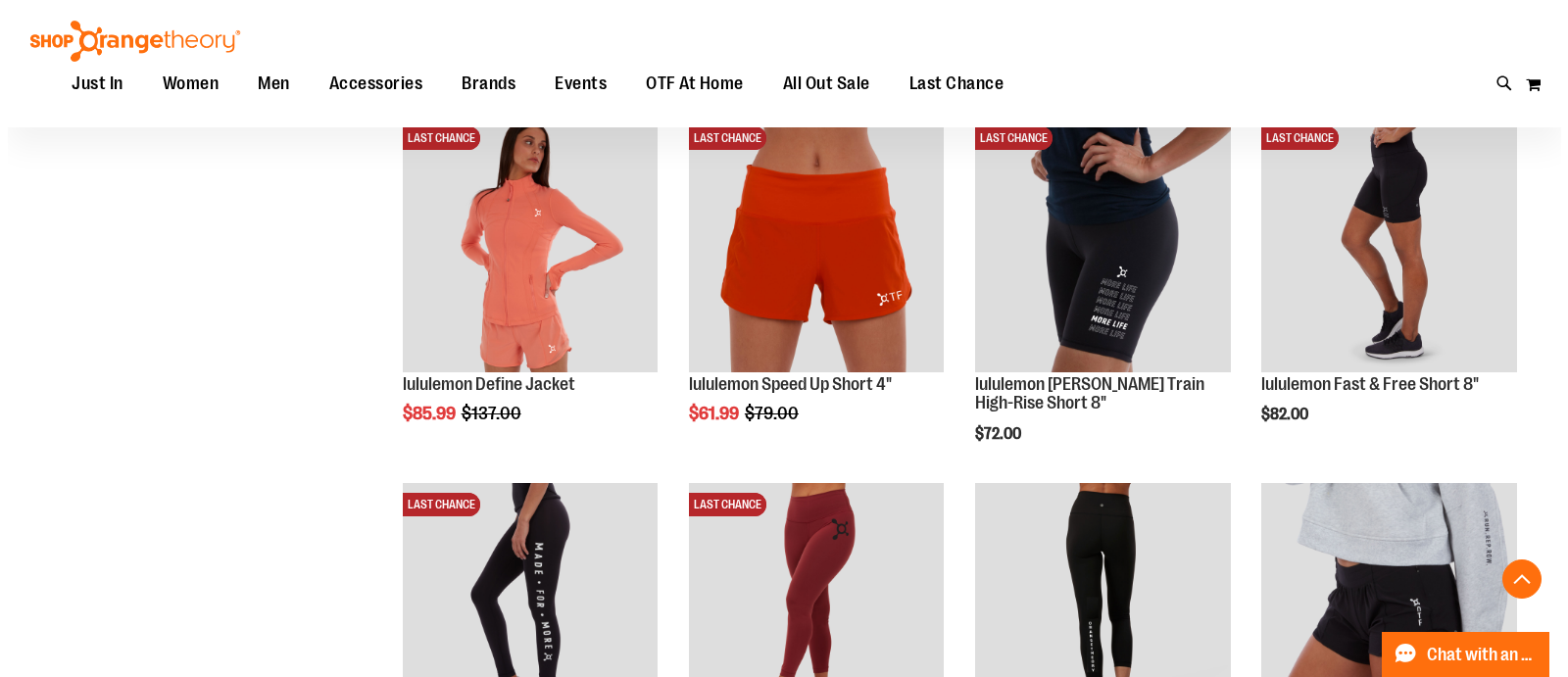 scroll, scrollTop: 1837, scrollLeft: 0, axis: vertical 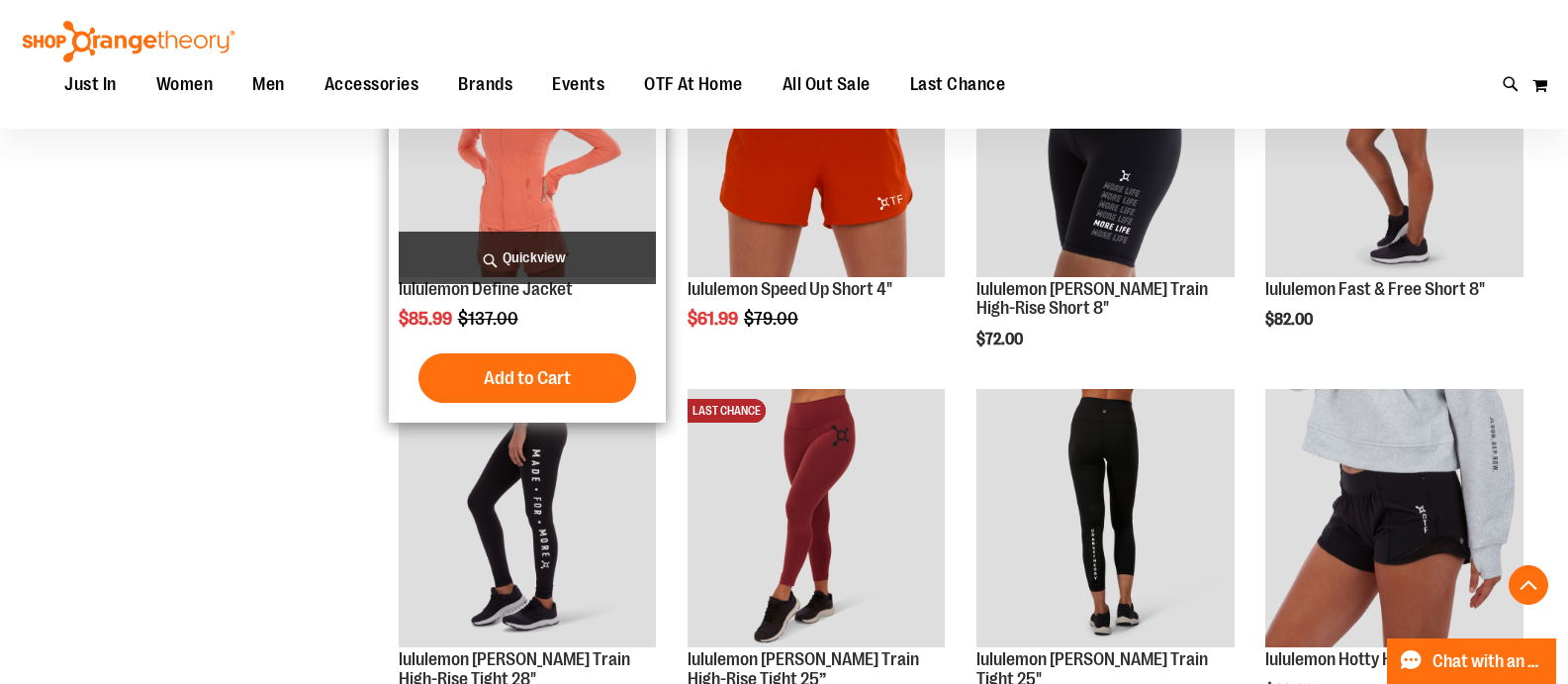 click on "Quickview" at bounding box center [527, 257] 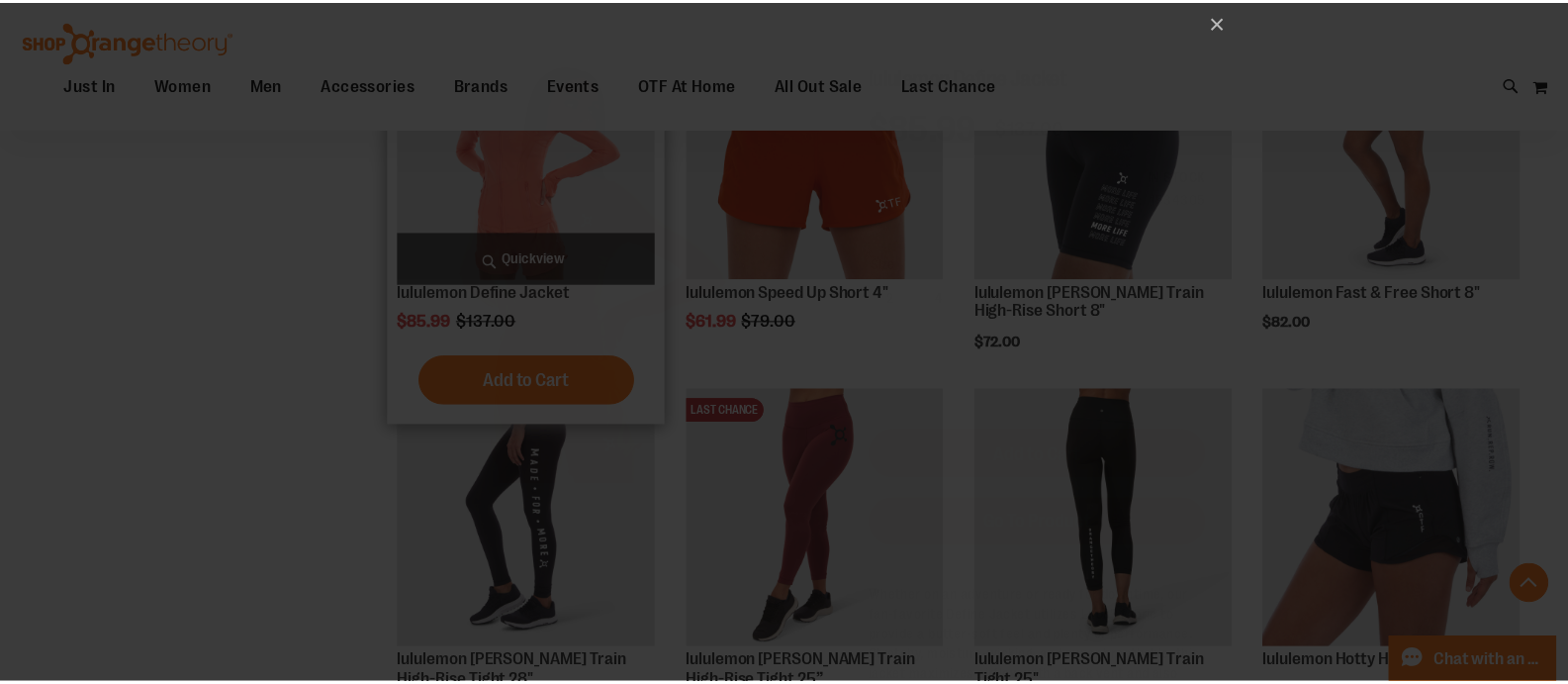 scroll, scrollTop: 0, scrollLeft: 0, axis: both 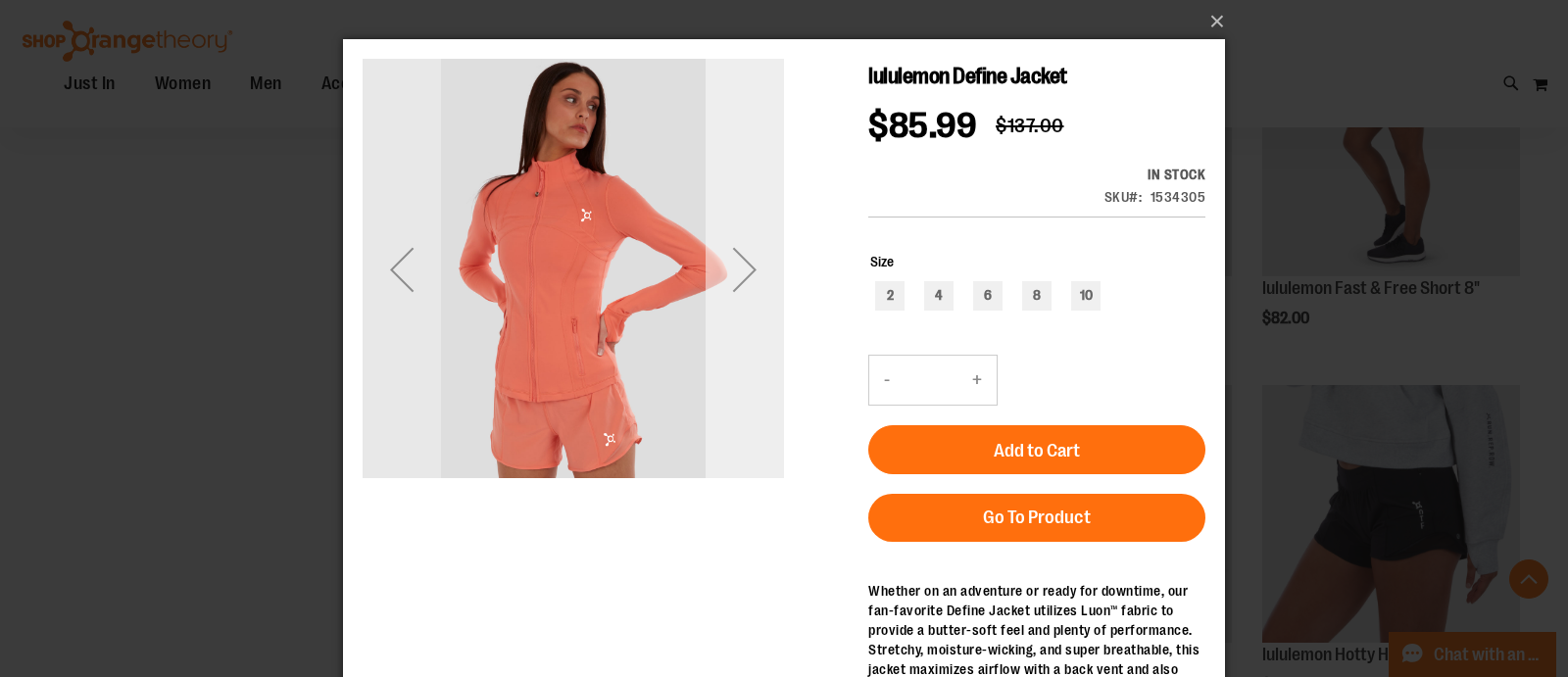 click at bounding box center [745, 269] 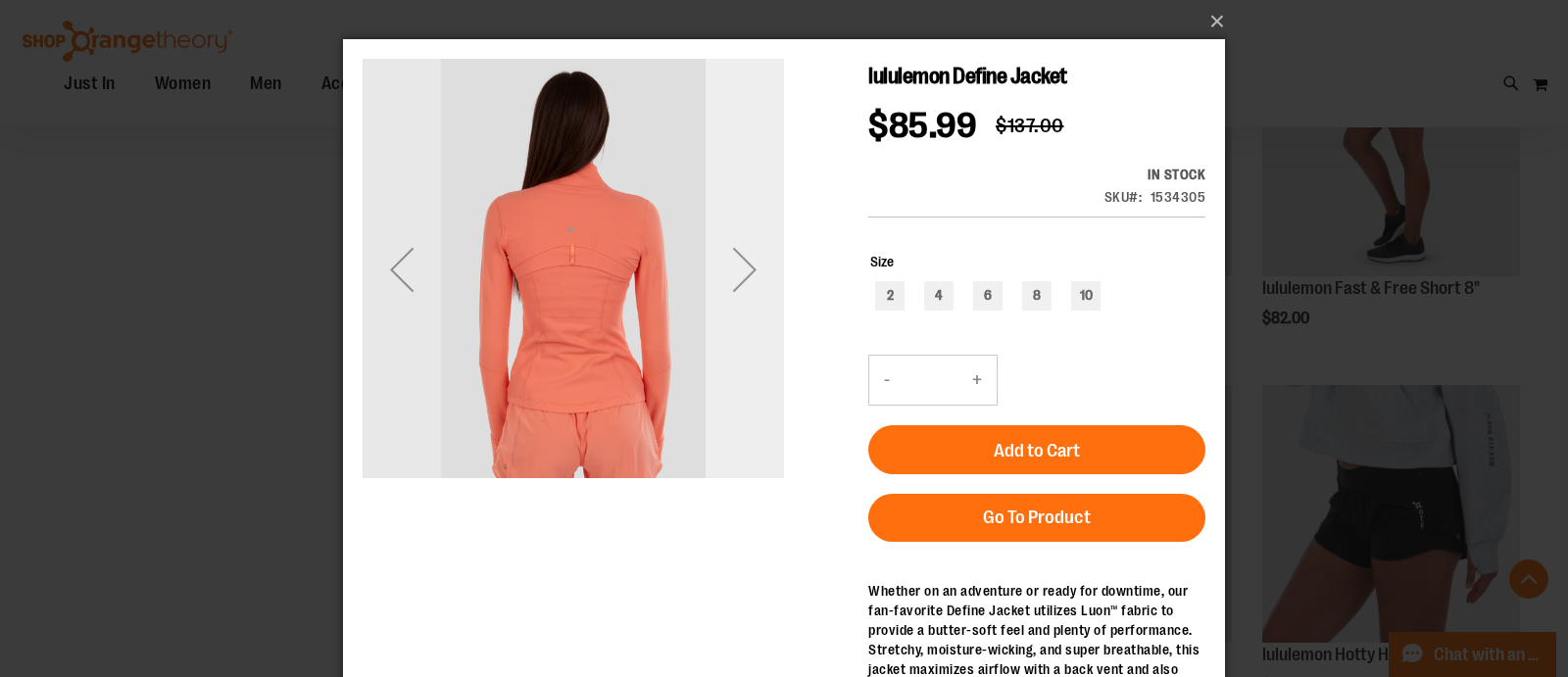 click at bounding box center (745, 269) 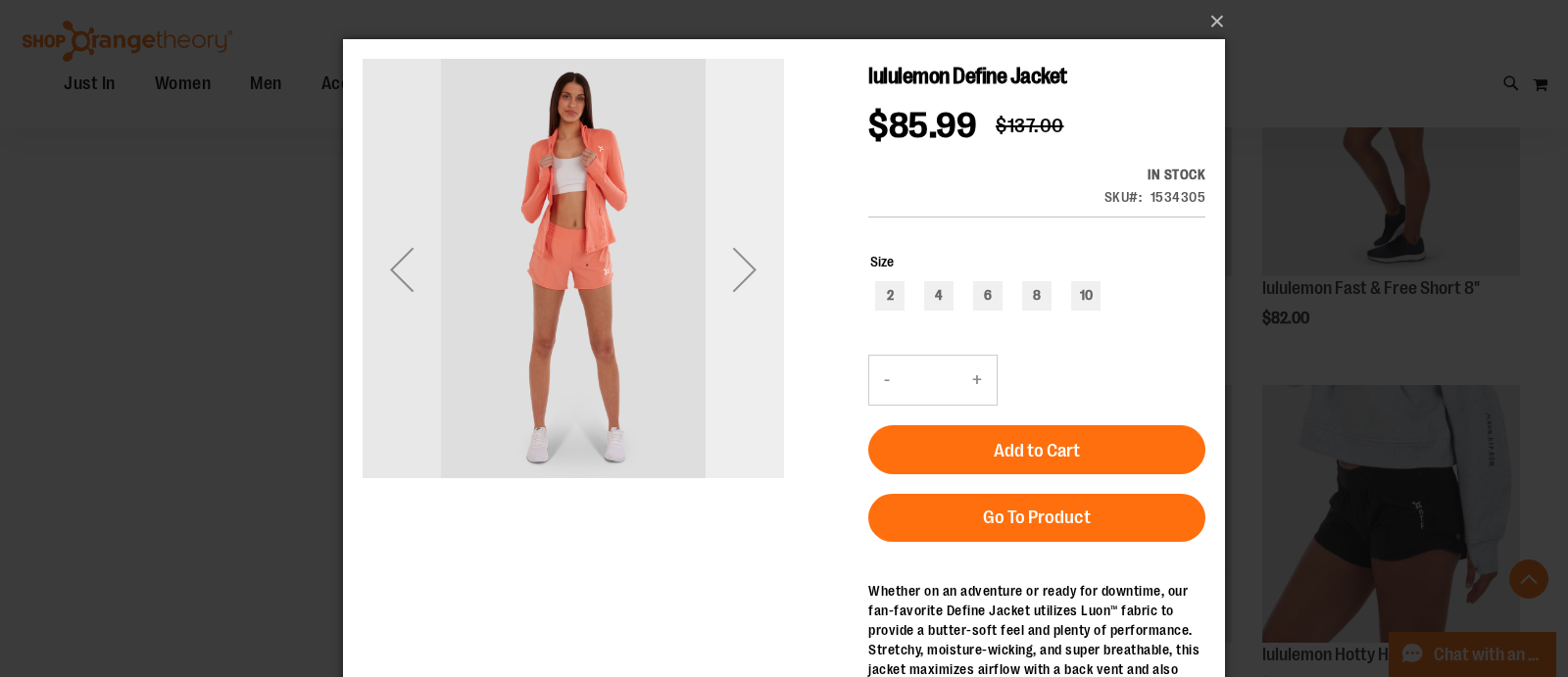 click at bounding box center (745, 269) 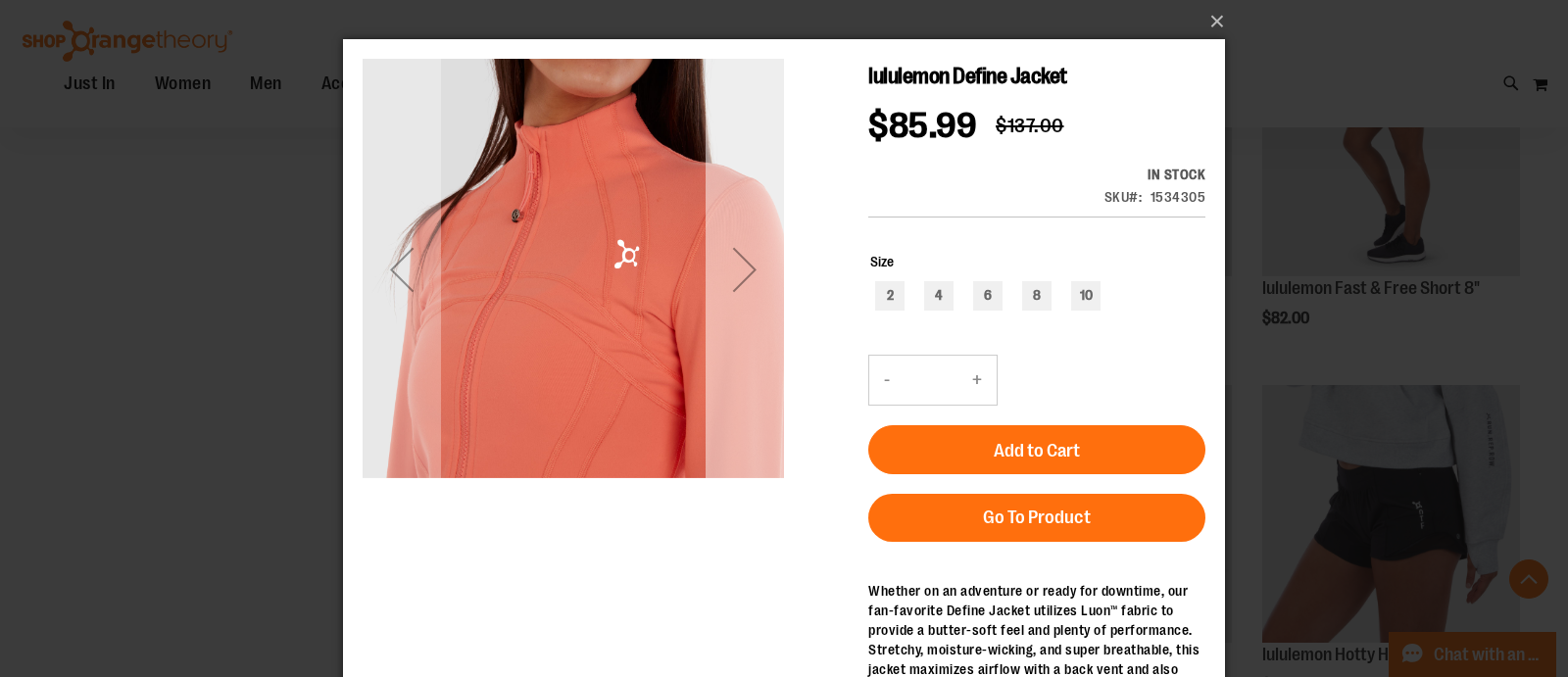 click at bounding box center [745, 269] 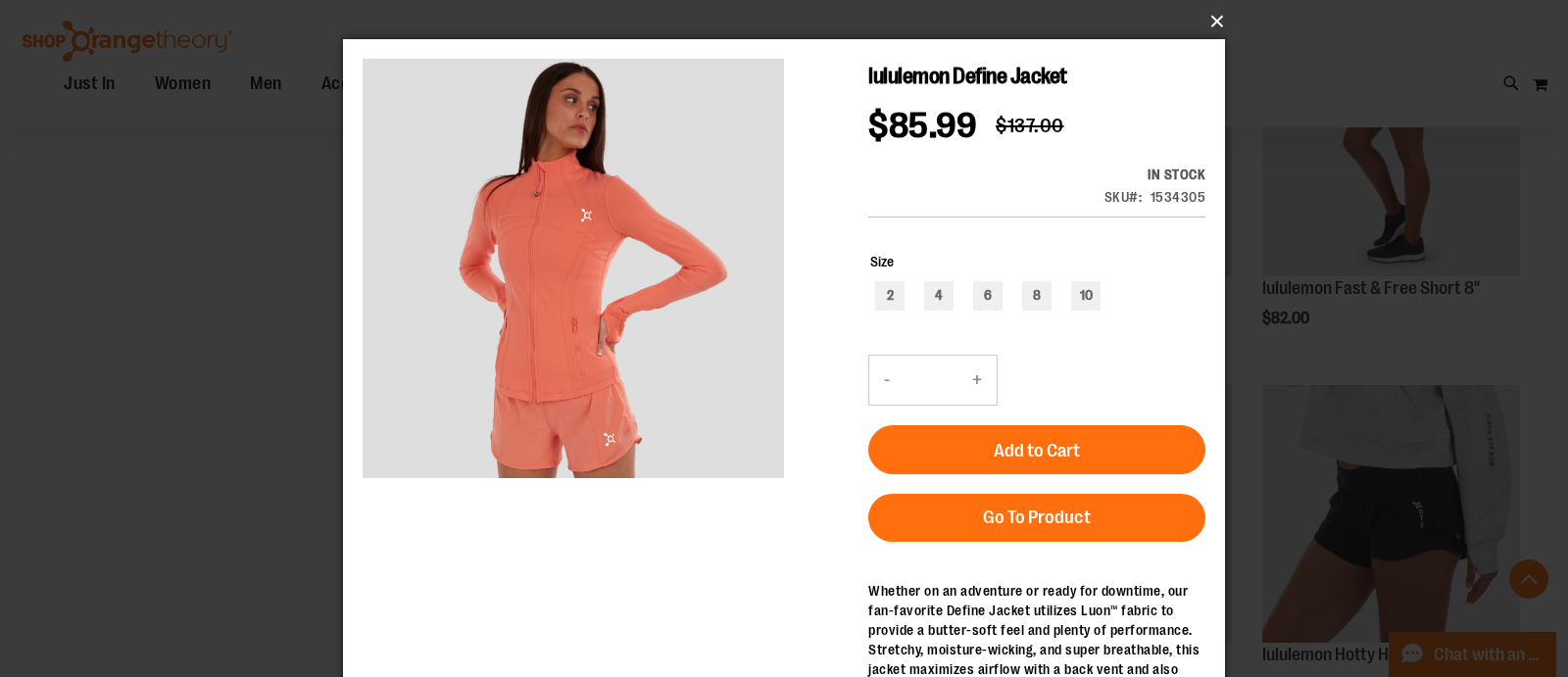click on "×" at bounding box center (790, 22) 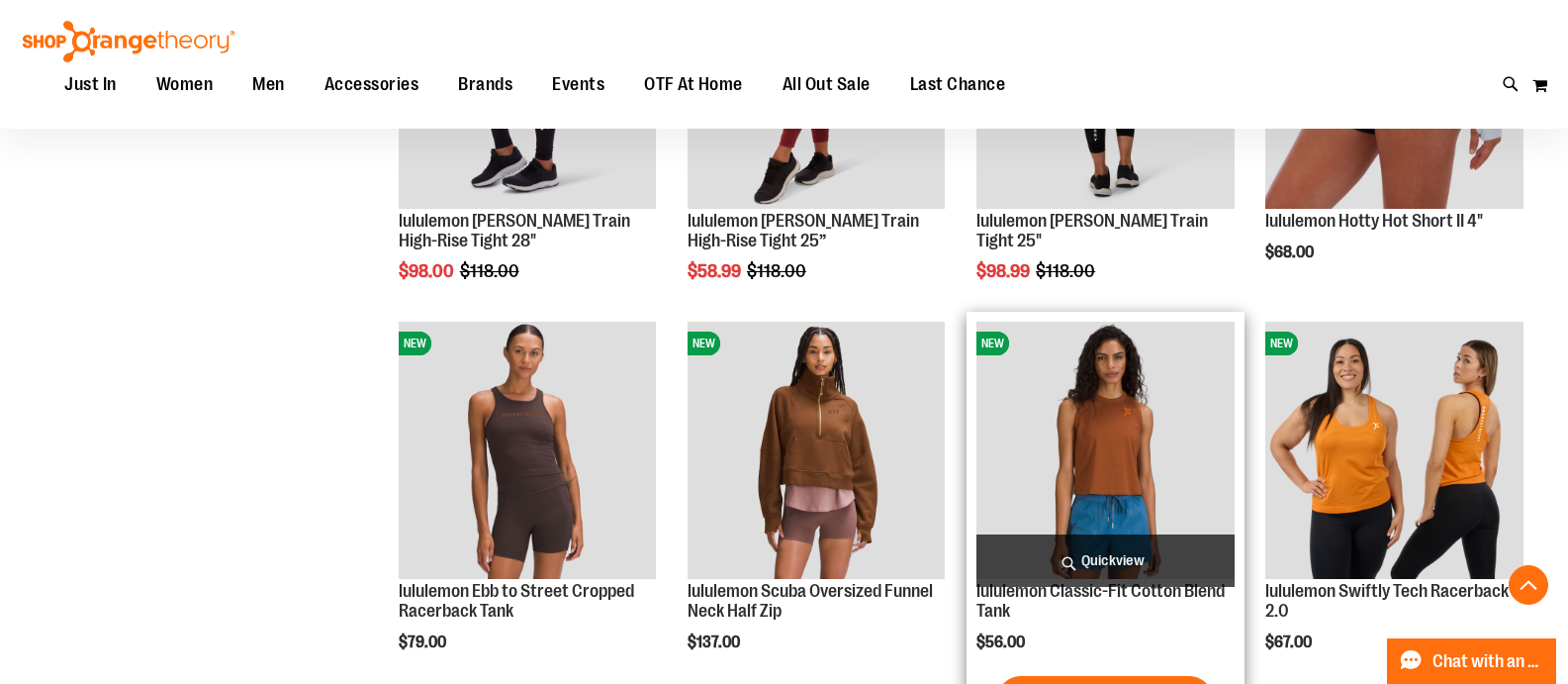 scroll, scrollTop: 3440, scrollLeft: 0, axis: vertical 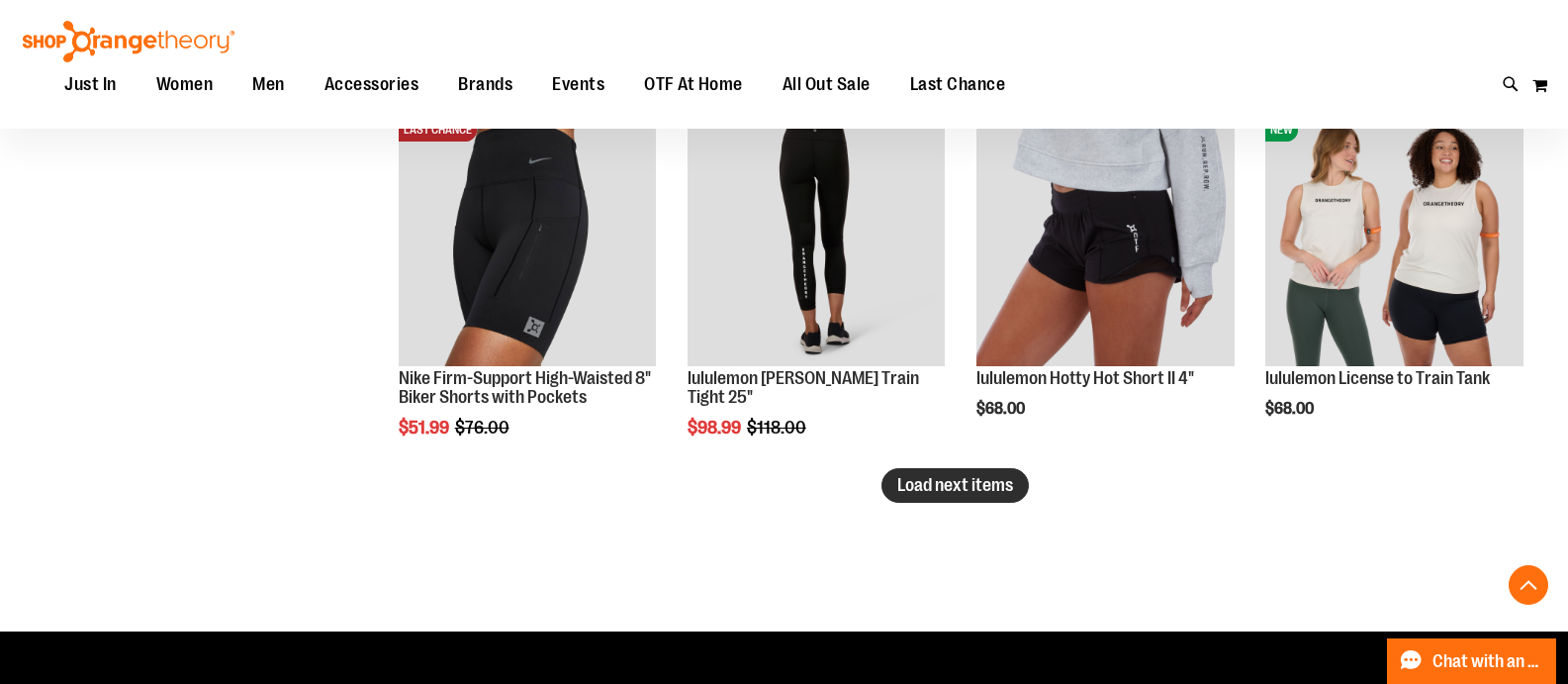 click on "Load next items" at bounding box center (955, 485) 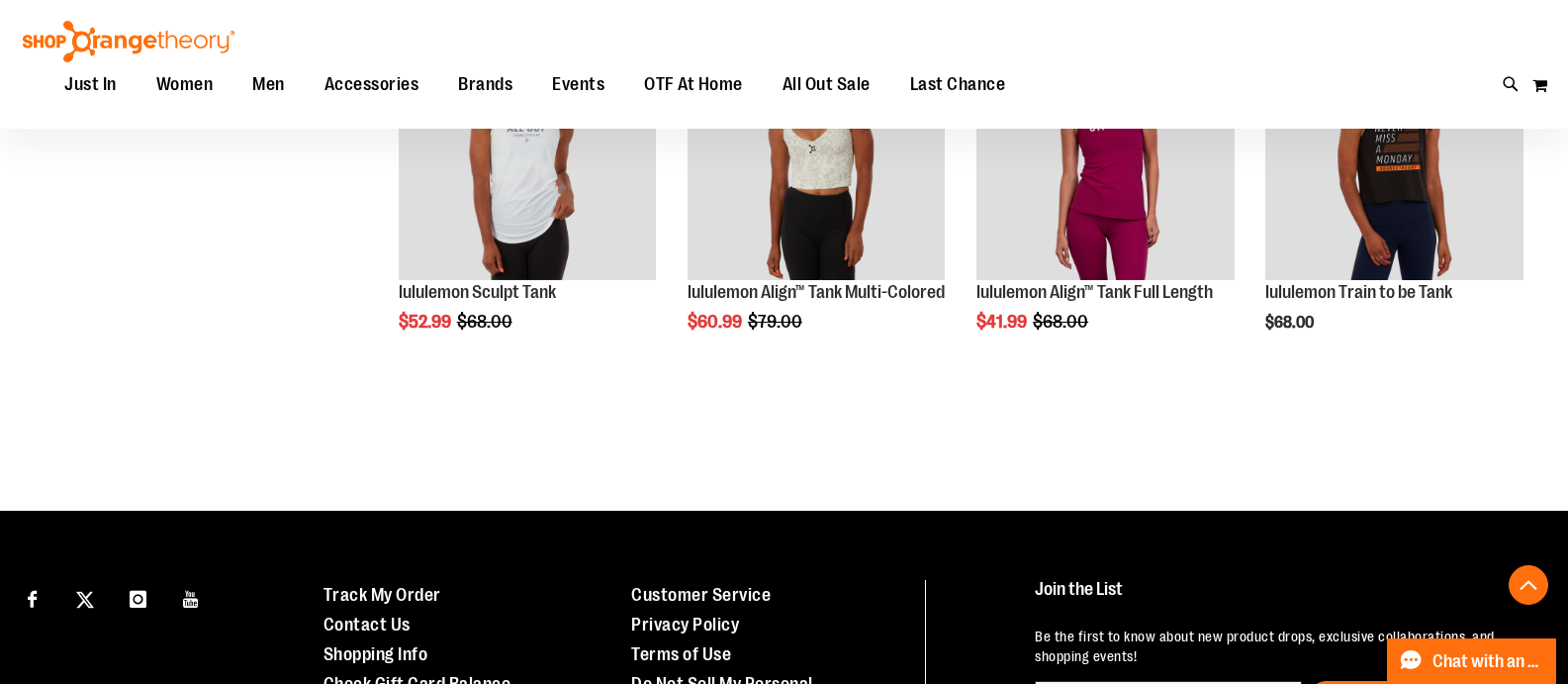 scroll, scrollTop: 9110, scrollLeft: 0, axis: vertical 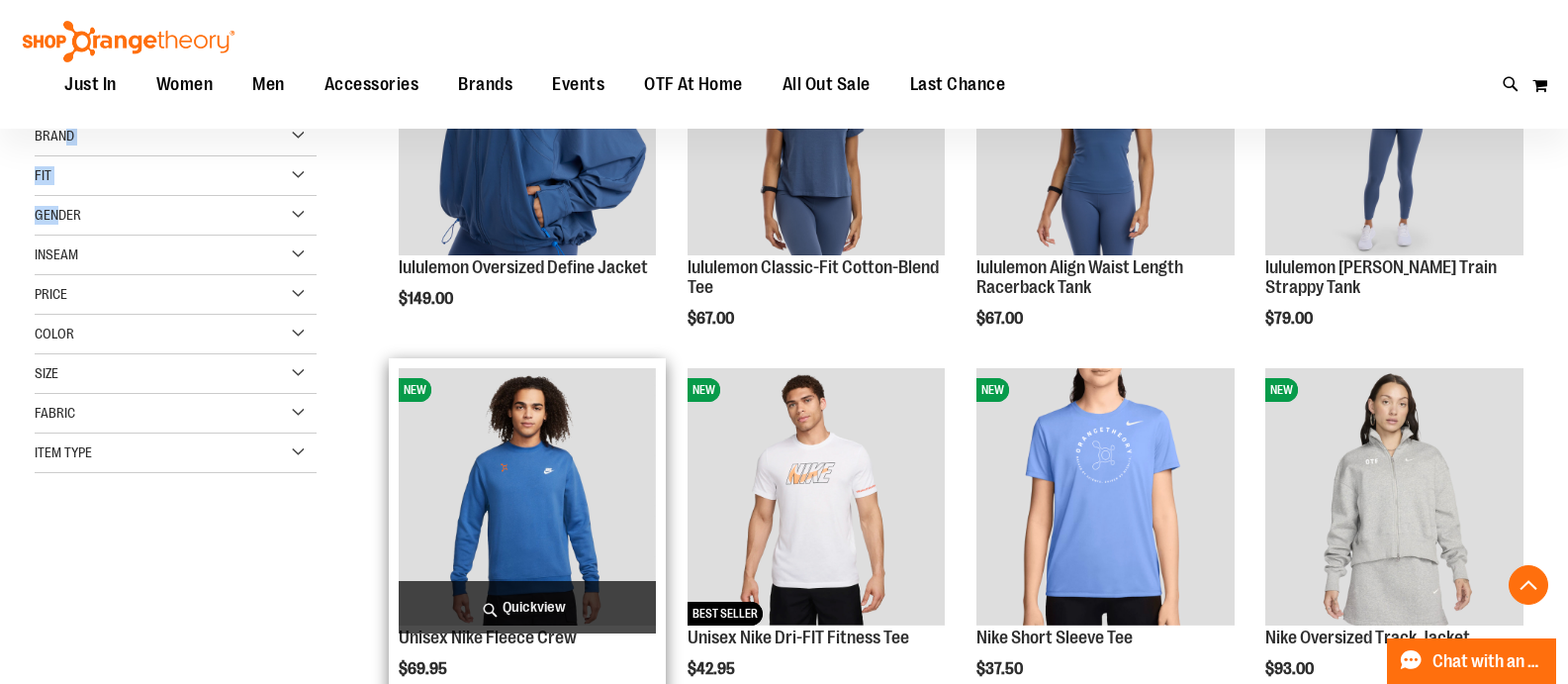click at bounding box center [527, 497] 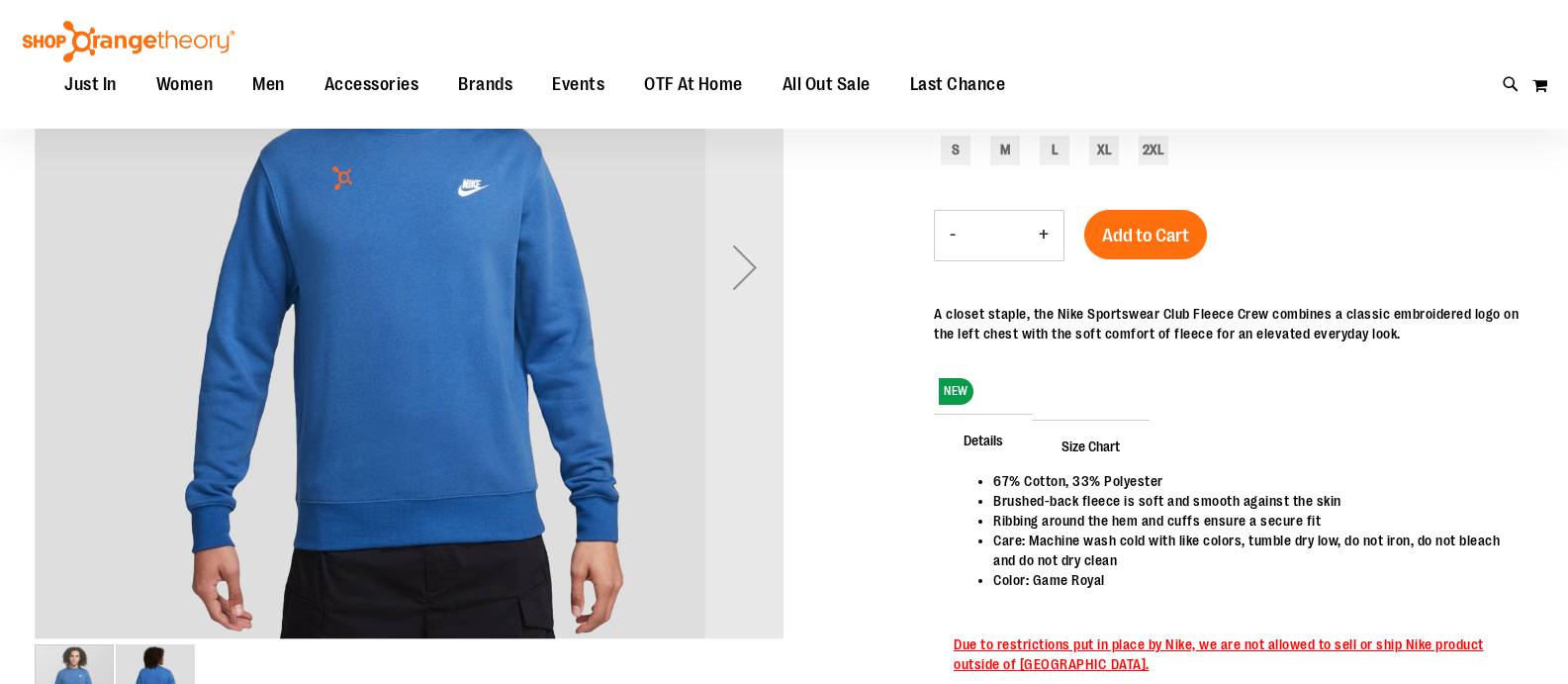 scroll, scrollTop: 175, scrollLeft: 0, axis: vertical 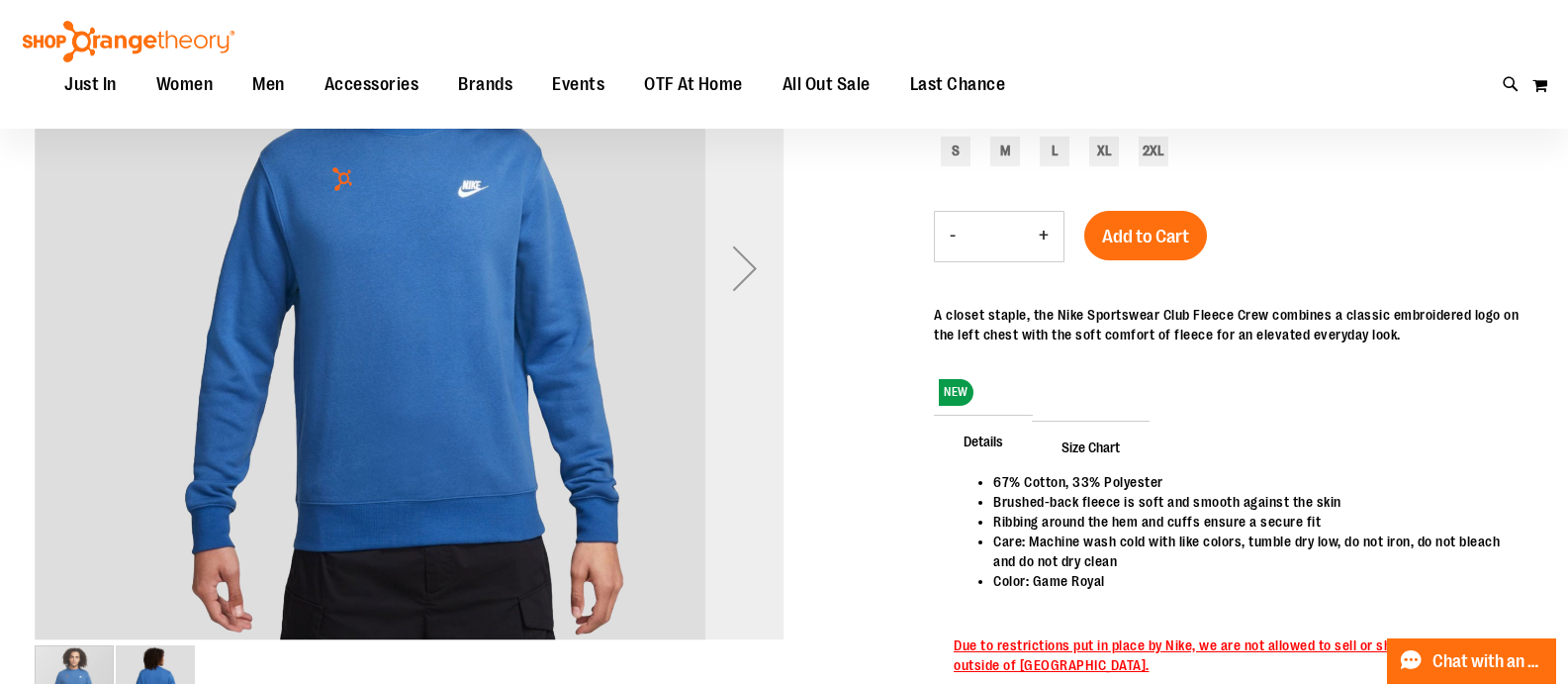 type on "**********" 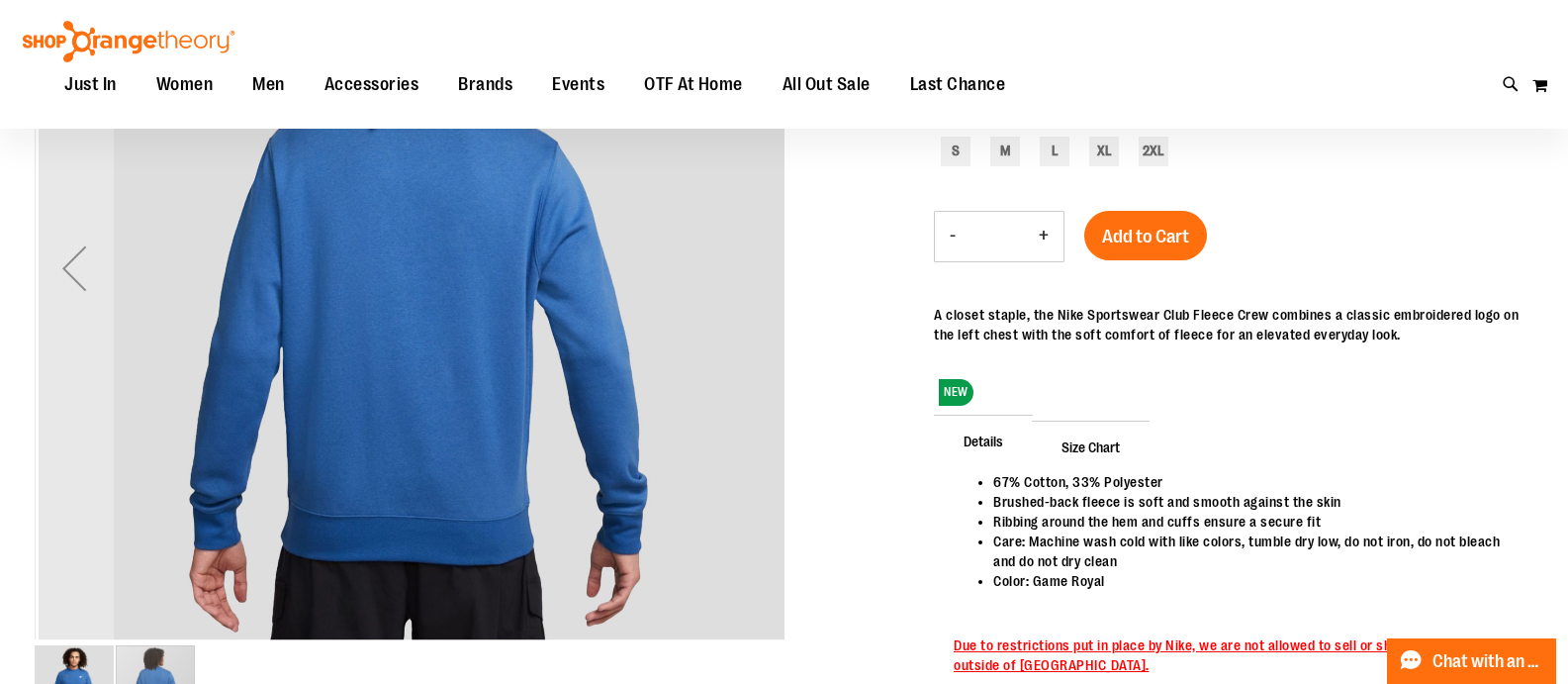 scroll, scrollTop: 0, scrollLeft: 0, axis: both 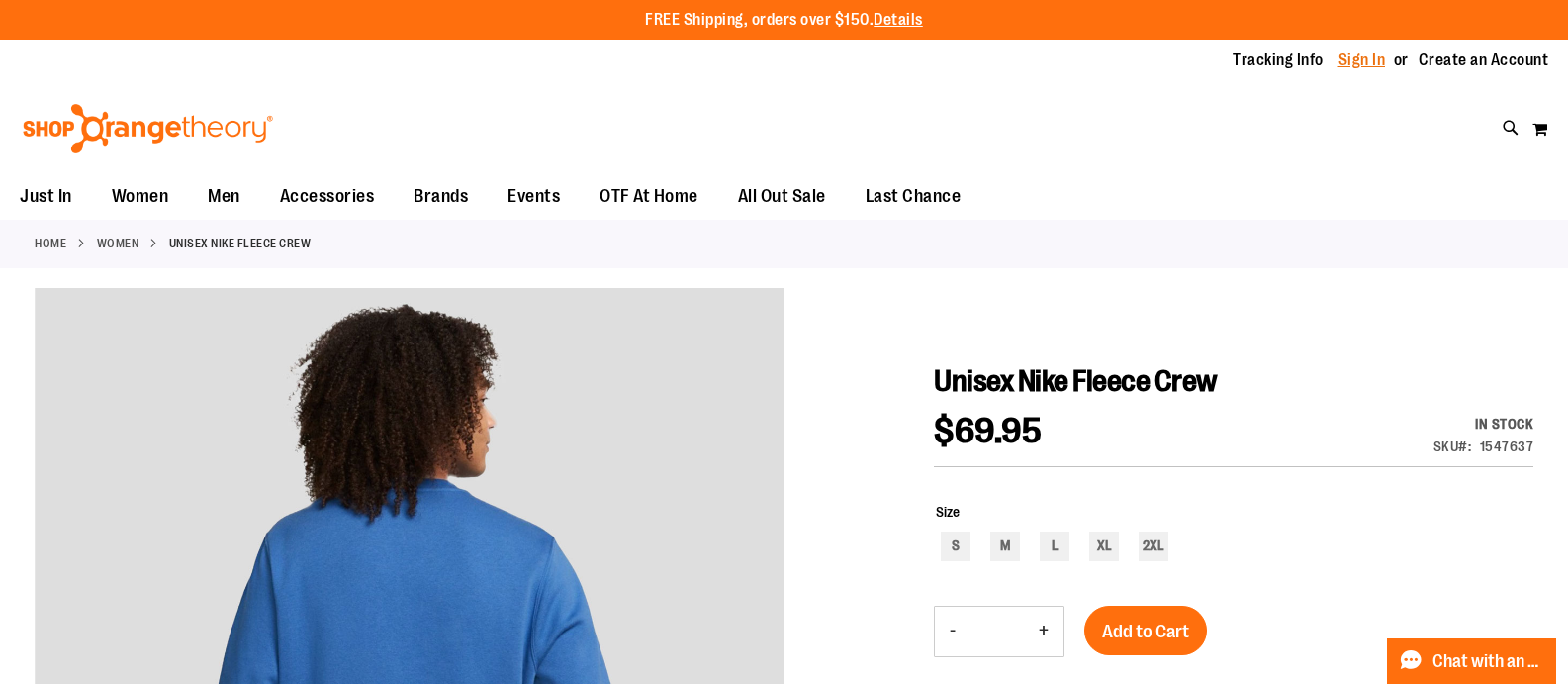 click on "Sign In" at bounding box center [1362, 60] 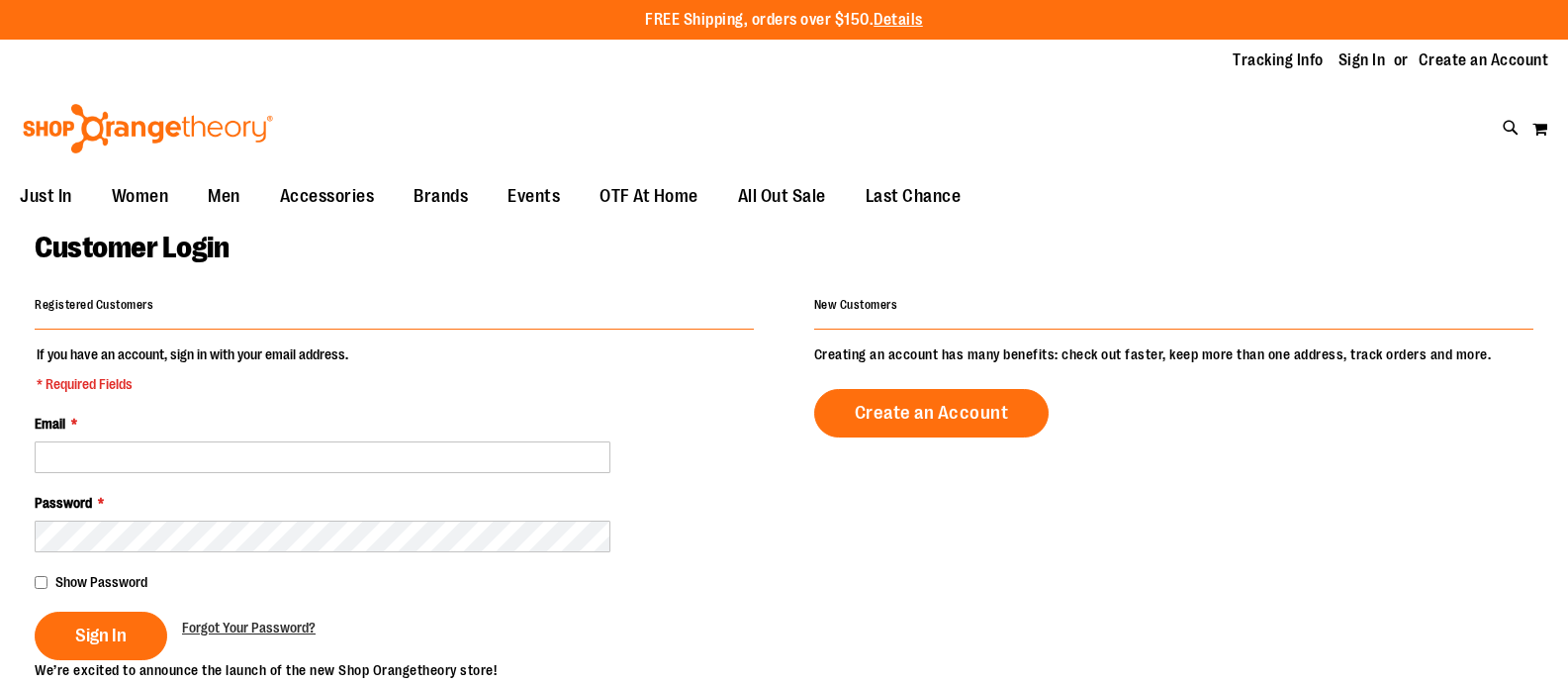 scroll, scrollTop: 0, scrollLeft: 0, axis: both 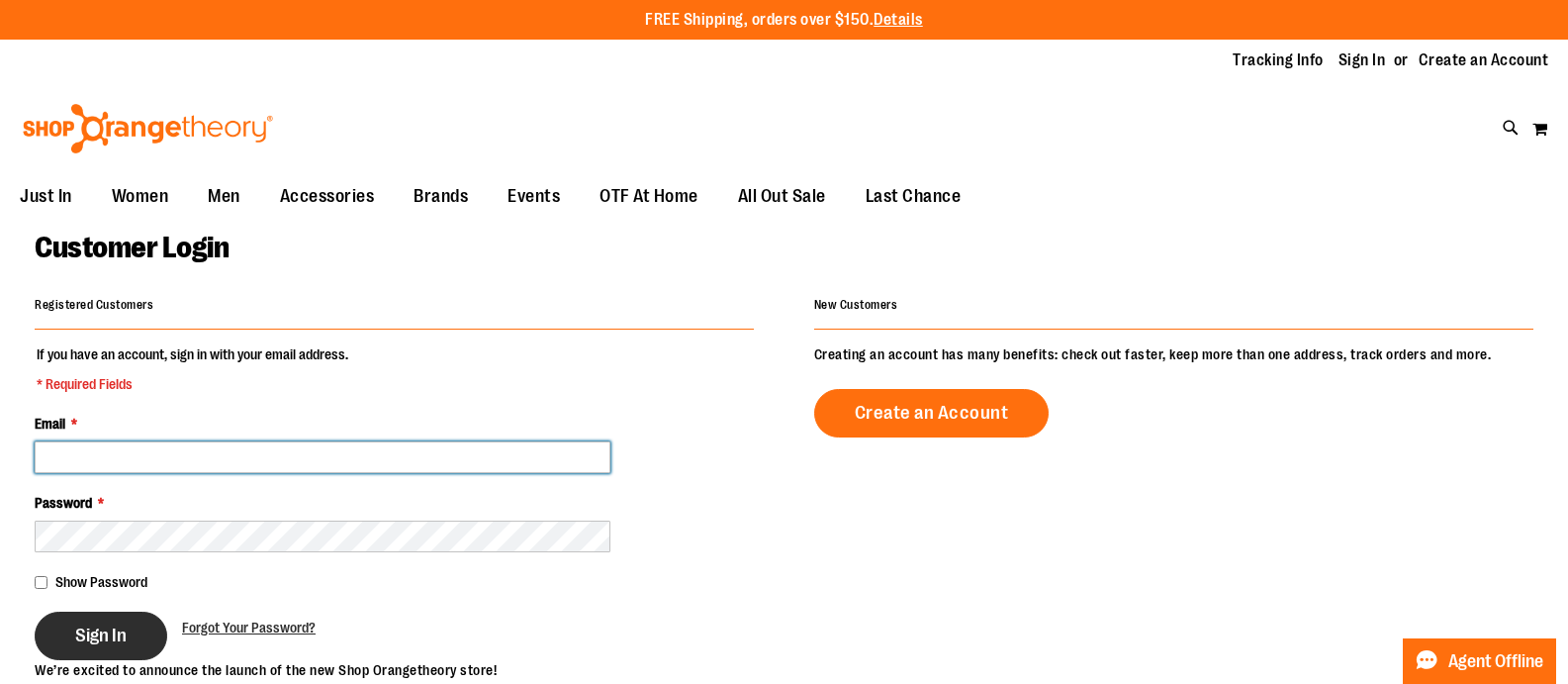 type on "**********" 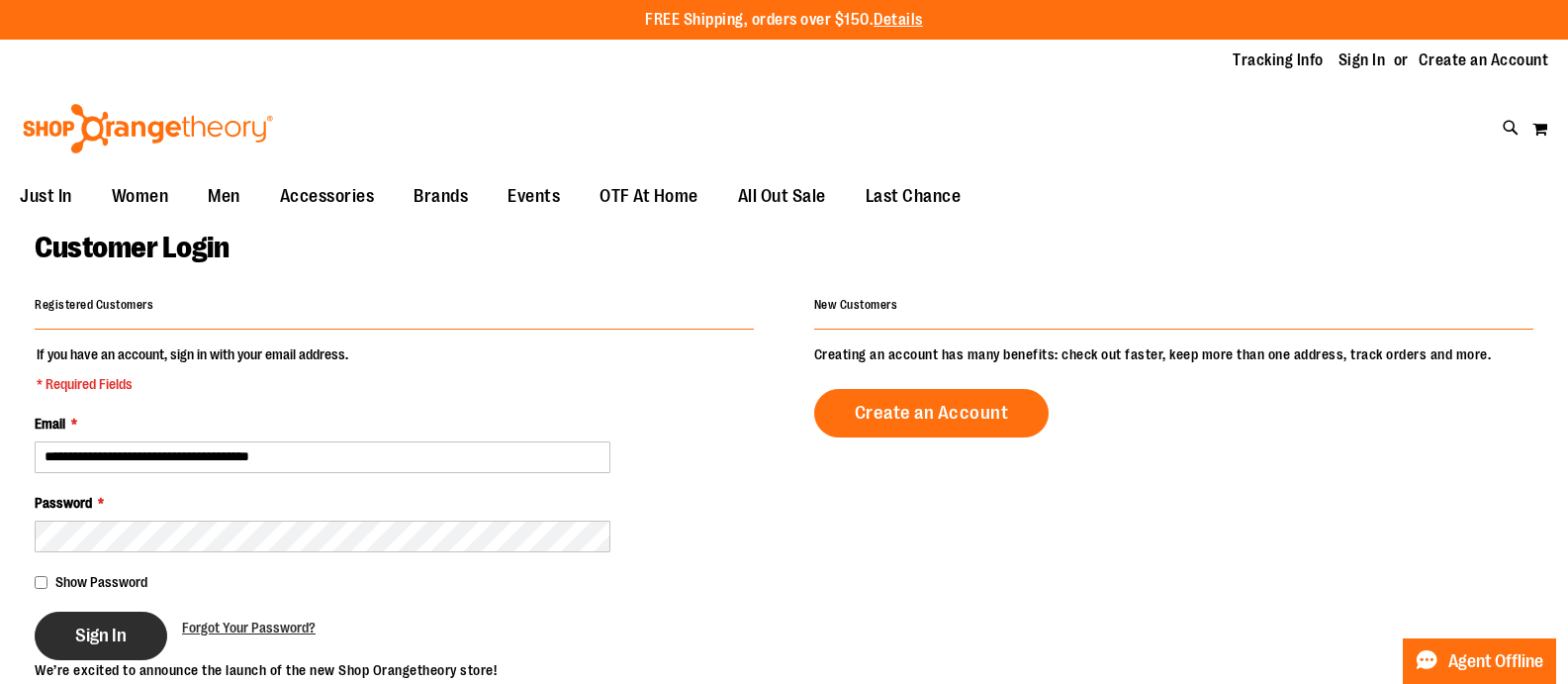 type on "**********" 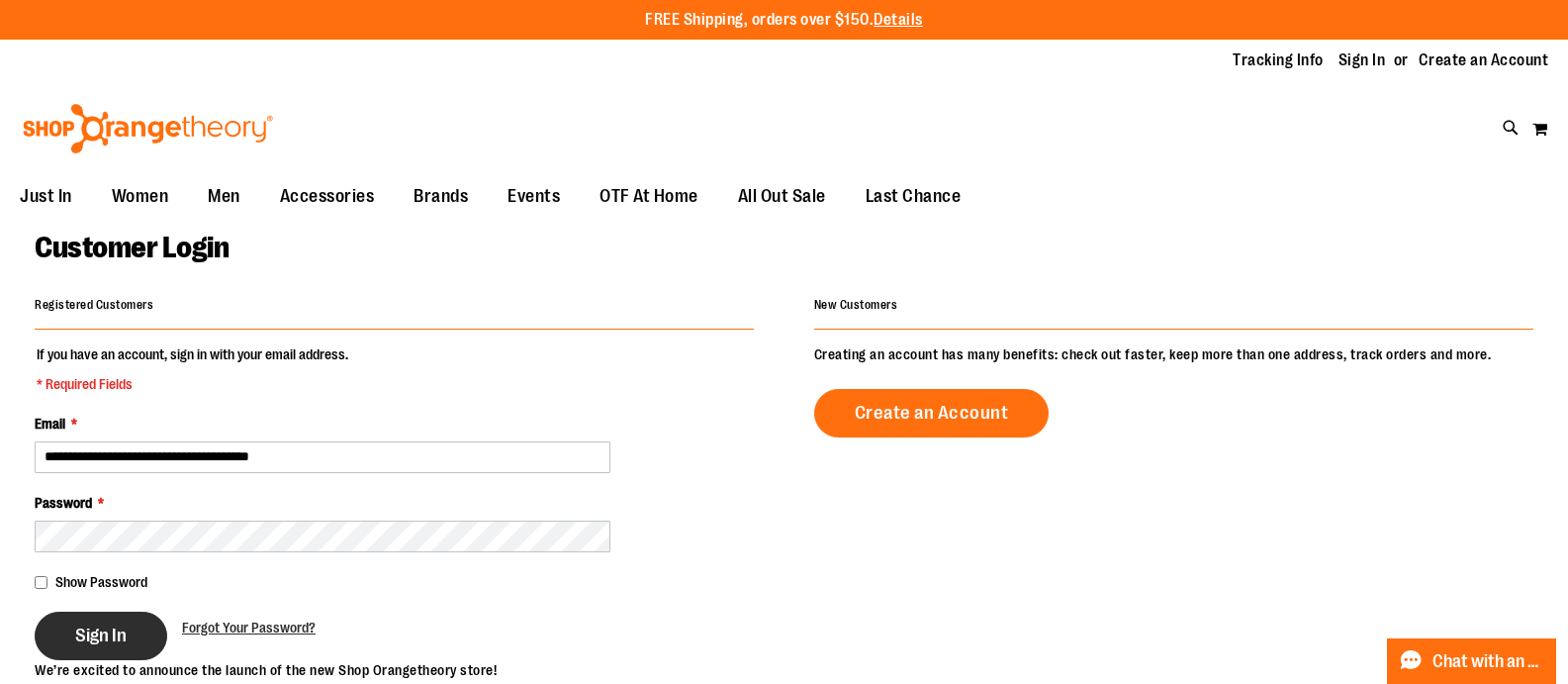 click on "Sign In" at bounding box center (101, 635) 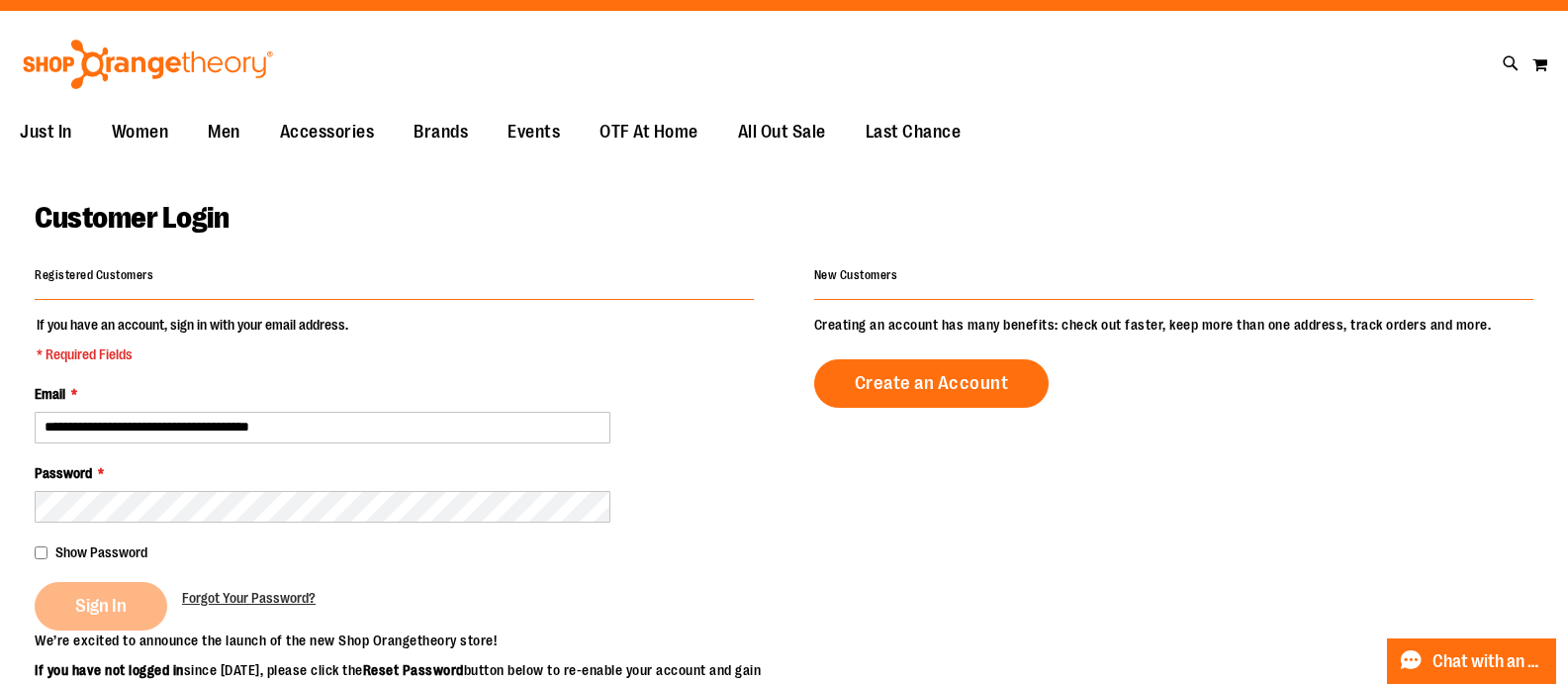 scroll, scrollTop: 0, scrollLeft: 0, axis: both 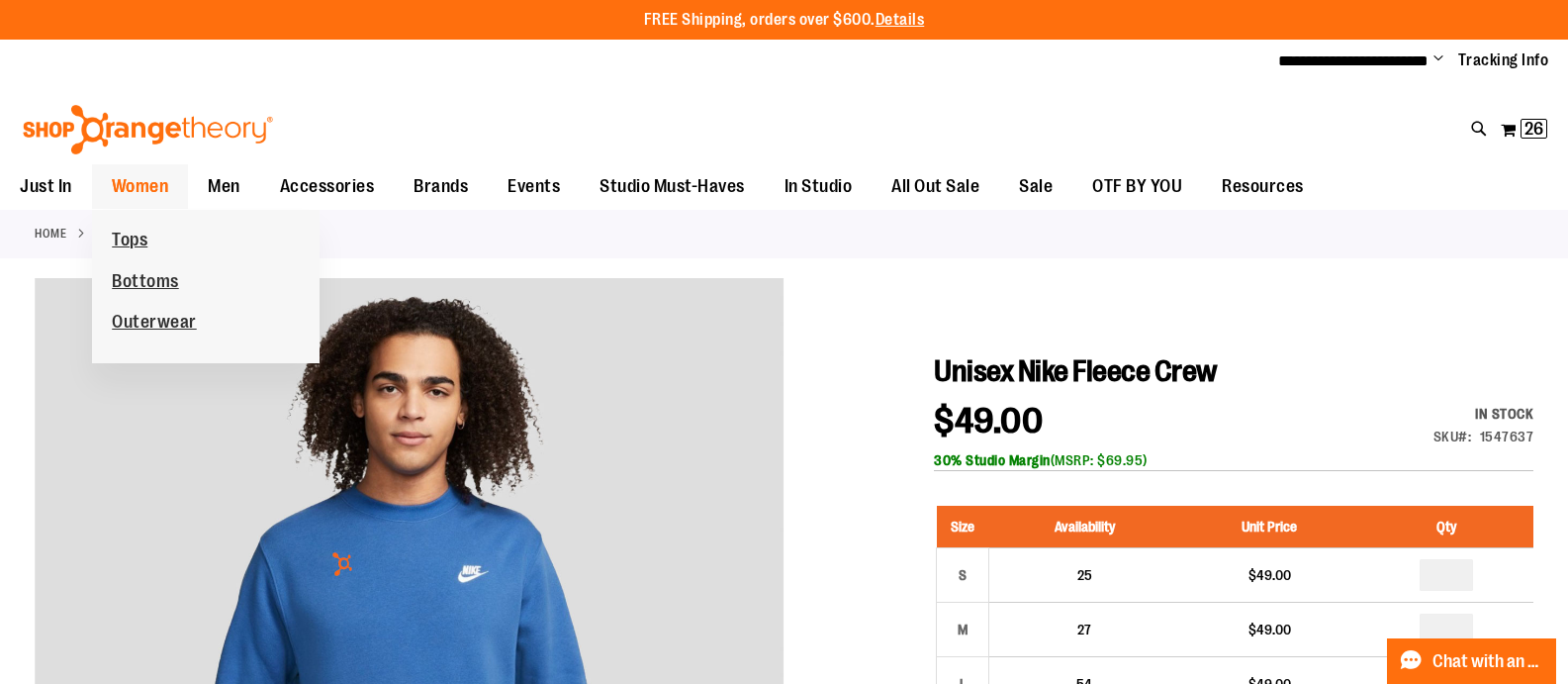 type on "**********" 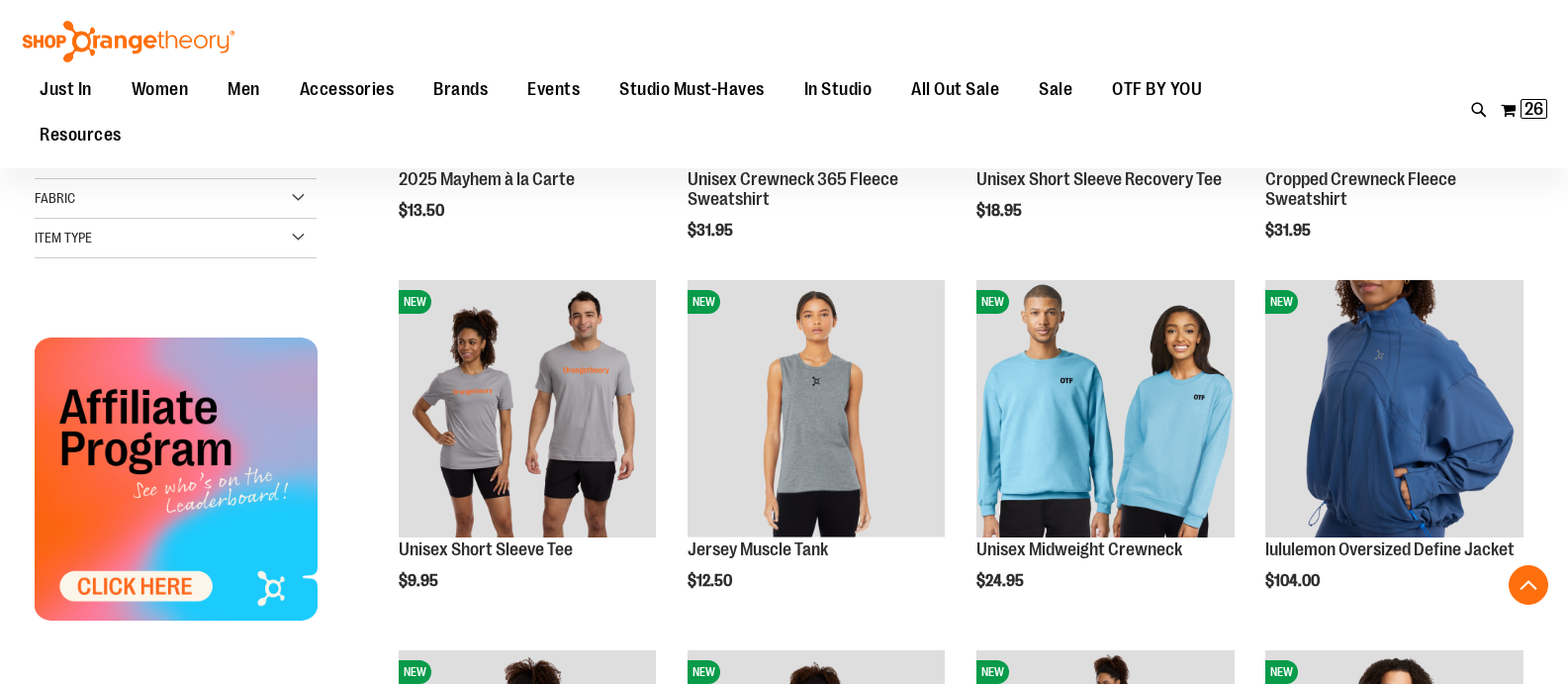 scroll, scrollTop: 473, scrollLeft: 0, axis: vertical 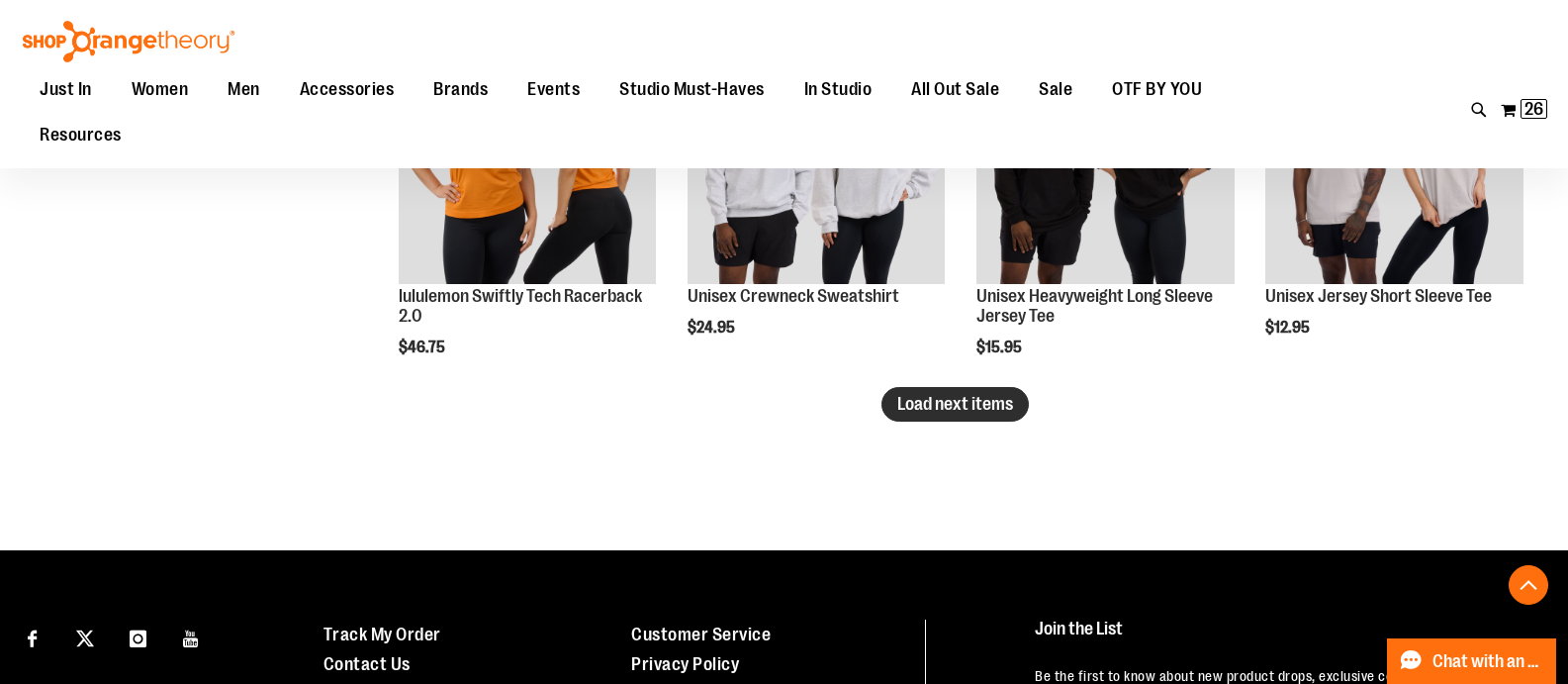 type on "**********" 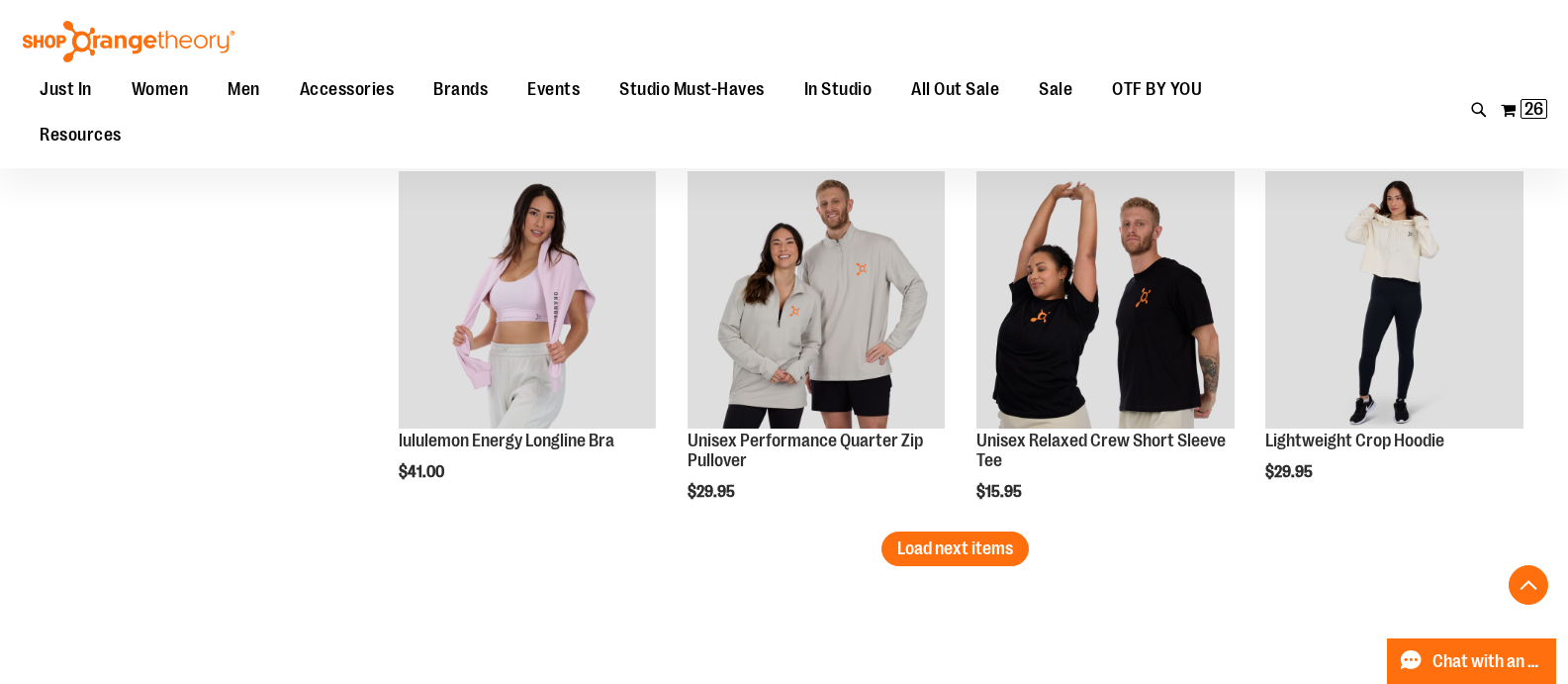 scroll, scrollTop: 4113, scrollLeft: 0, axis: vertical 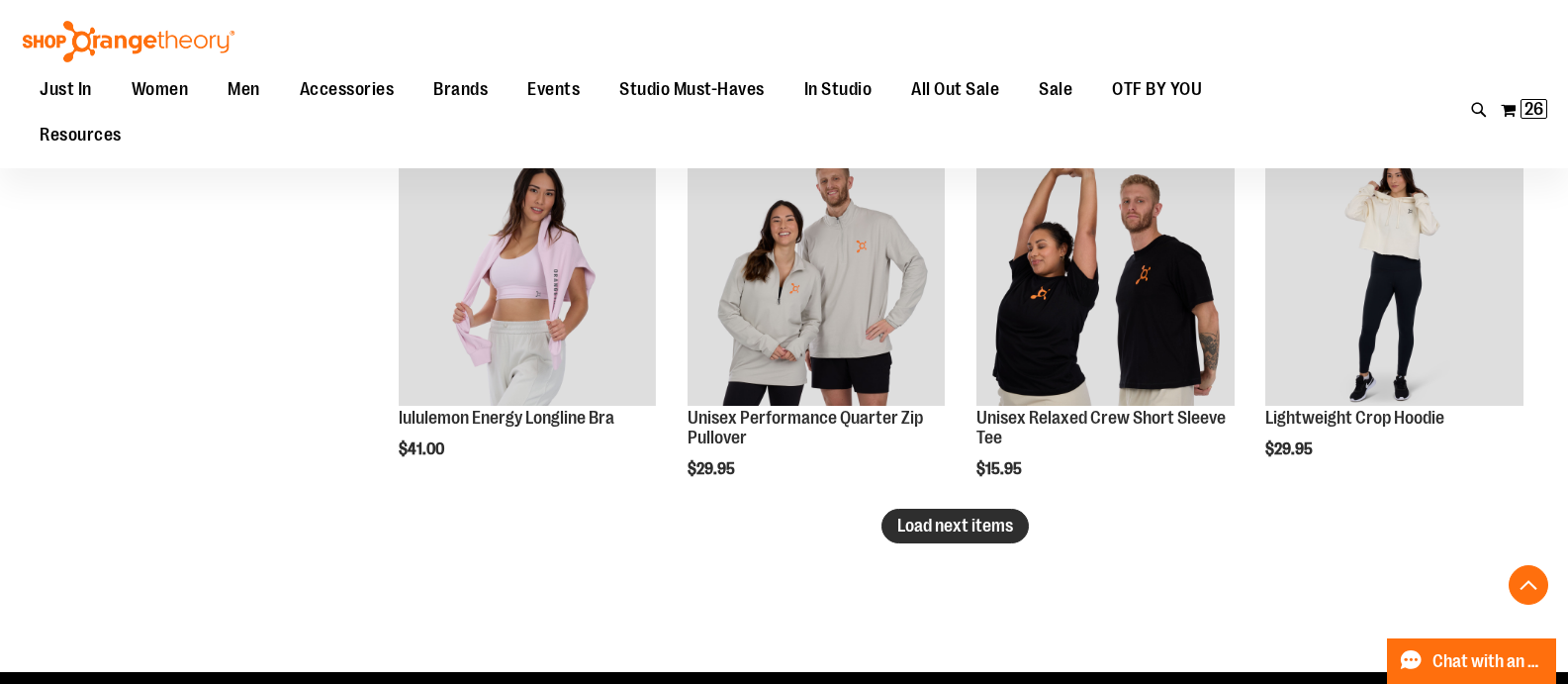click on "Load next items" at bounding box center (955, 526) 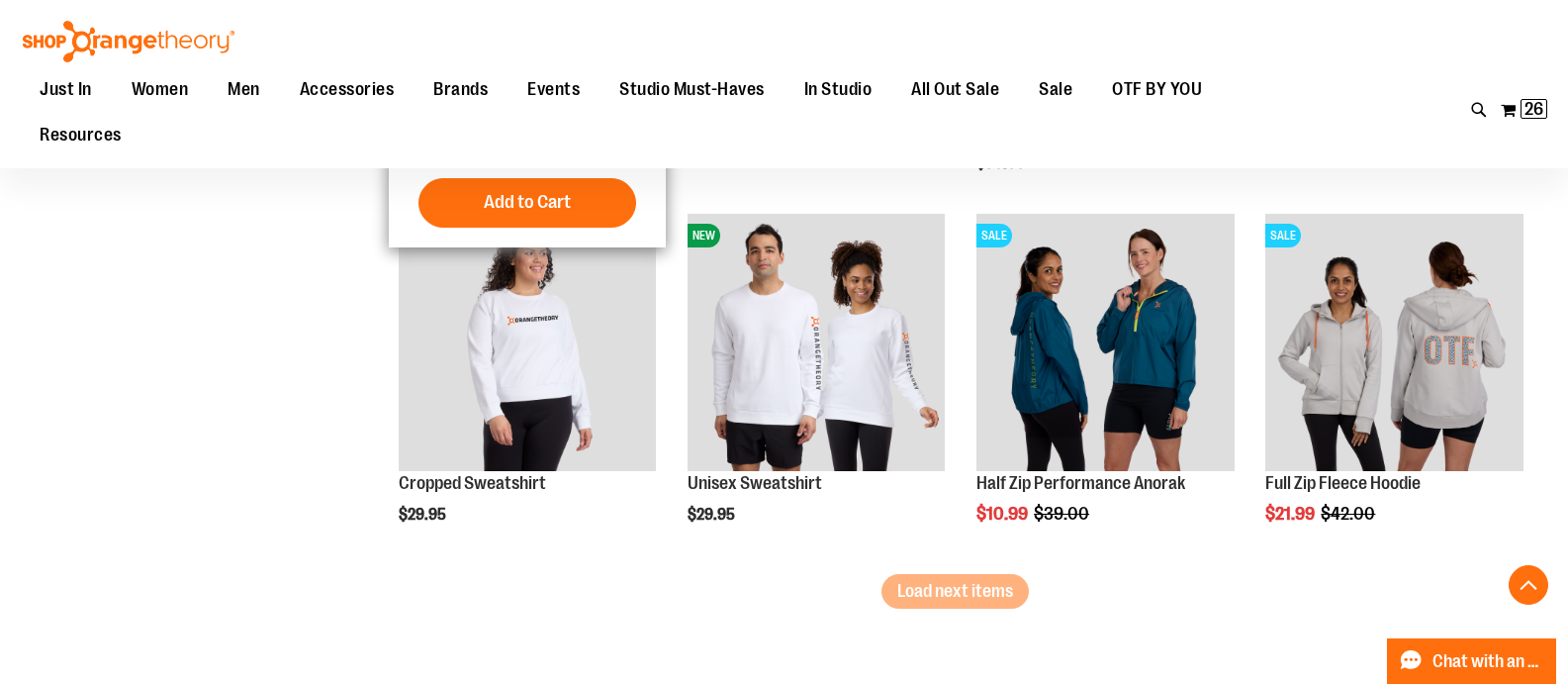 scroll, scrollTop: 5202, scrollLeft: 0, axis: vertical 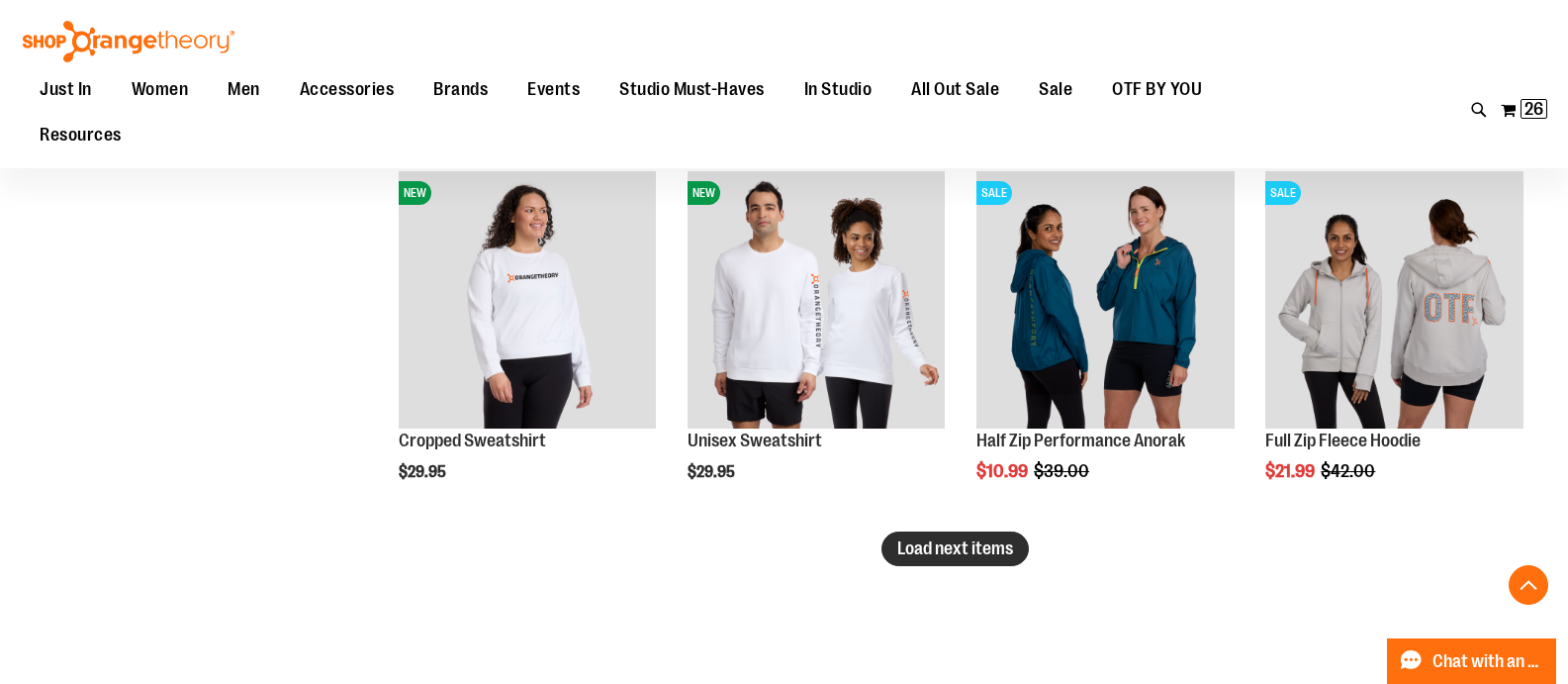click on "Load next items" at bounding box center (955, 548) 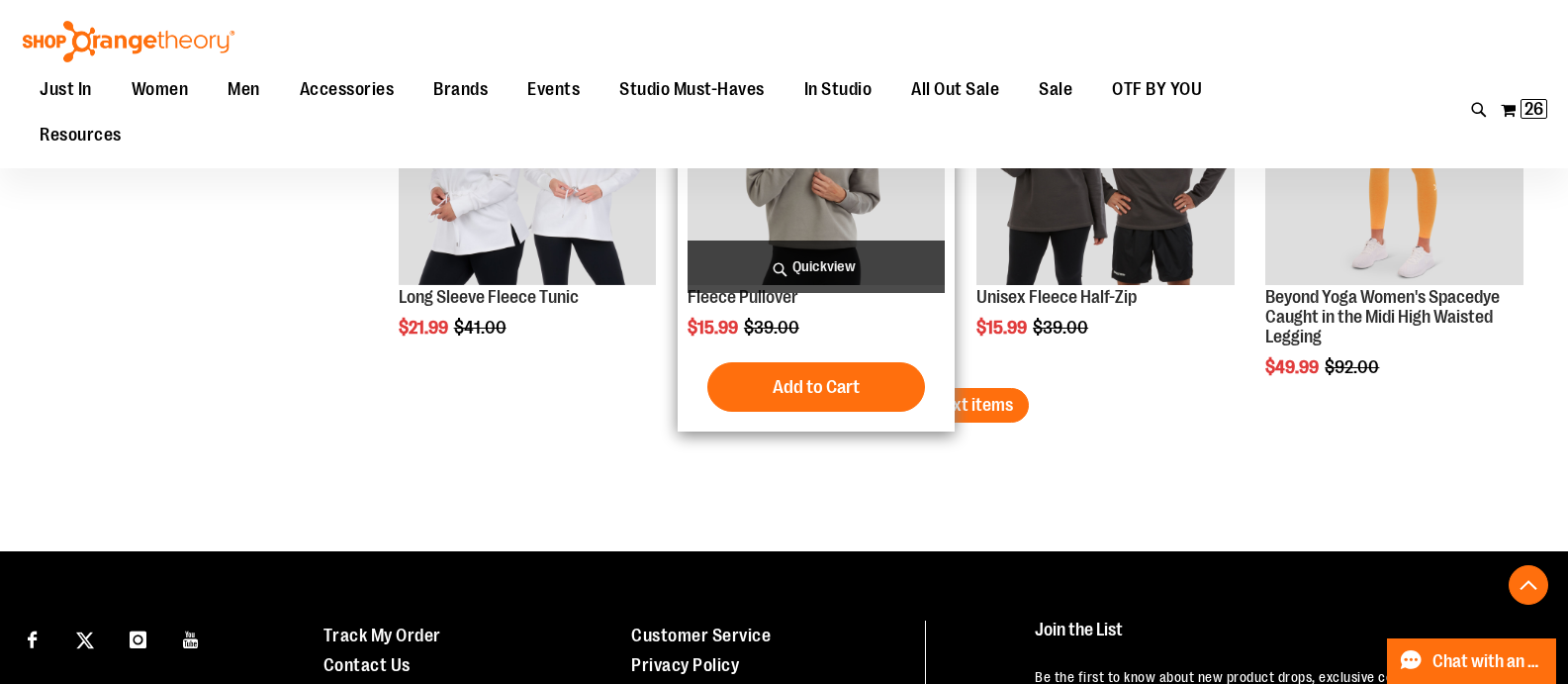 scroll, scrollTop: 6390, scrollLeft: 0, axis: vertical 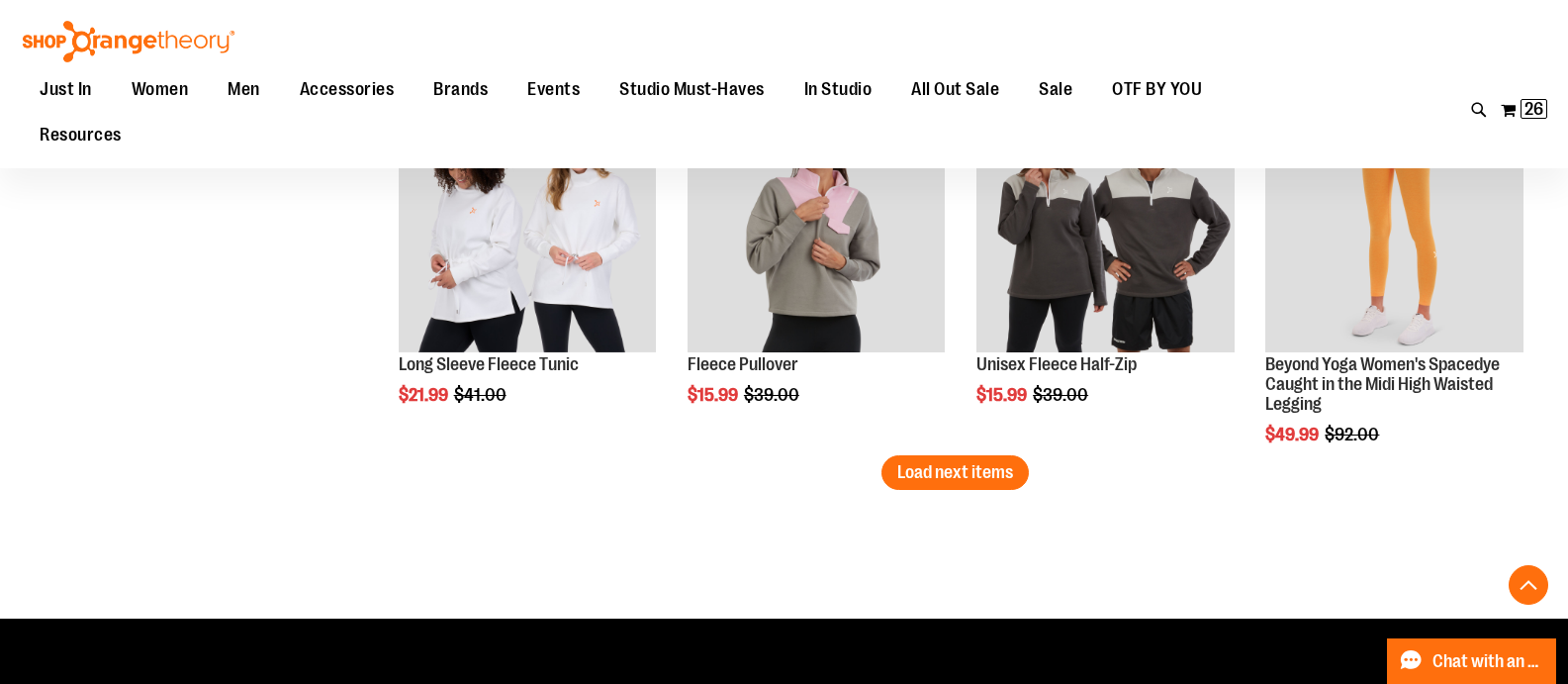 click on "Load next items" at bounding box center [955, 472] 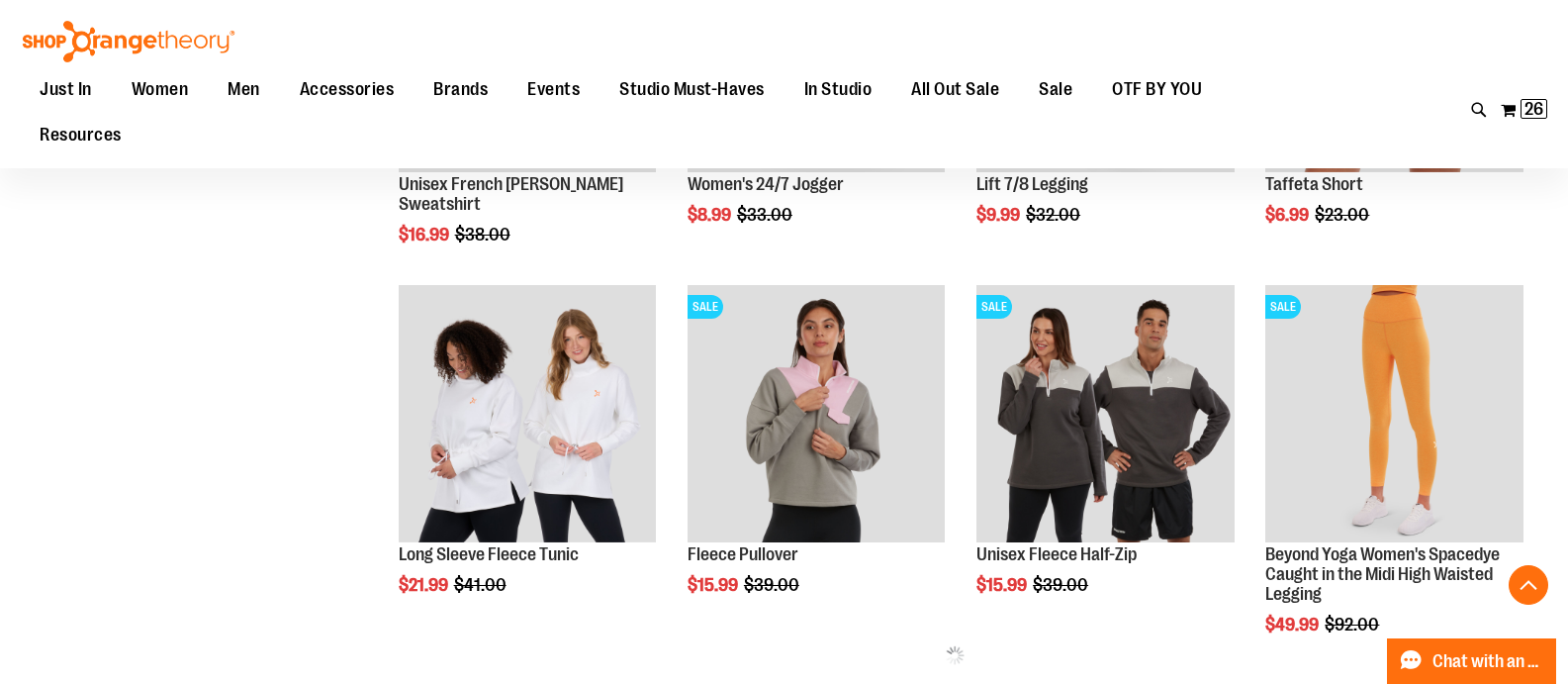 scroll, scrollTop: 6192, scrollLeft: 0, axis: vertical 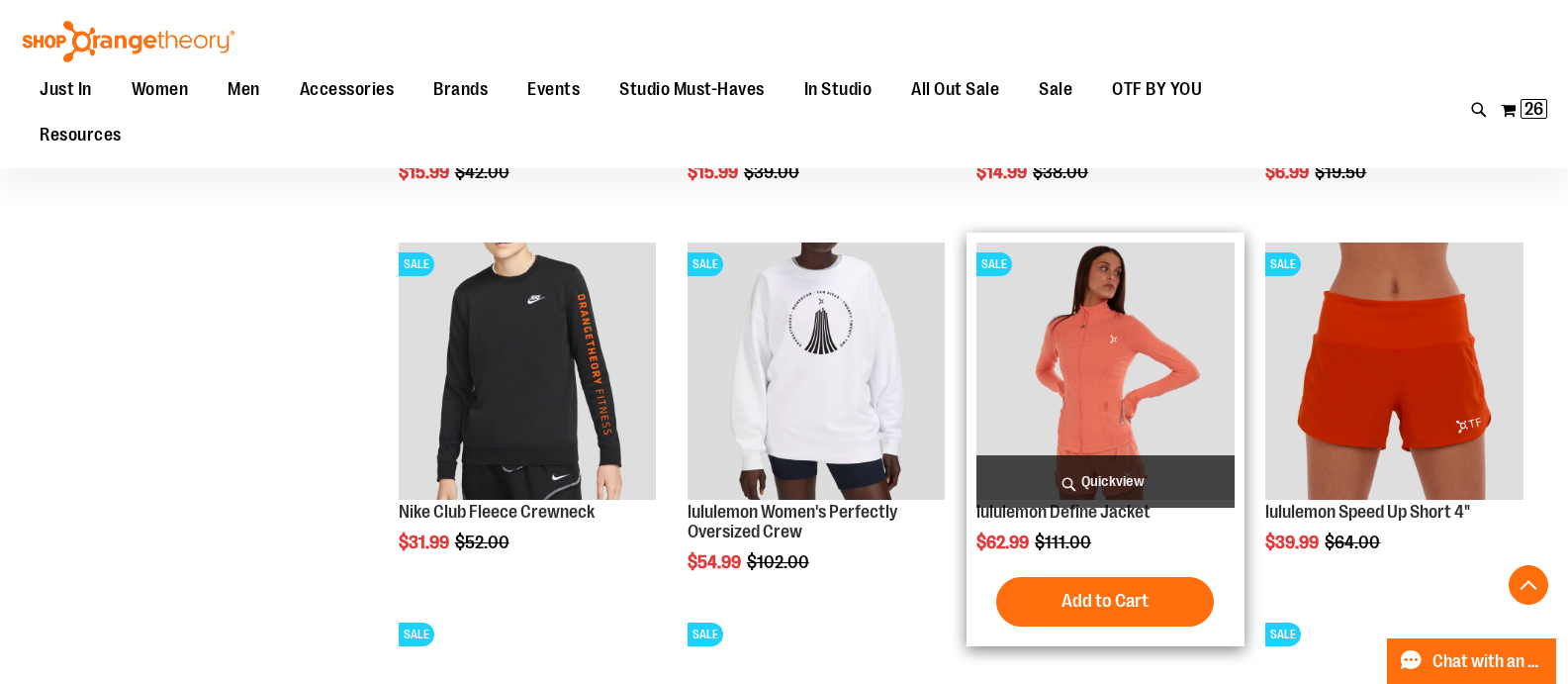 click on "Quickview" at bounding box center (1105, 481) 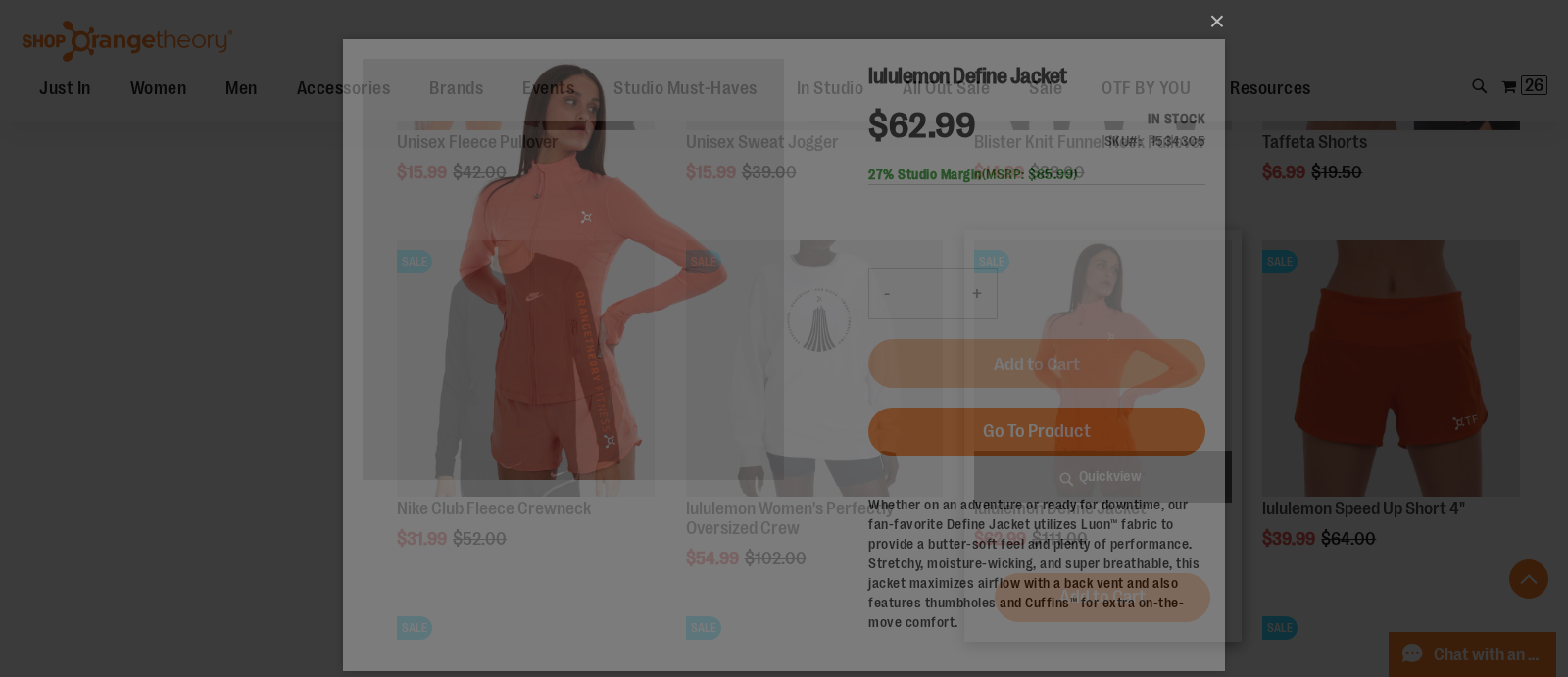 scroll, scrollTop: 0, scrollLeft: 0, axis: both 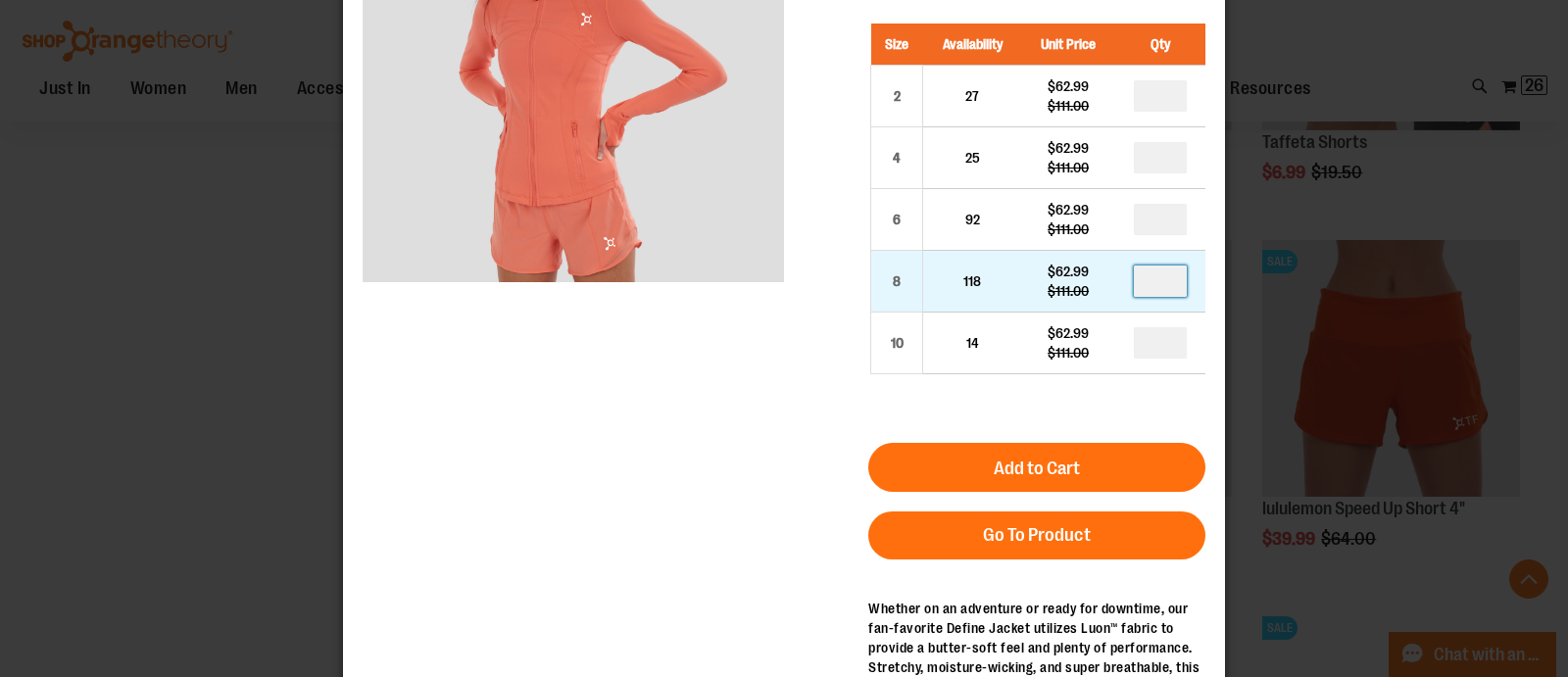 click at bounding box center (1160, 281) 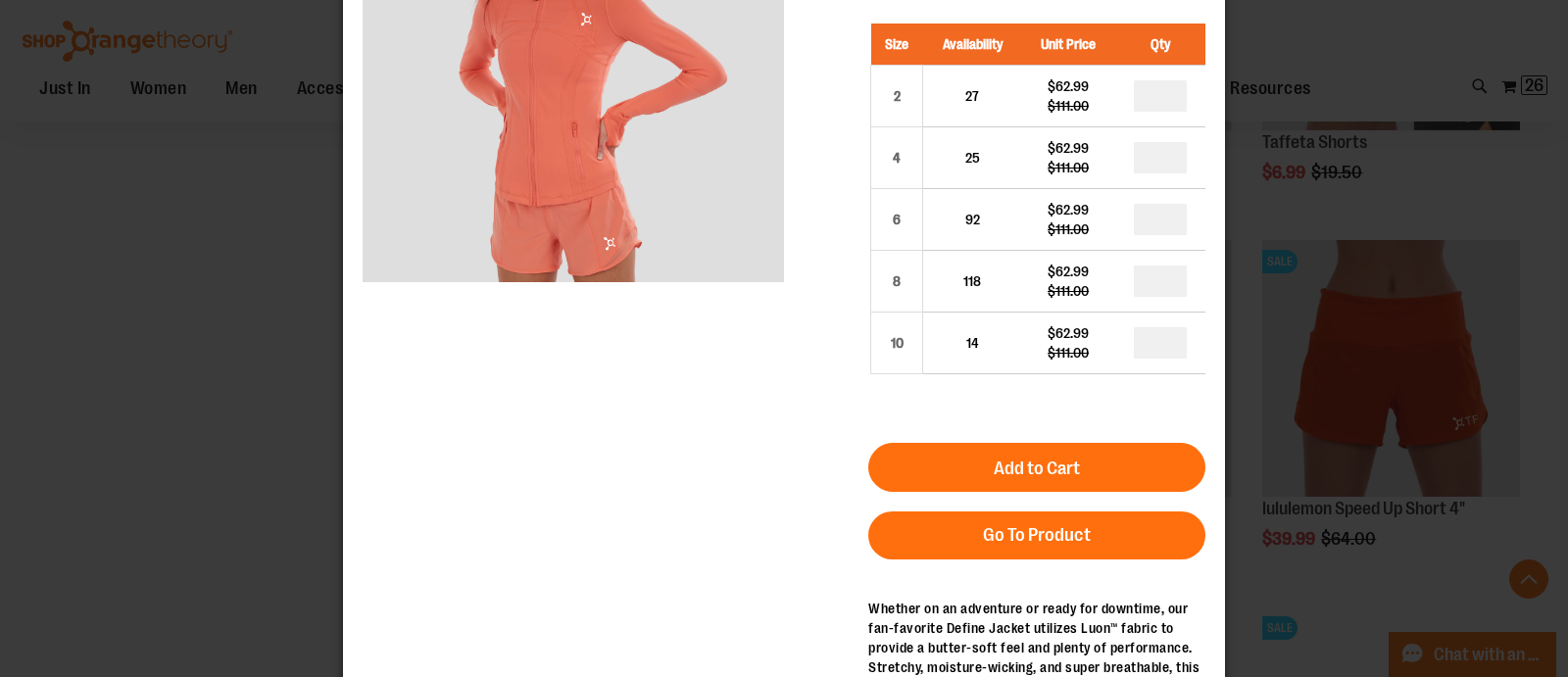 click on "lululemon Define Jacket
$62.99
Regular Price
$111.00
In stock
Only  %1  left
SKU
1534305
27% Studio Margin  (MSRP: $85.99)
Size
Availability
Unit Price
Qty
2
27
* 4" at bounding box center [784, 337] 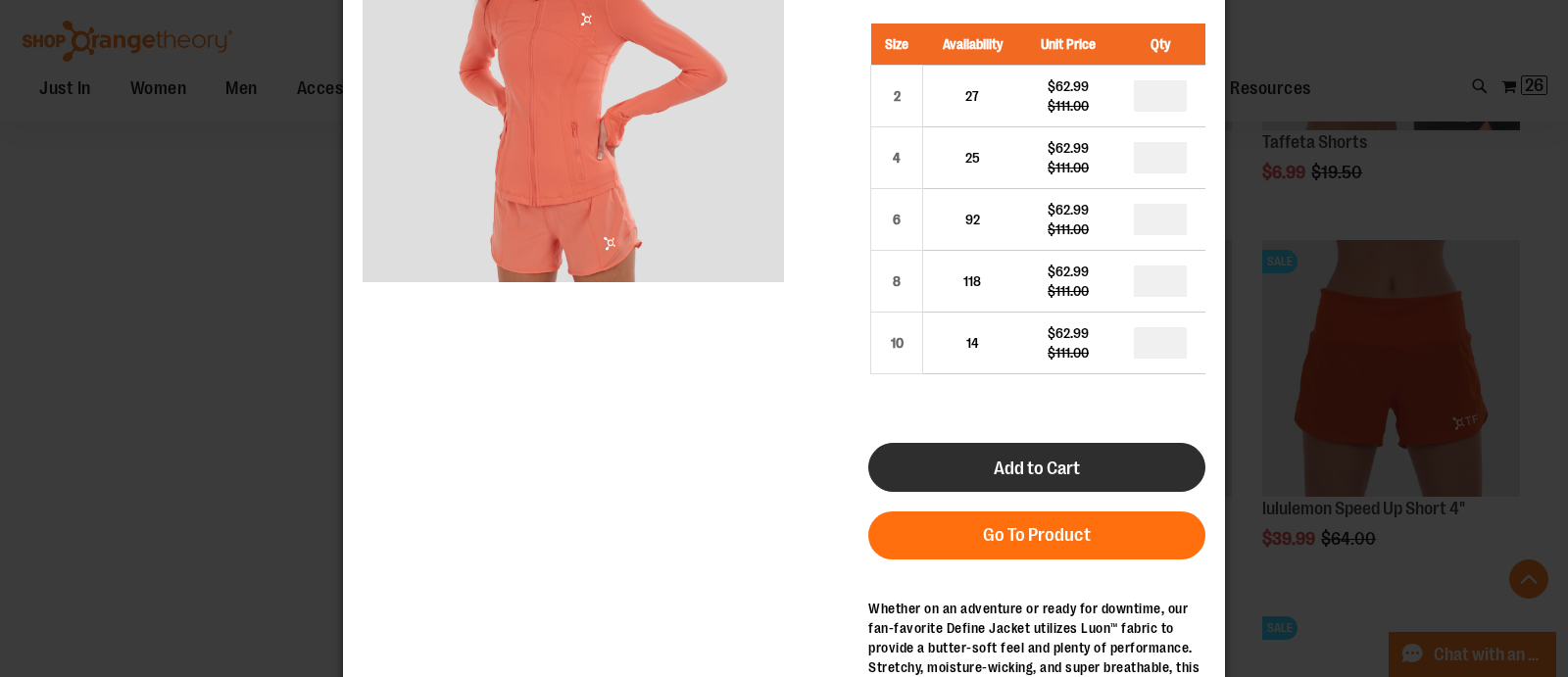 click on "Add to Cart" at bounding box center (1037, 467) 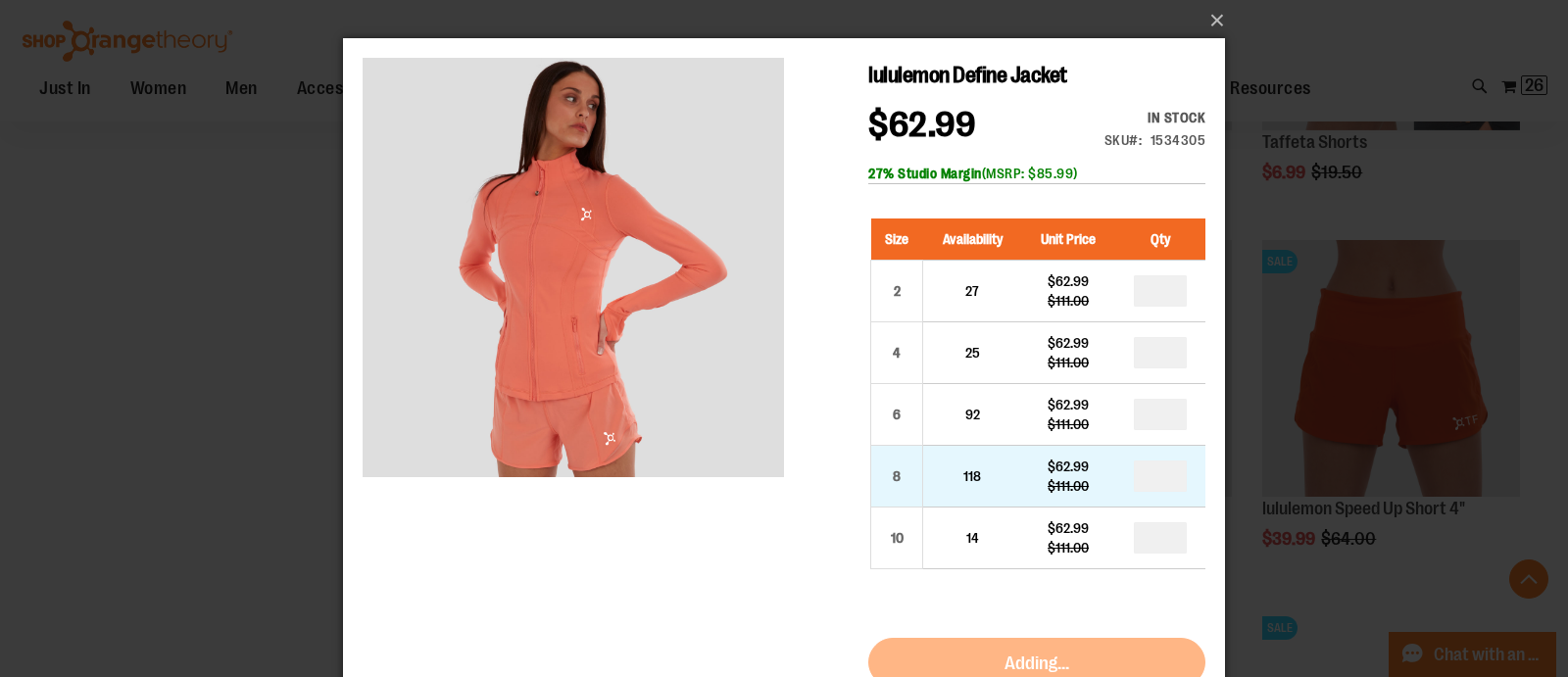 scroll, scrollTop: 0, scrollLeft: 0, axis: both 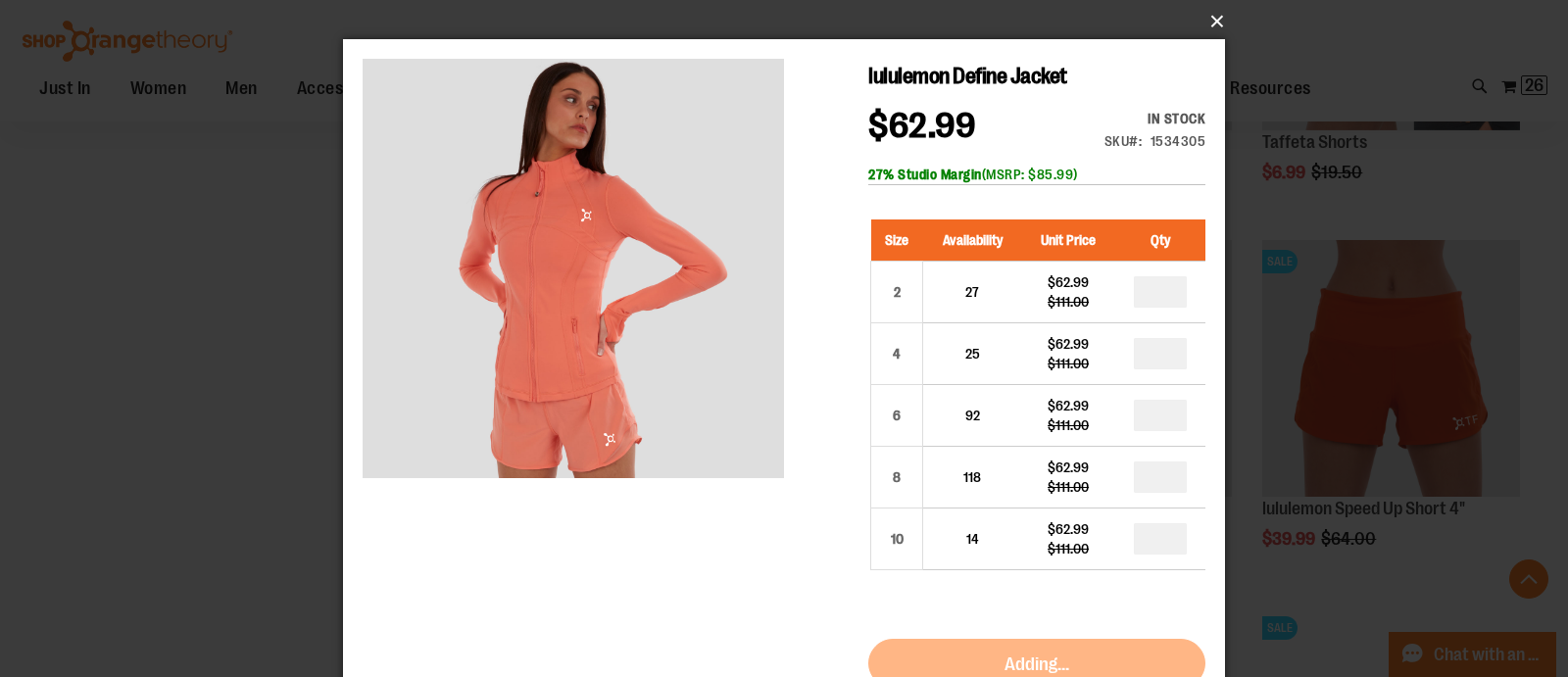 click on "×" at bounding box center [790, 22] 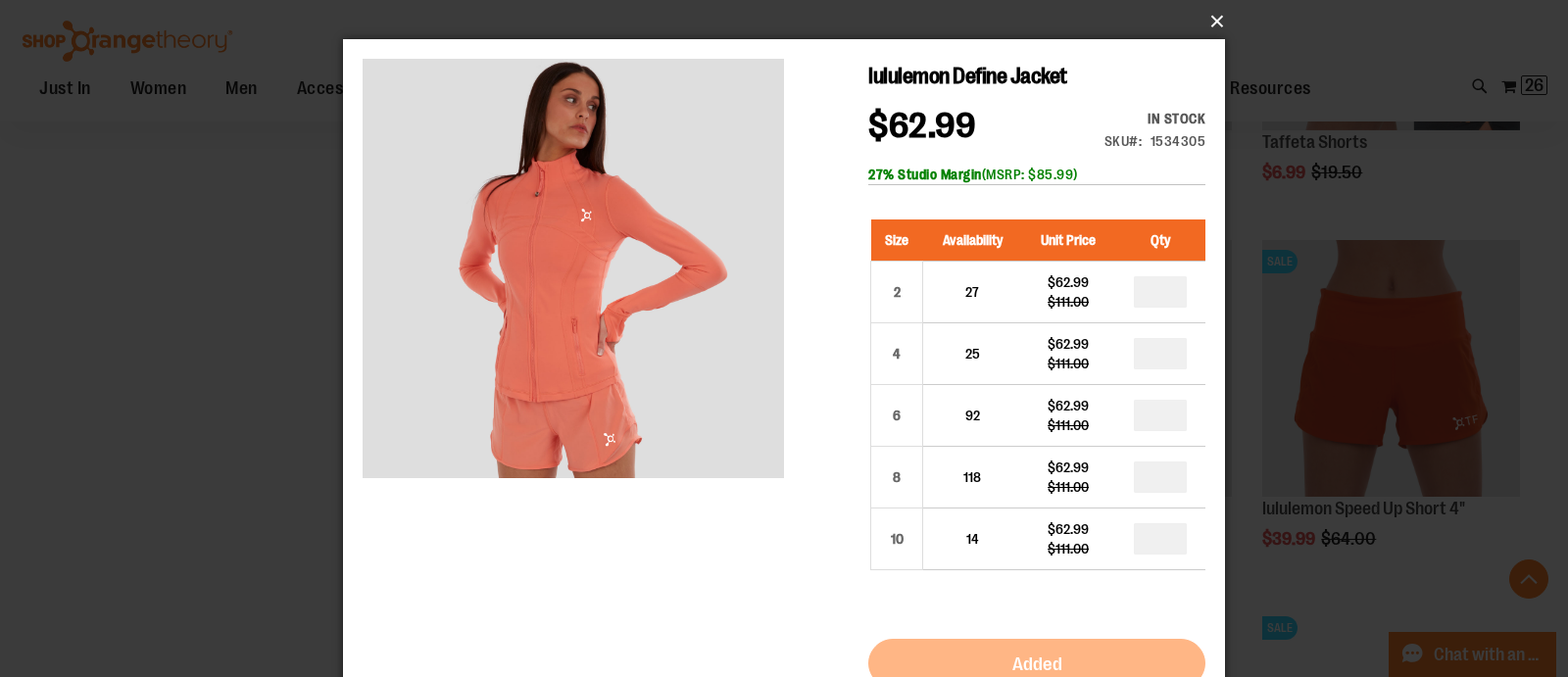 click on "×" at bounding box center (790, 22) 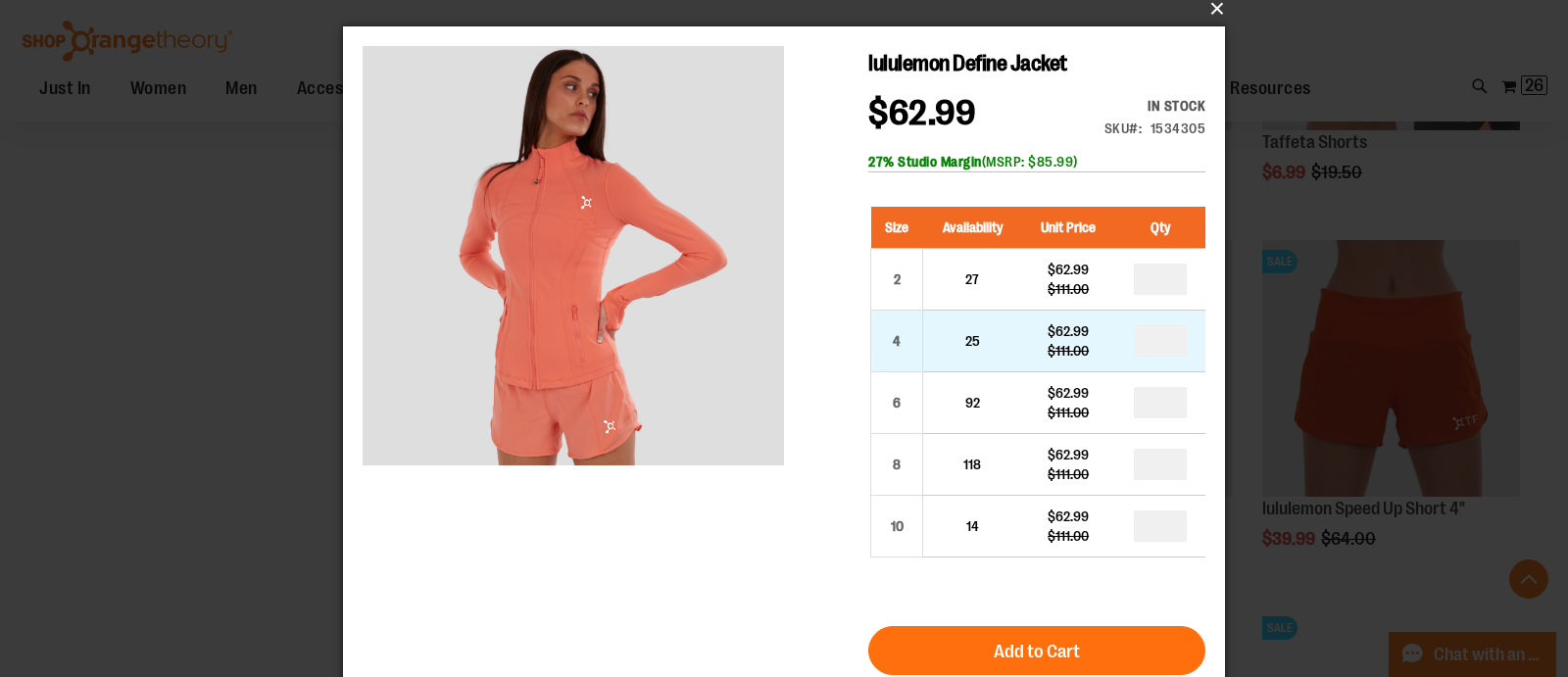 scroll, scrollTop: 0, scrollLeft: 0, axis: both 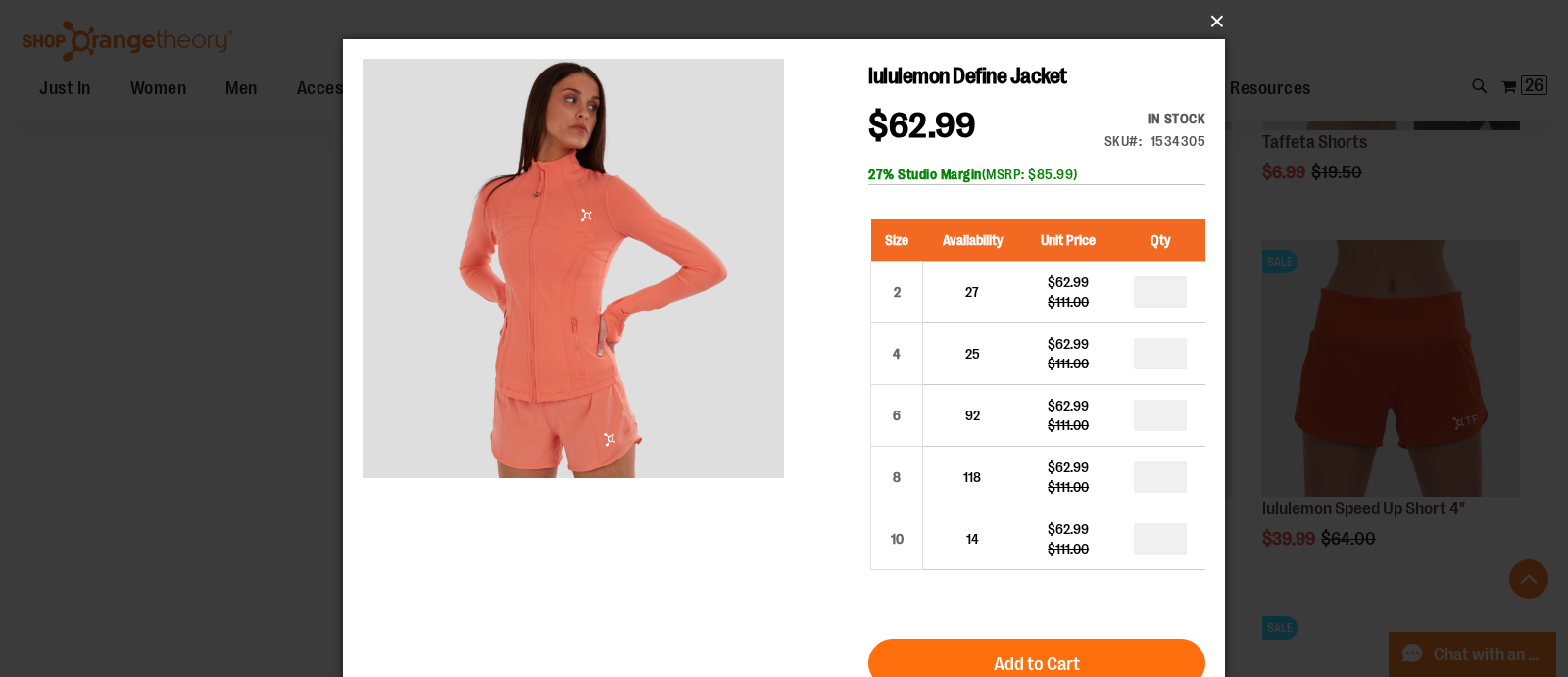 click on "×" at bounding box center [790, 22] 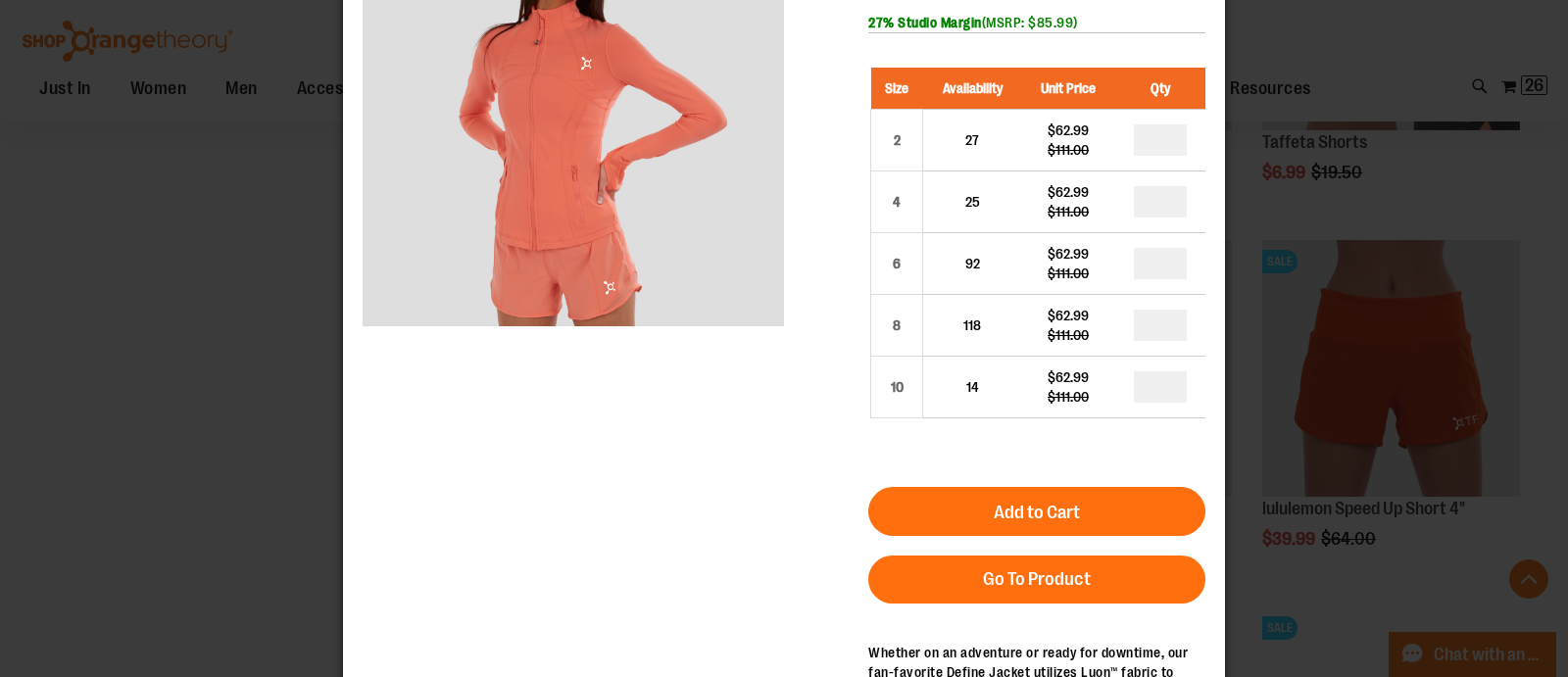 scroll, scrollTop: 0, scrollLeft: 0, axis: both 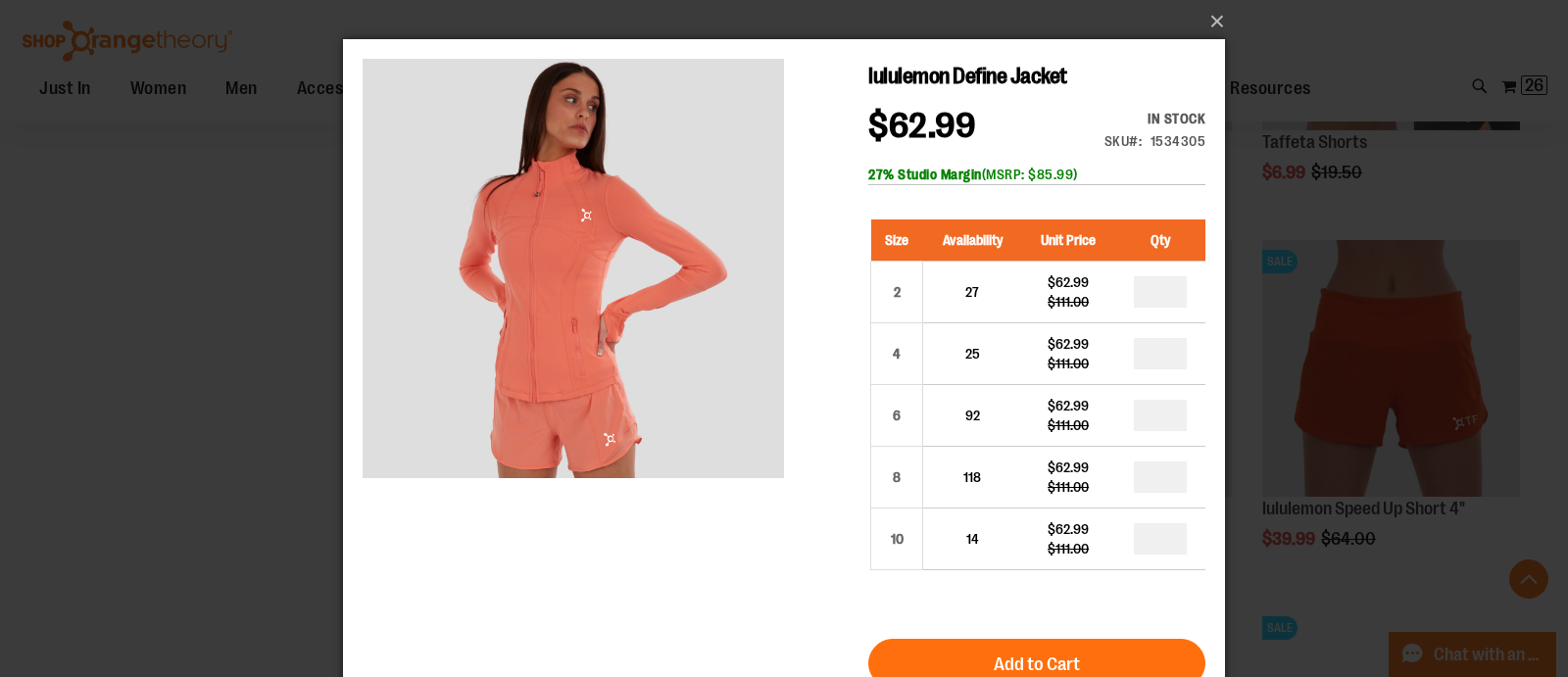 click on "×" at bounding box center (784, 338) 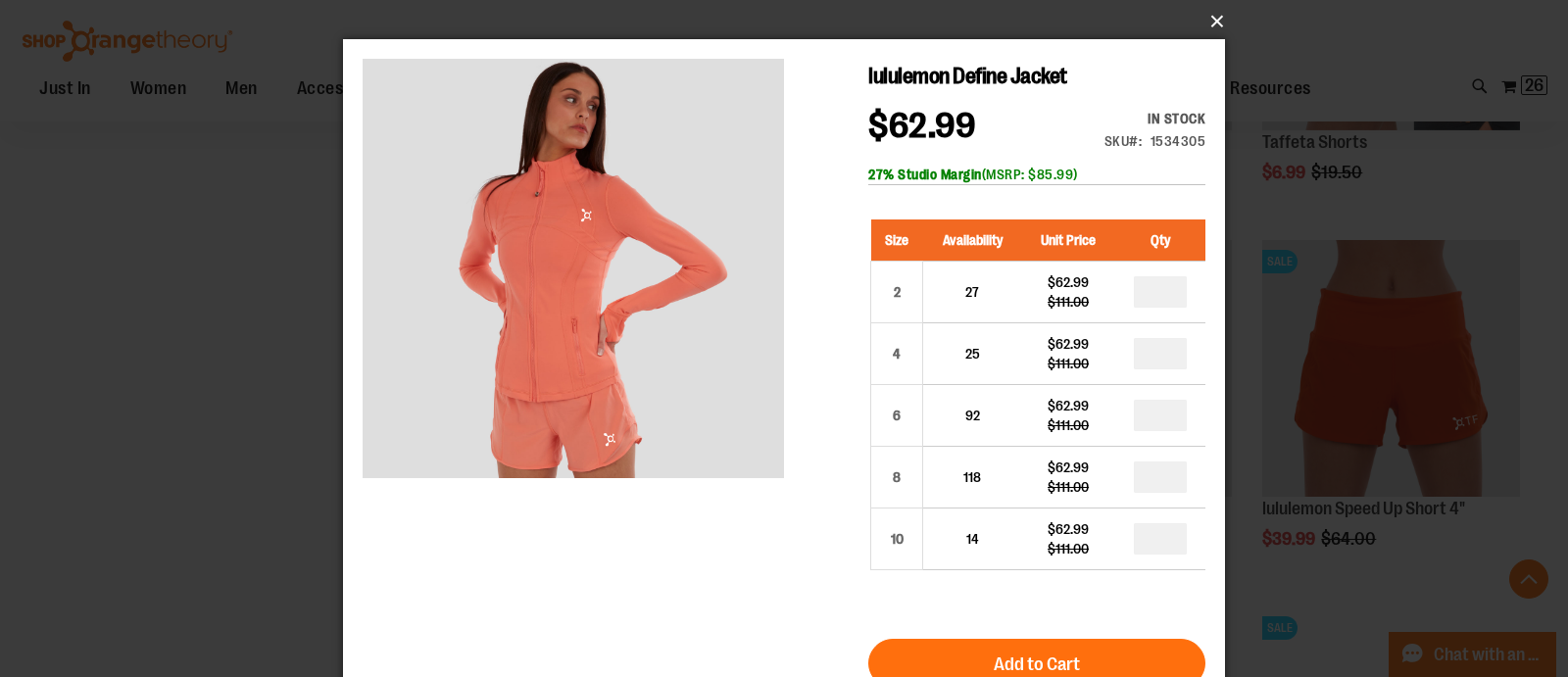 click on "×" at bounding box center (790, 22) 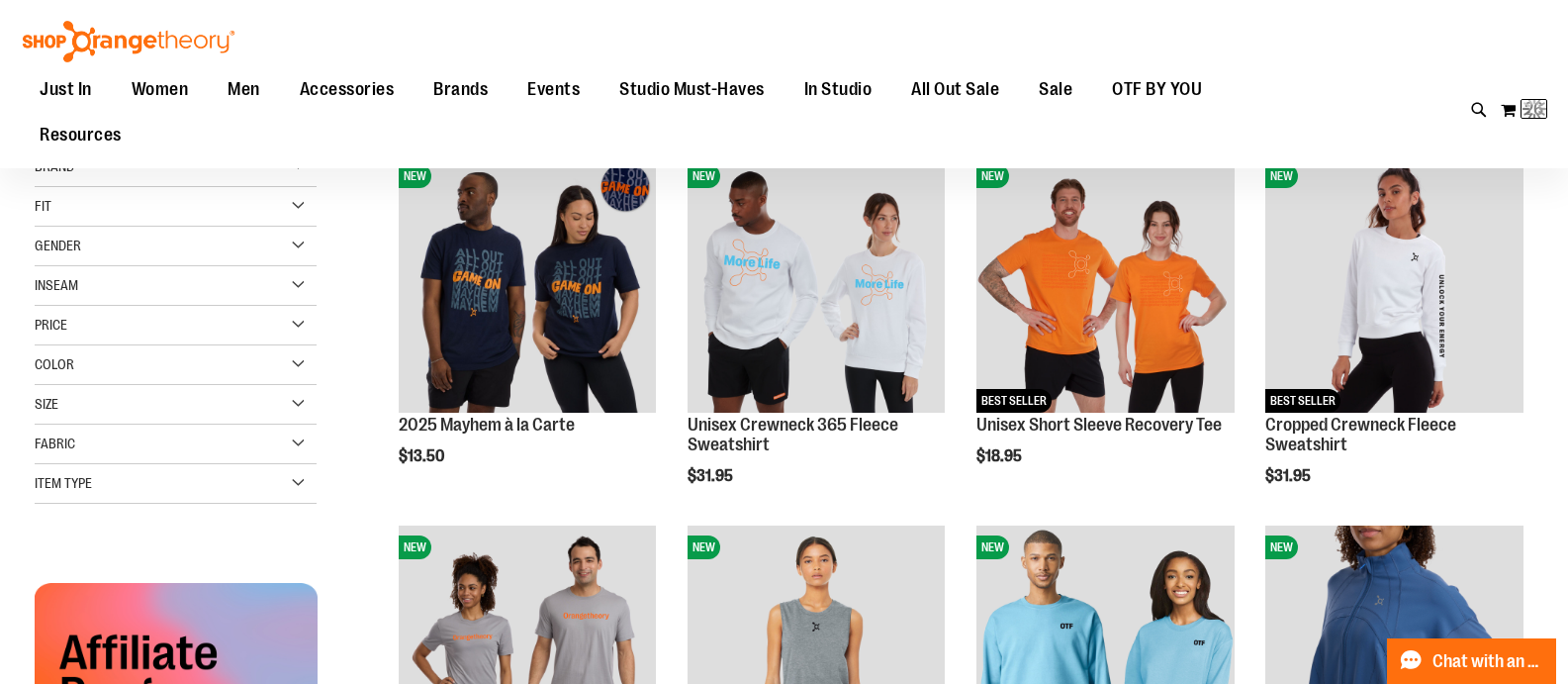 scroll, scrollTop: 0, scrollLeft: 0, axis: both 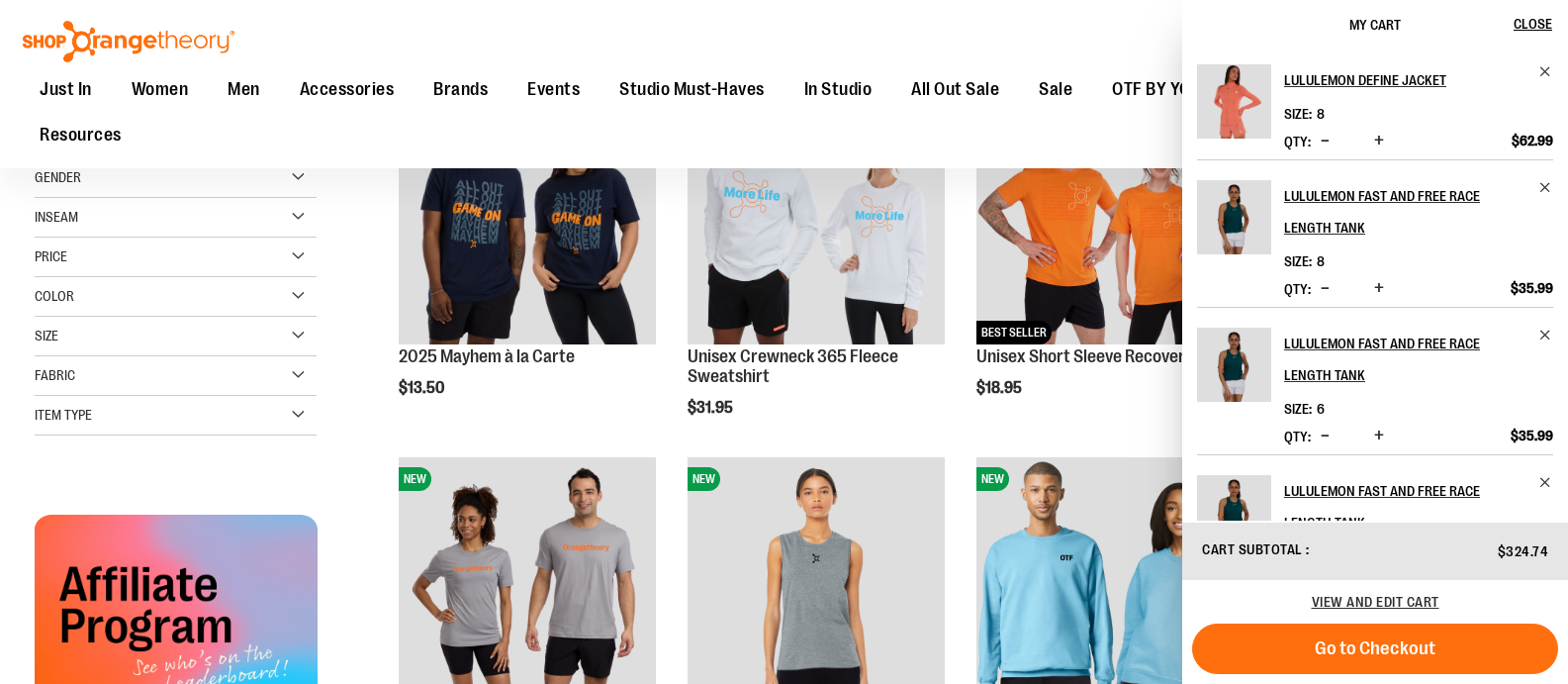 click on "**********" at bounding box center [940, 4003] 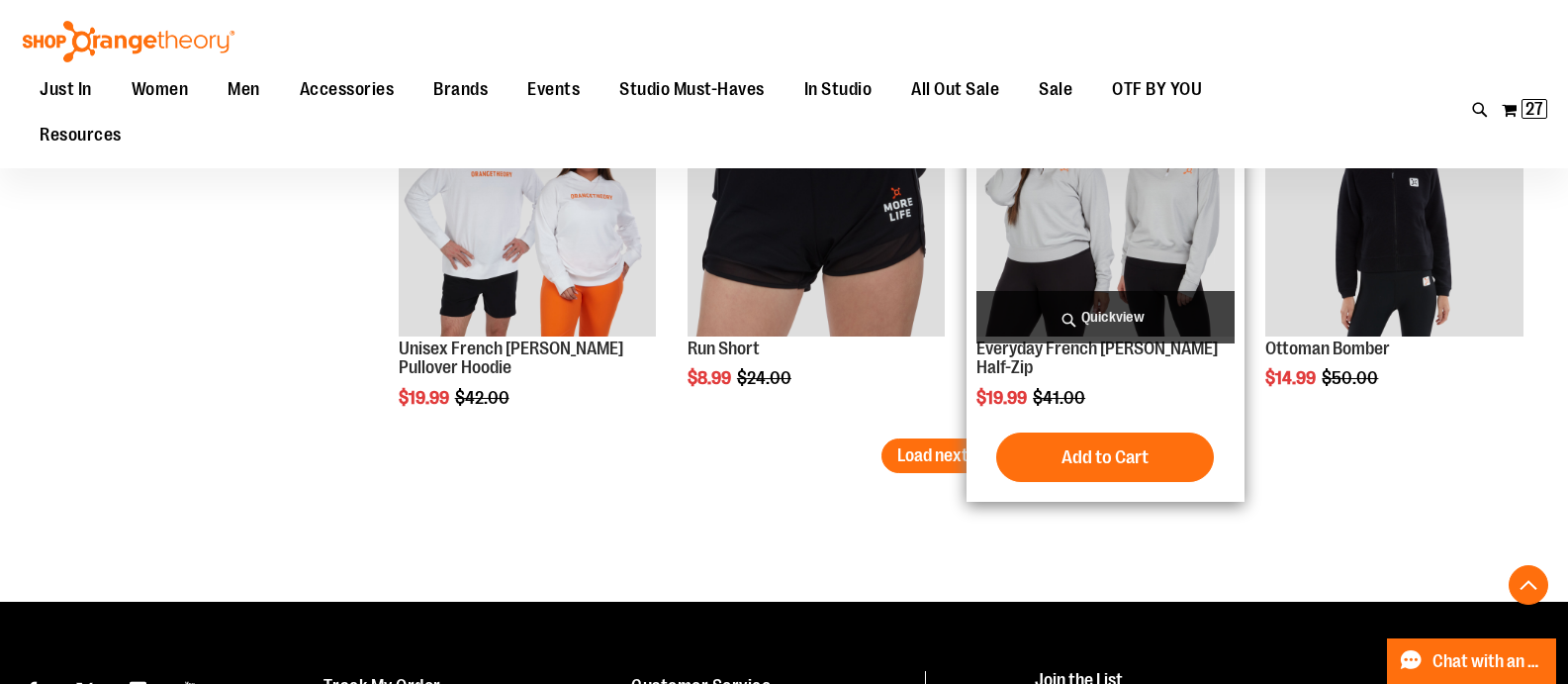 scroll, scrollTop: 7522, scrollLeft: 0, axis: vertical 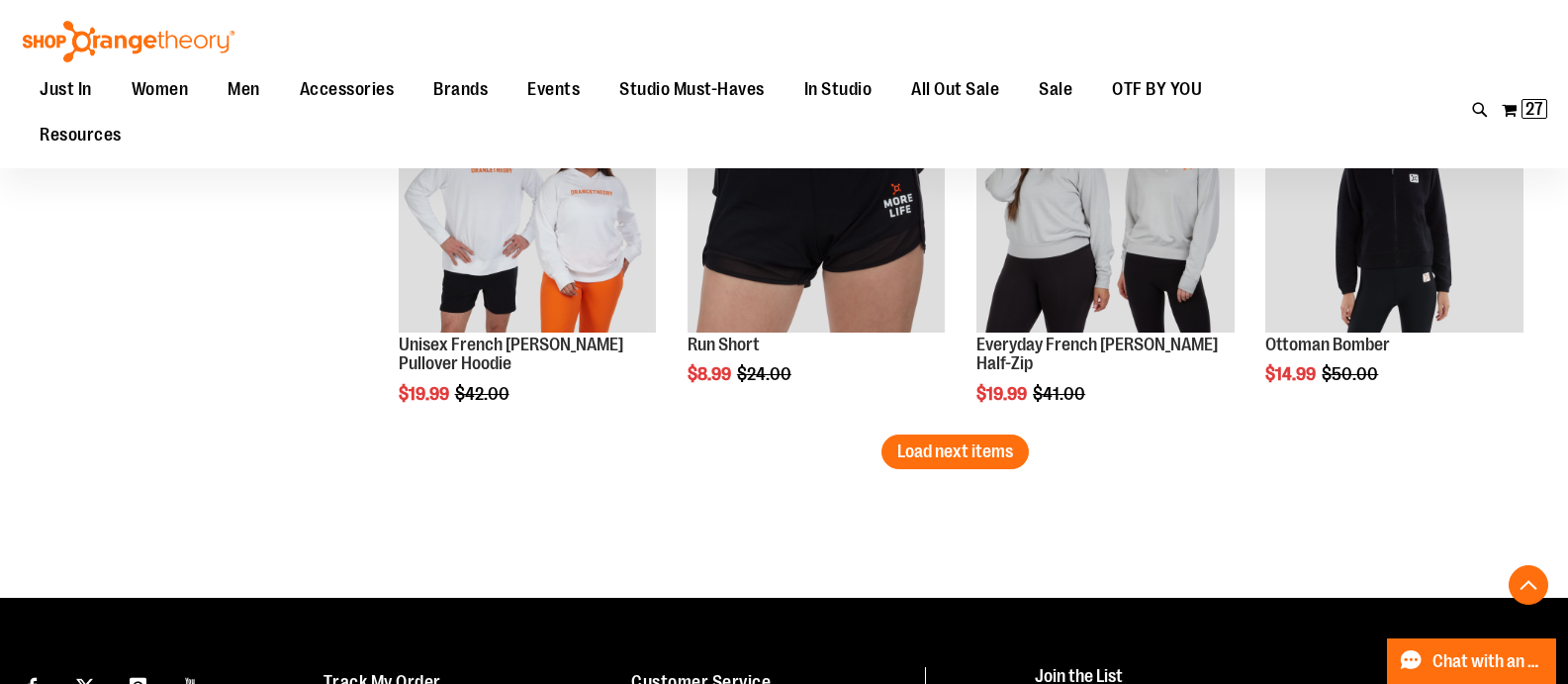 click on "**********" at bounding box center [955, -3456] 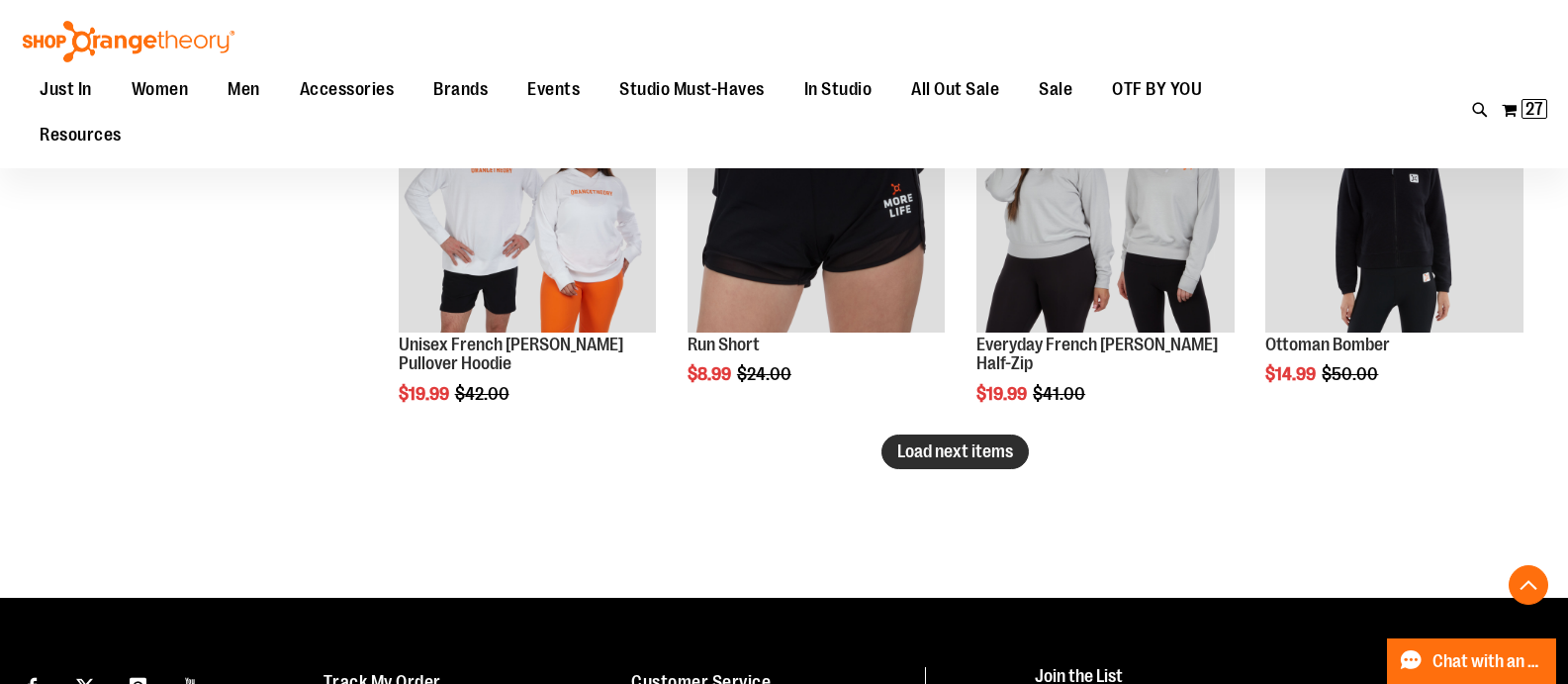 click on "Load next items" at bounding box center [955, 451] 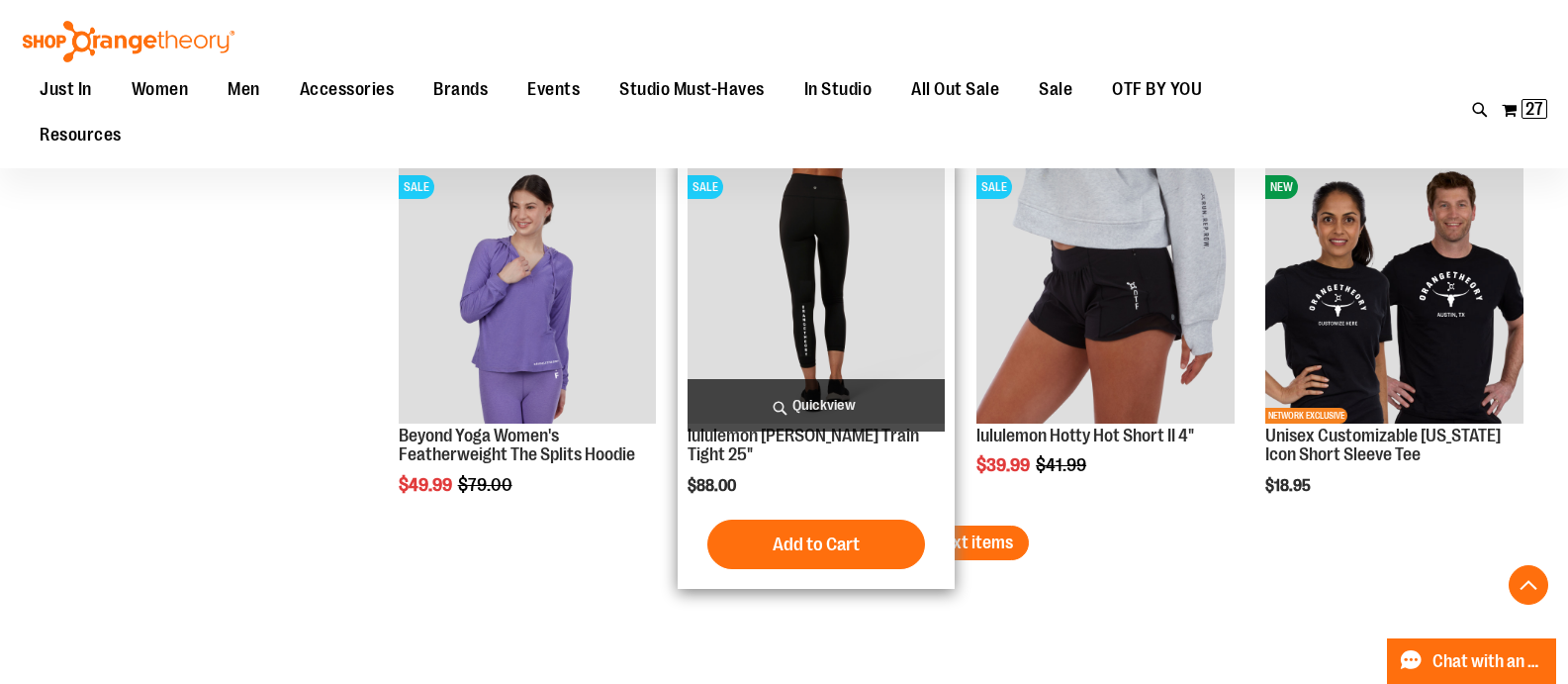 scroll, scrollTop: 8541, scrollLeft: 0, axis: vertical 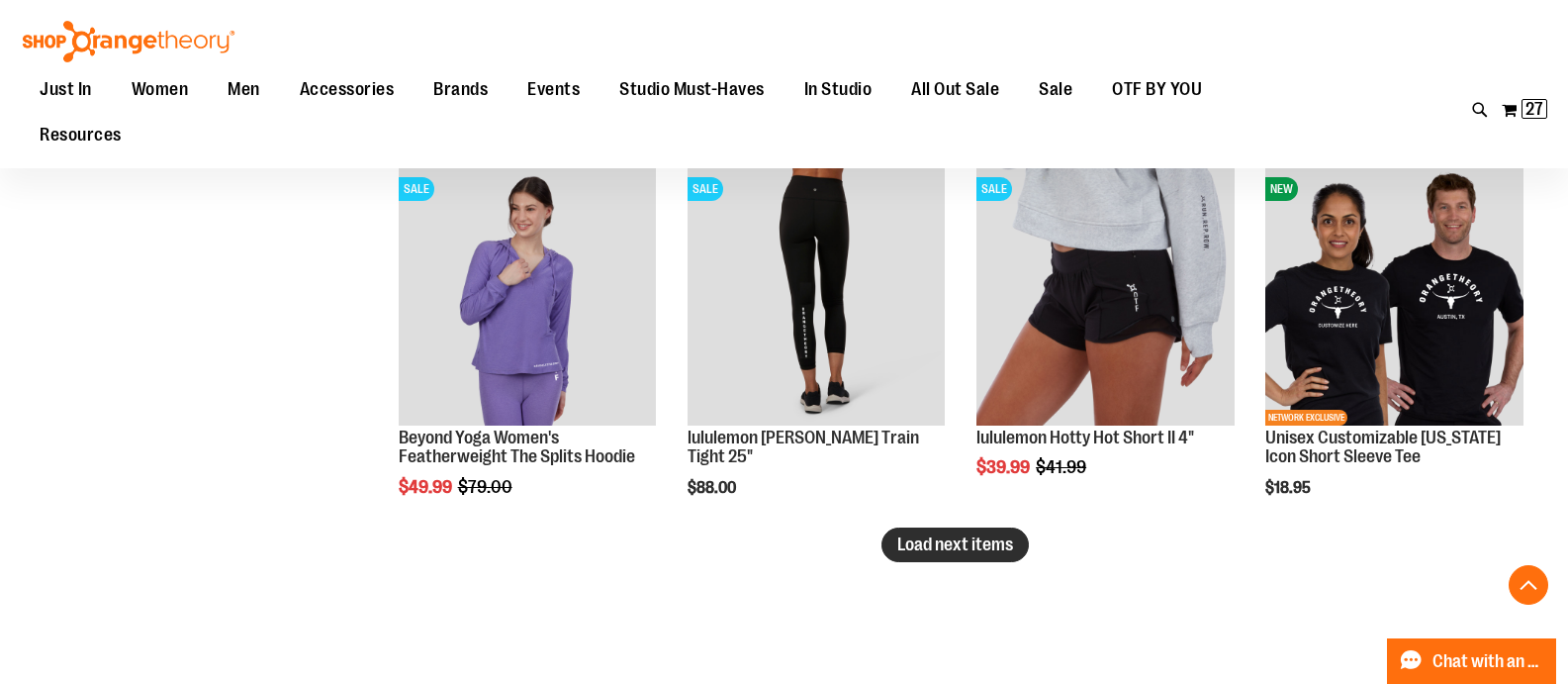 click on "Load next items" at bounding box center (955, 544) 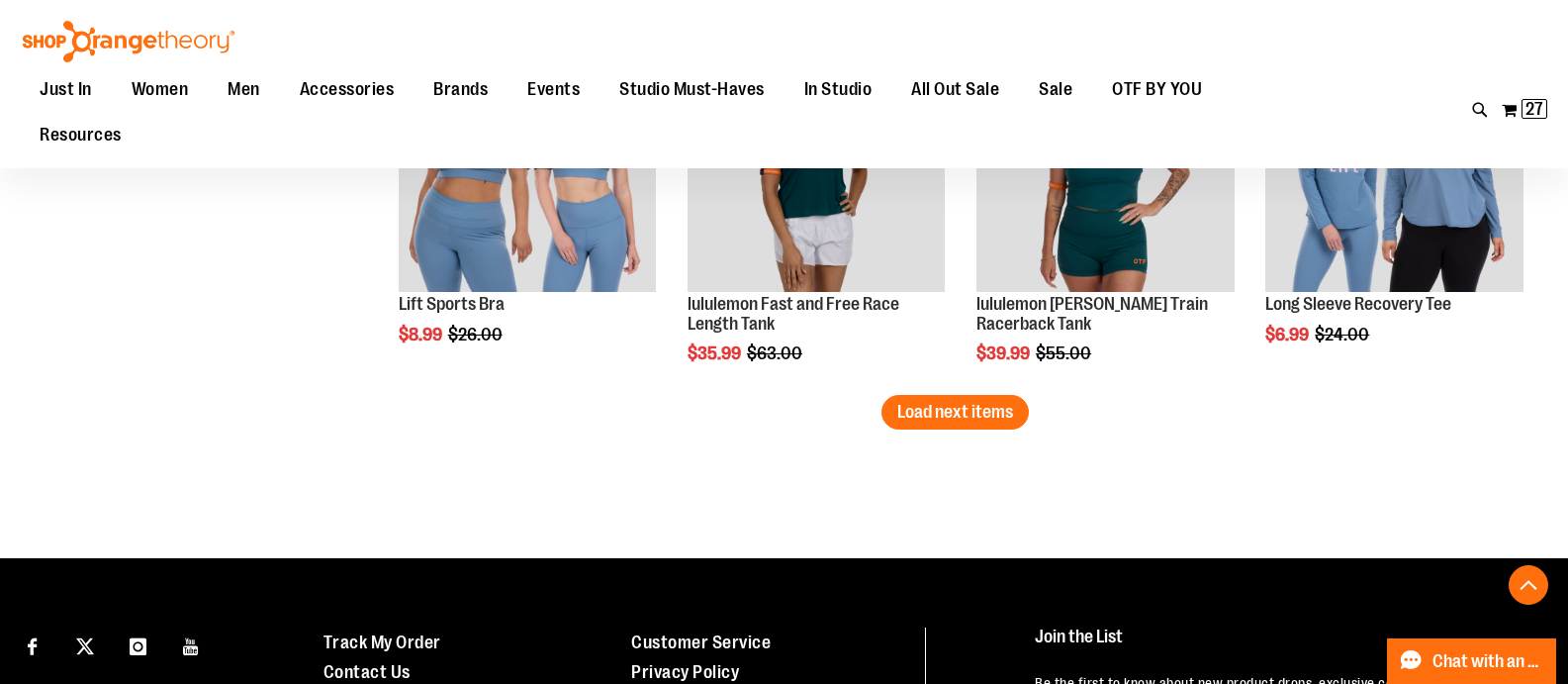scroll, scrollTop: 9728, scrollLeft: 0, axis: vertical 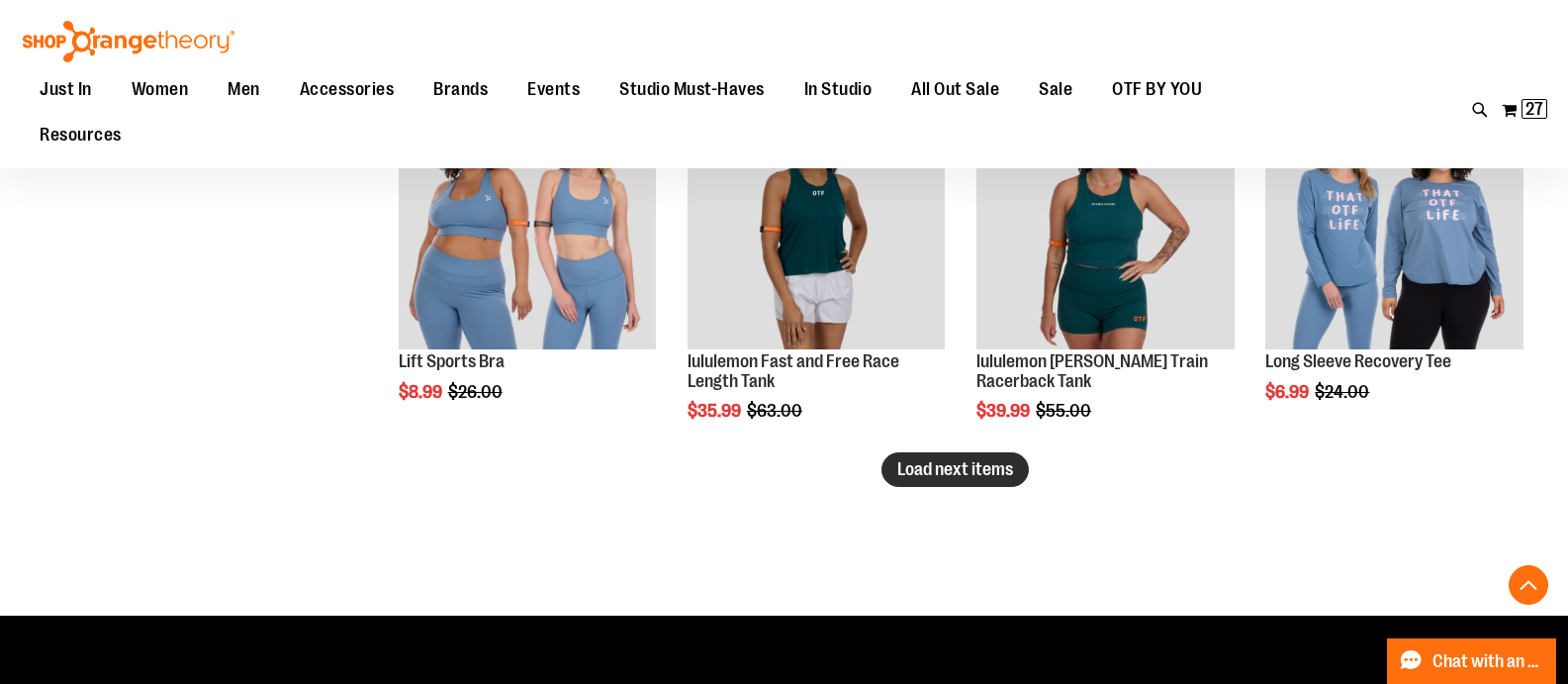click on "Load next items" at bounding box center [955, 469] 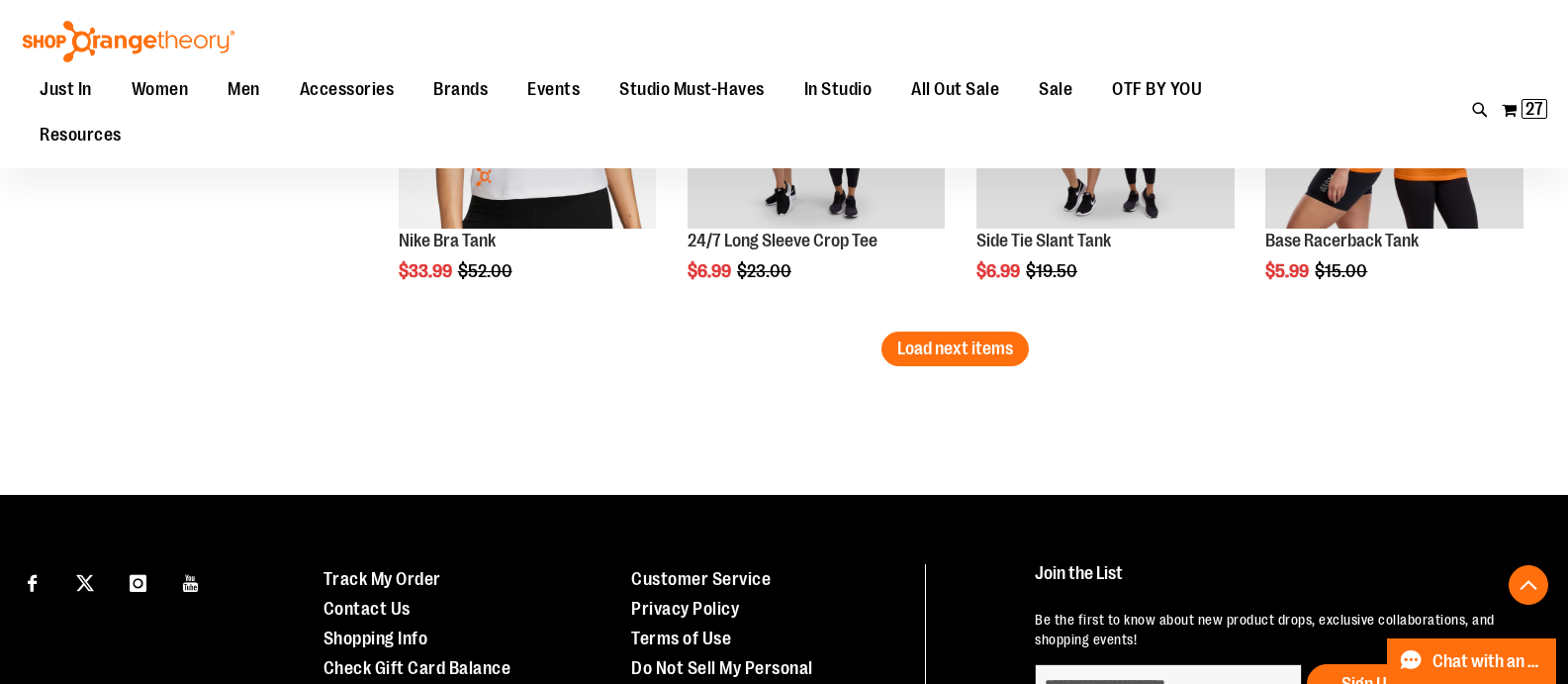 scroll, scrollTop: 11015, scrollLeft: 0, axis: vertical 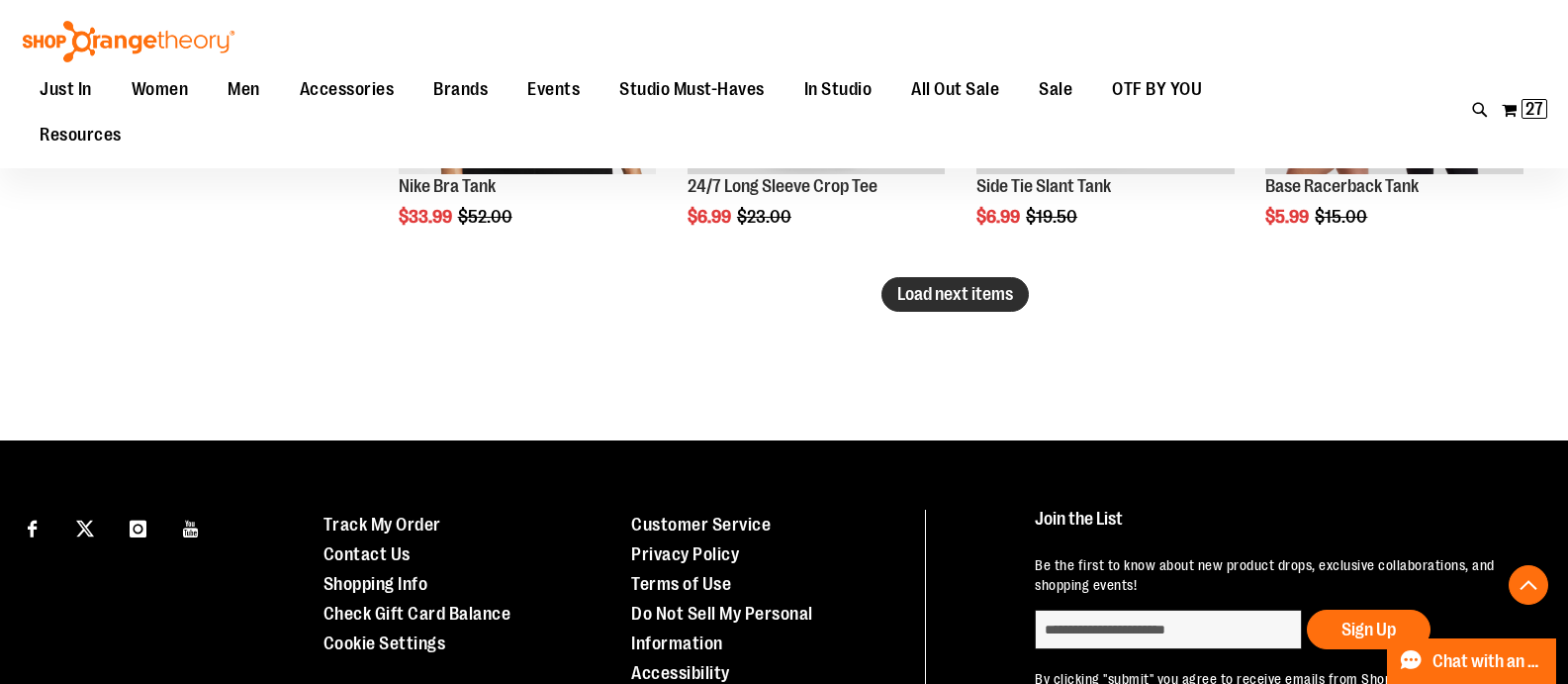 click on "Load next items" at bounding box center (955, 294) 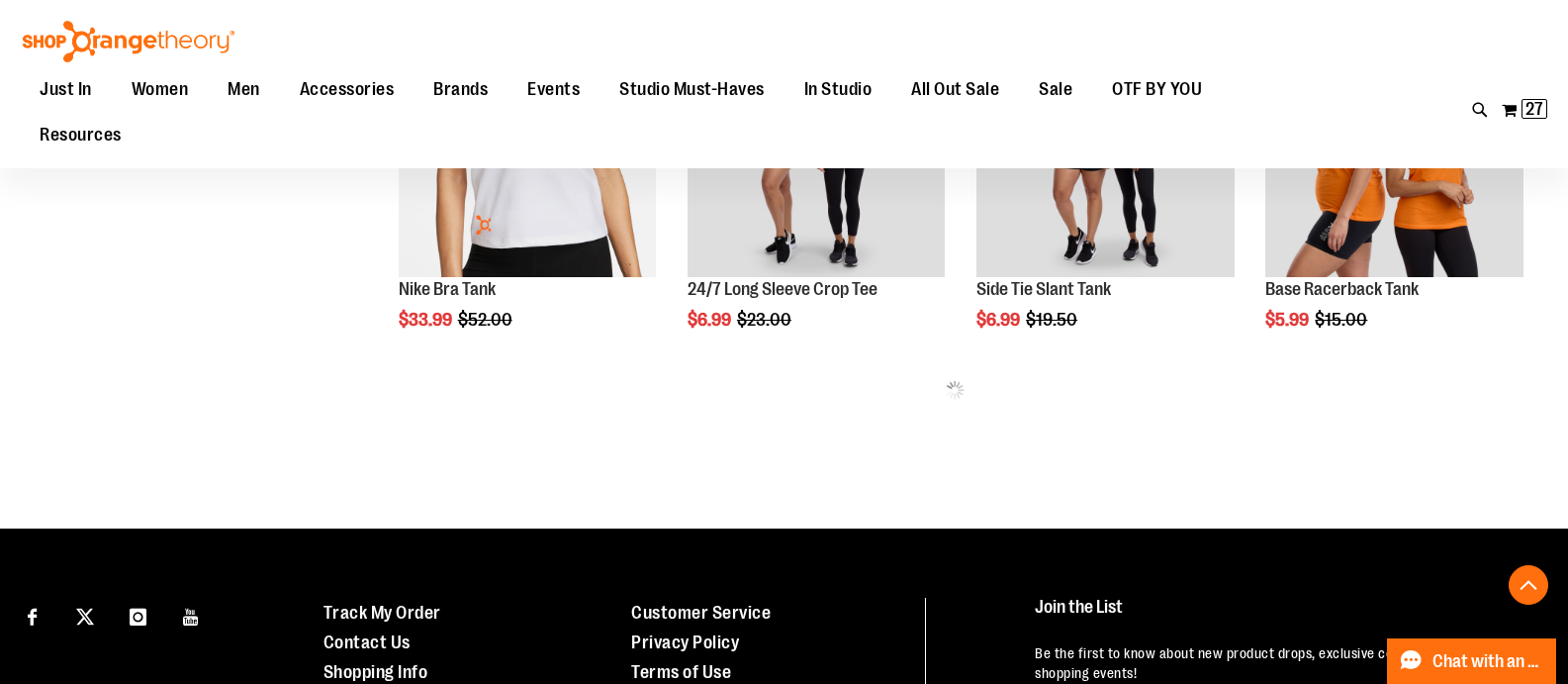 scroll, scrollTop: 10916, scrollLeft: 0, axis: vertical 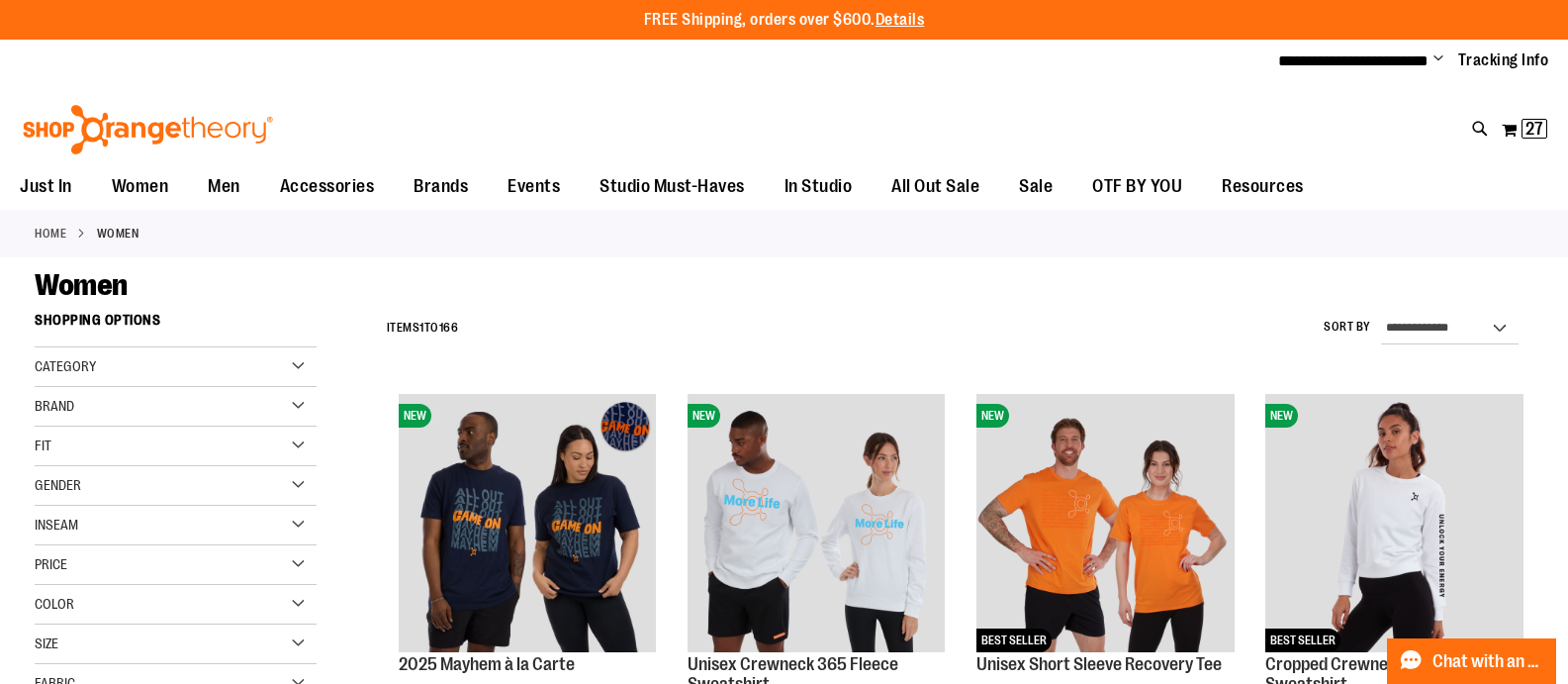 click on "Brand" at bounding box center [175, 407] 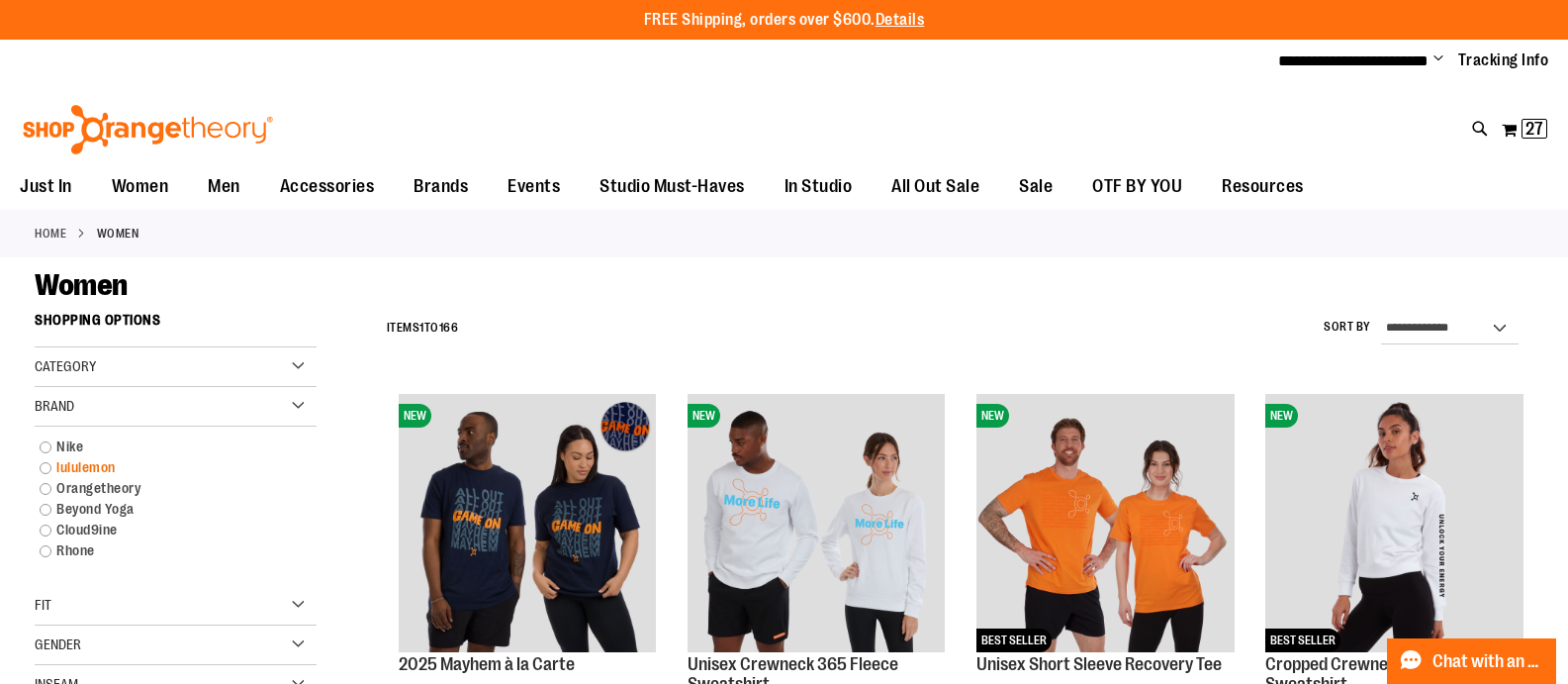 click on "lululemon" at bounding box center (165, 467) 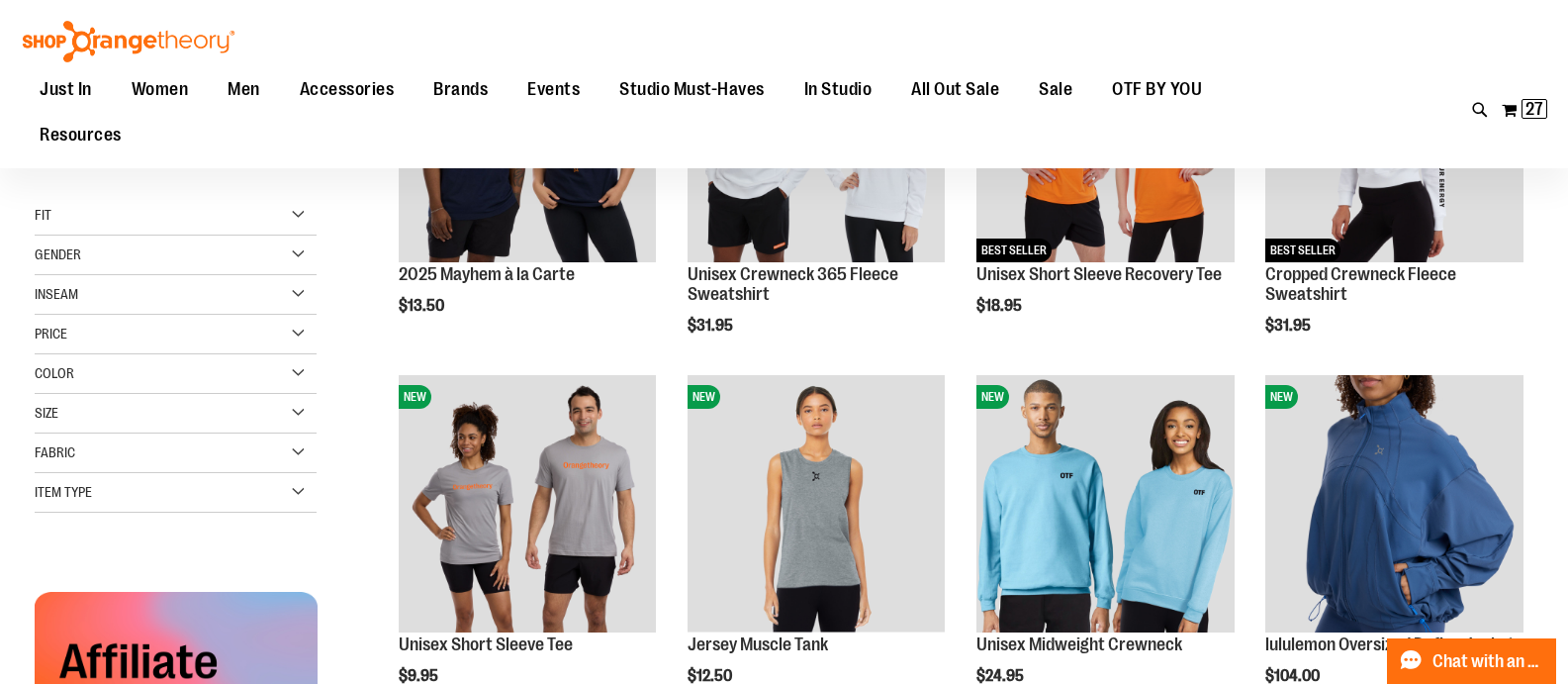 scroll, scrollTop: 0, scrollLeft: 0, axis: both 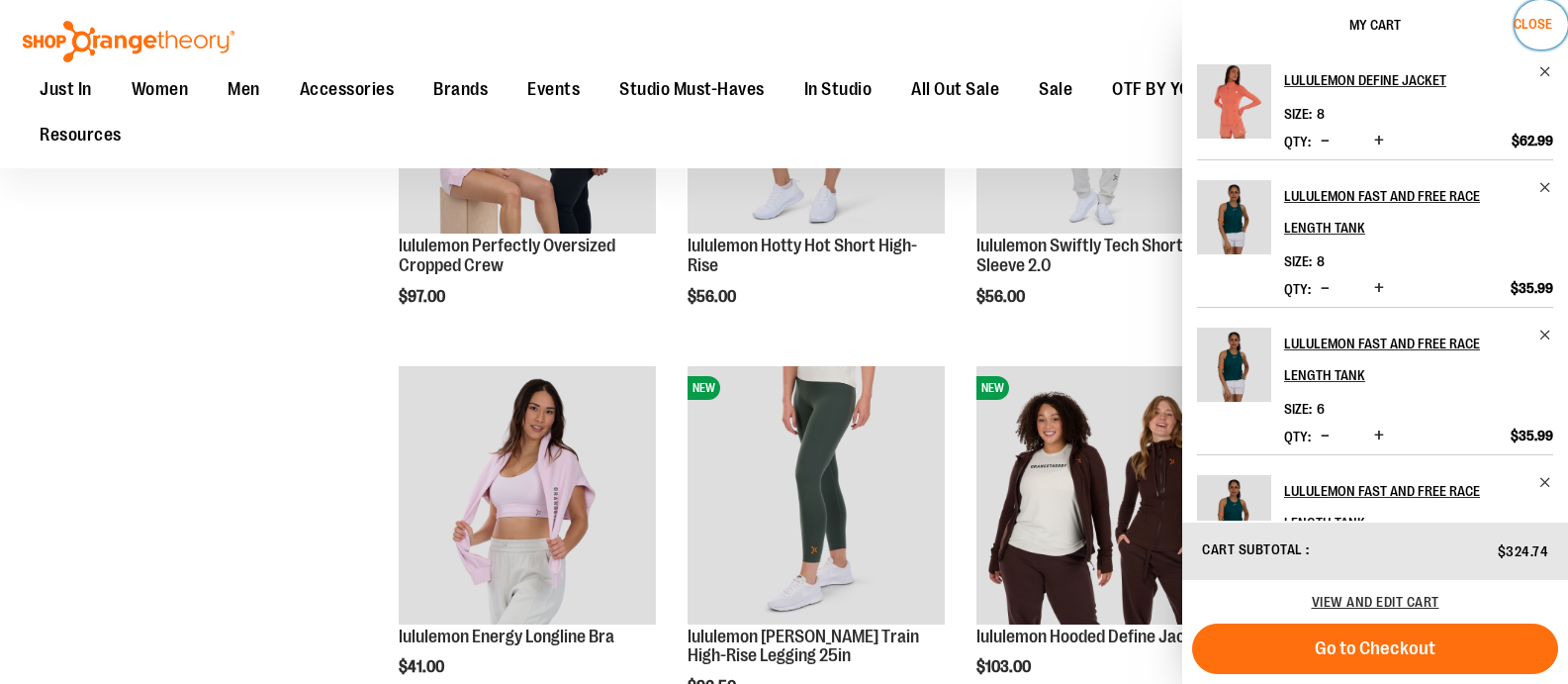 click on "Close" at bounding box center (1532, 24) 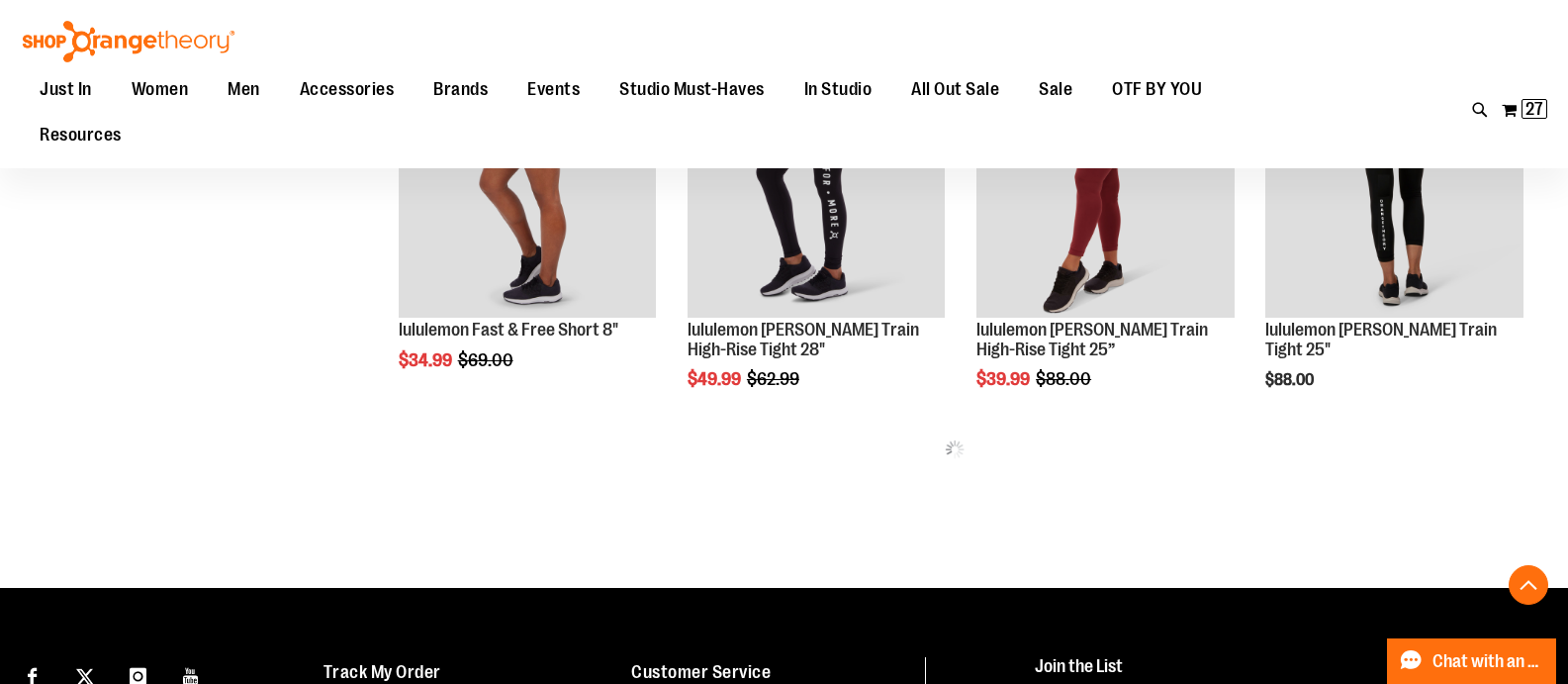 scroll, scrollTop: 2078, scrollLeft: 0, axis: vertical 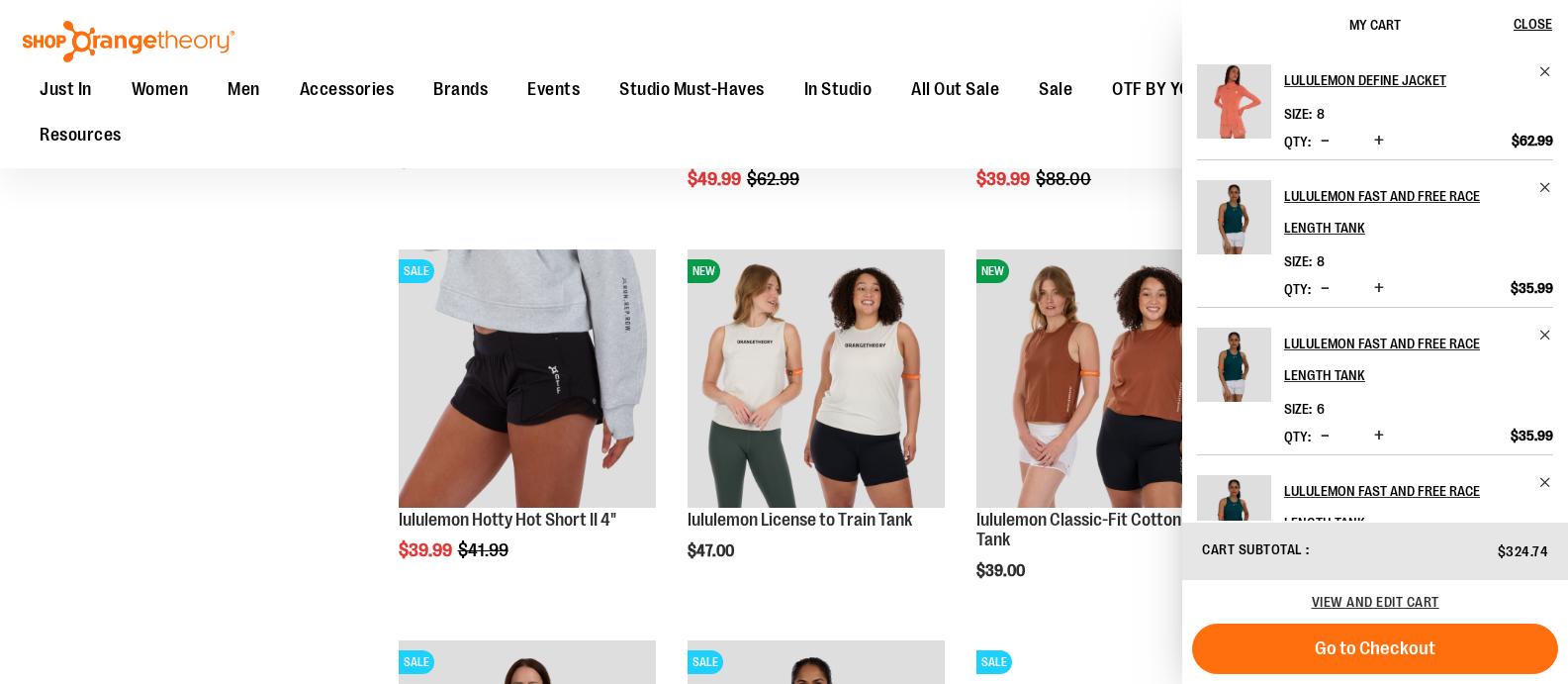 click on "**********" at bounding box center (784, -327) 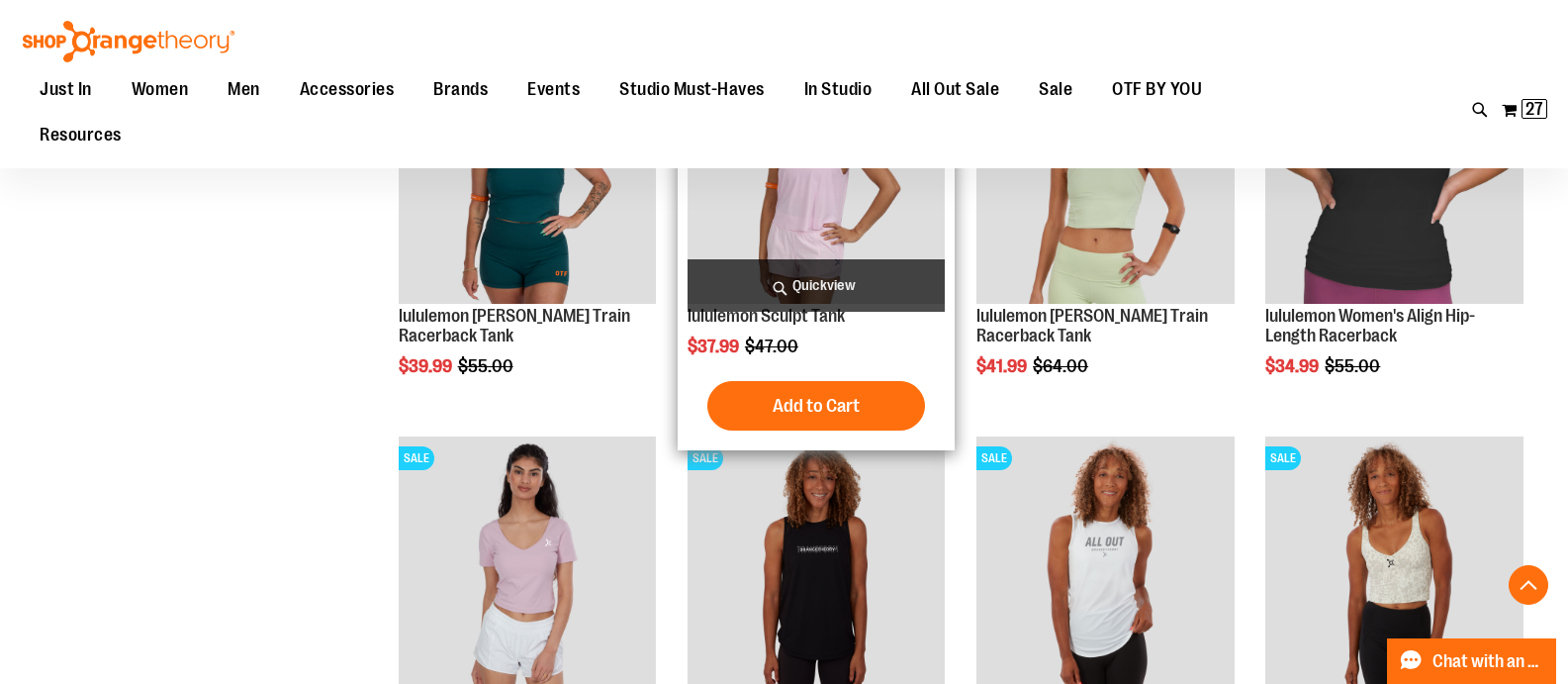 scroll, scrollTop: 3167, scrollLeft: 0, axis: vertical 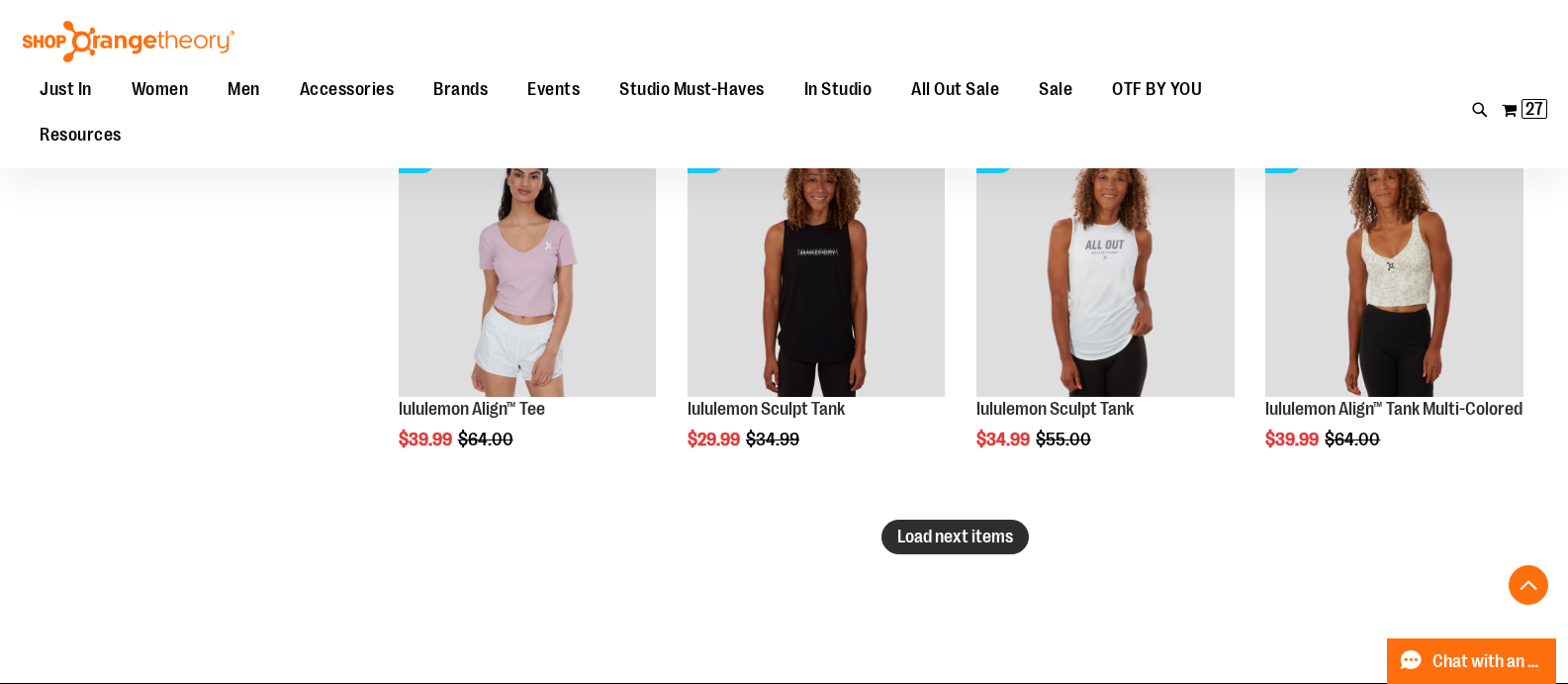 click on "Load next items" at bounding box center (955, 537) 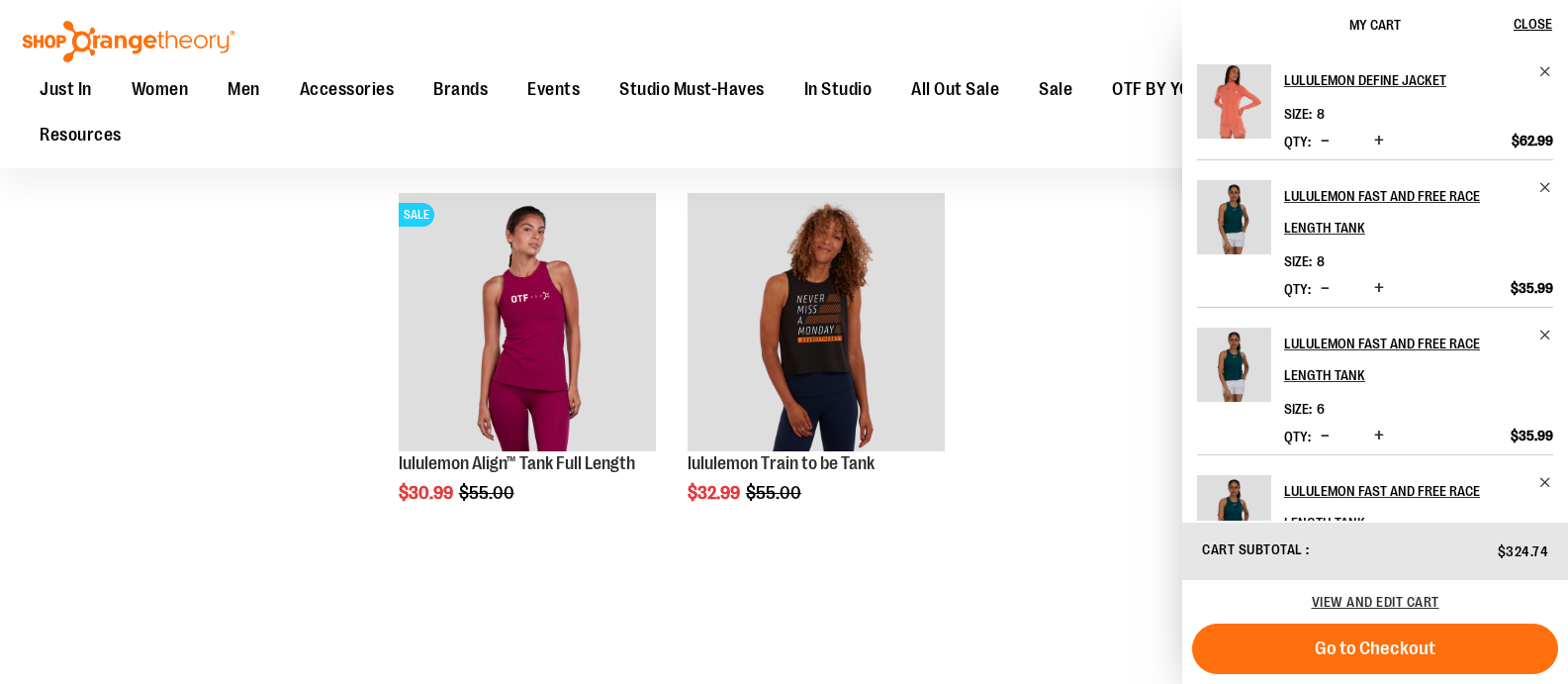 scroll, scrollTop: 3563, scrollLeft: 0, axis: vertical 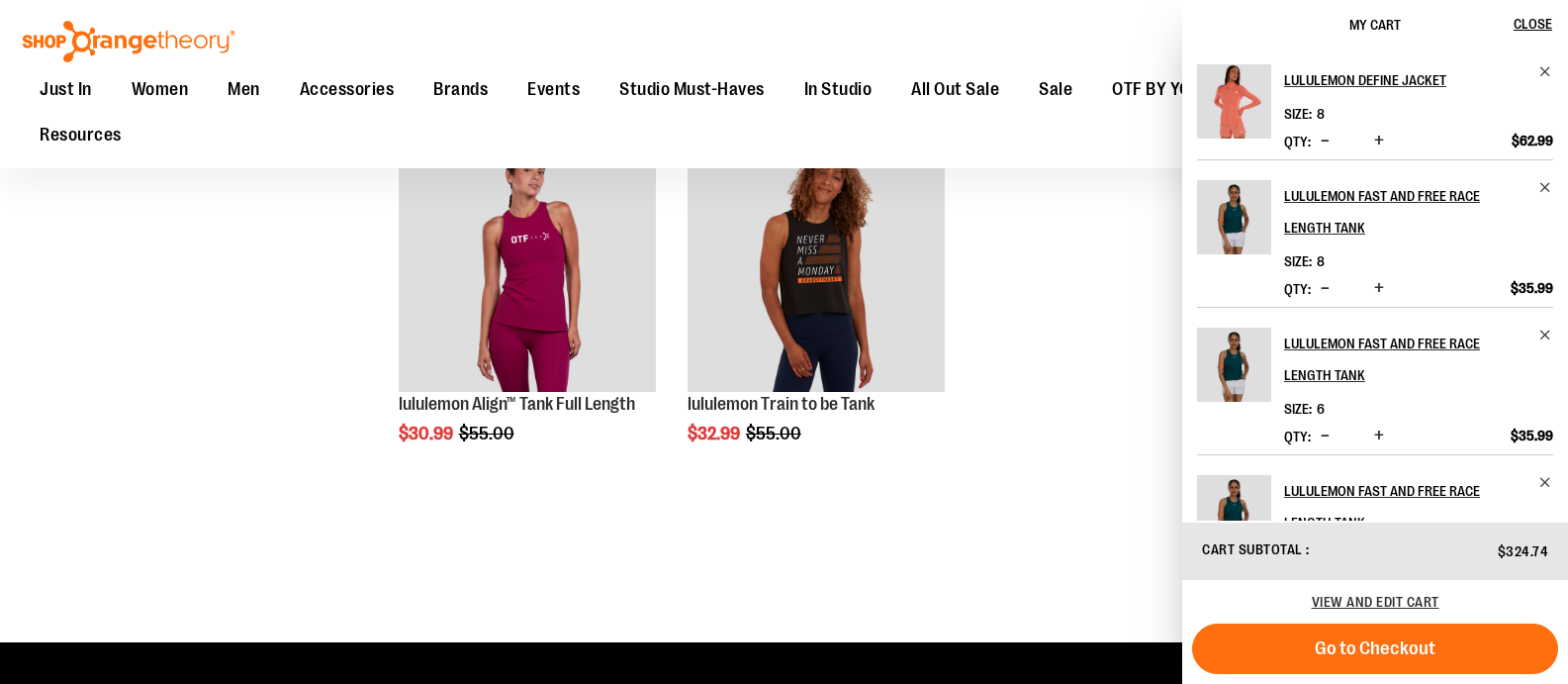 click on "**********" at bounding box center (784, -1418) 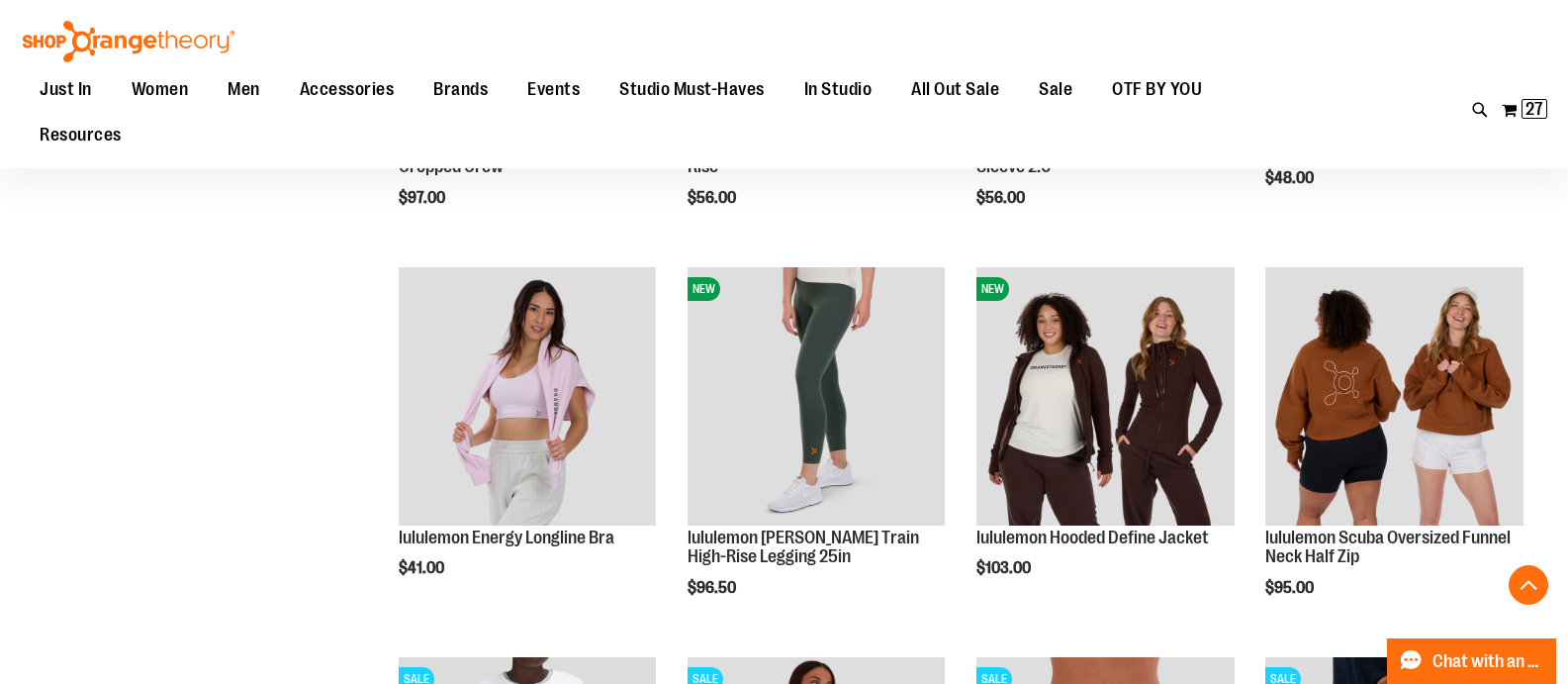 scroll, scrollTop: 989, scrollLeft: 0, axis: vertical 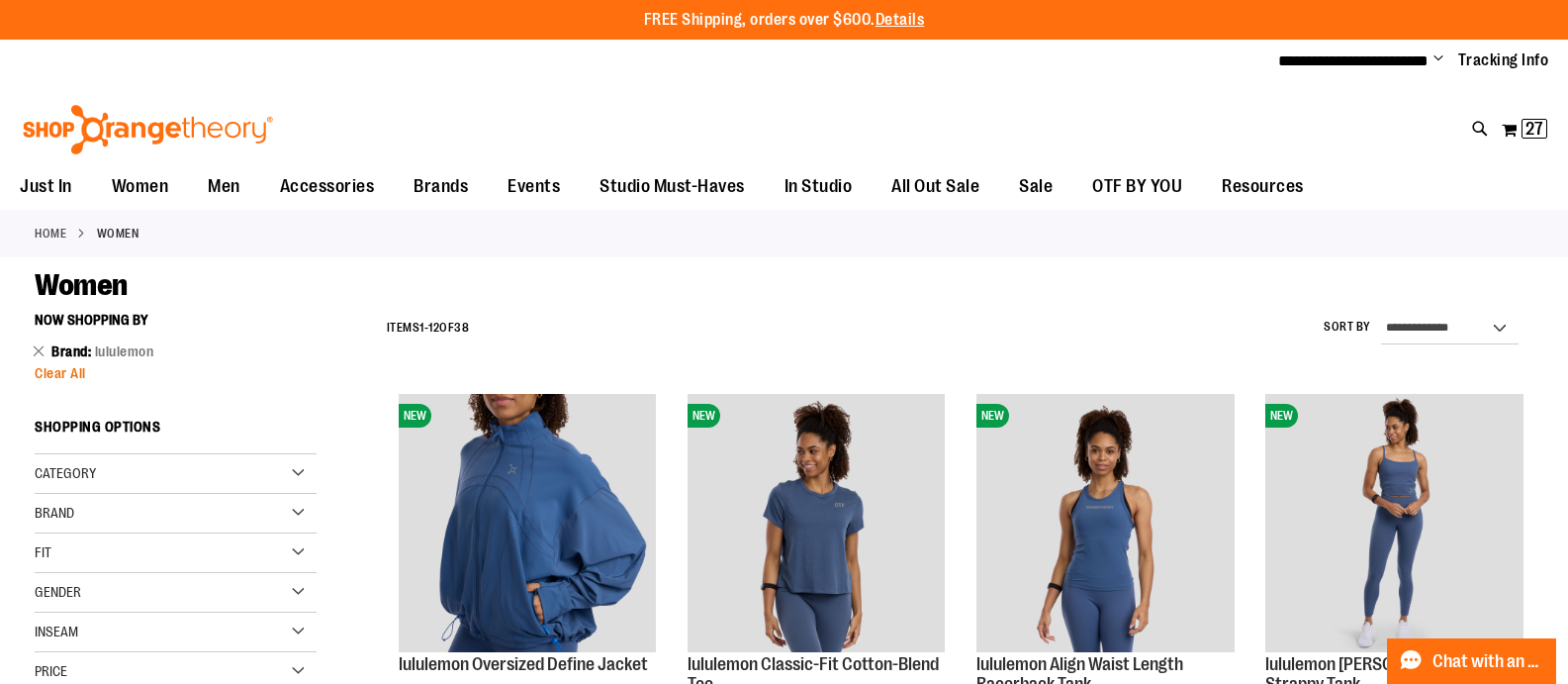 click on "Clear All" at bounding box center [60, 373] 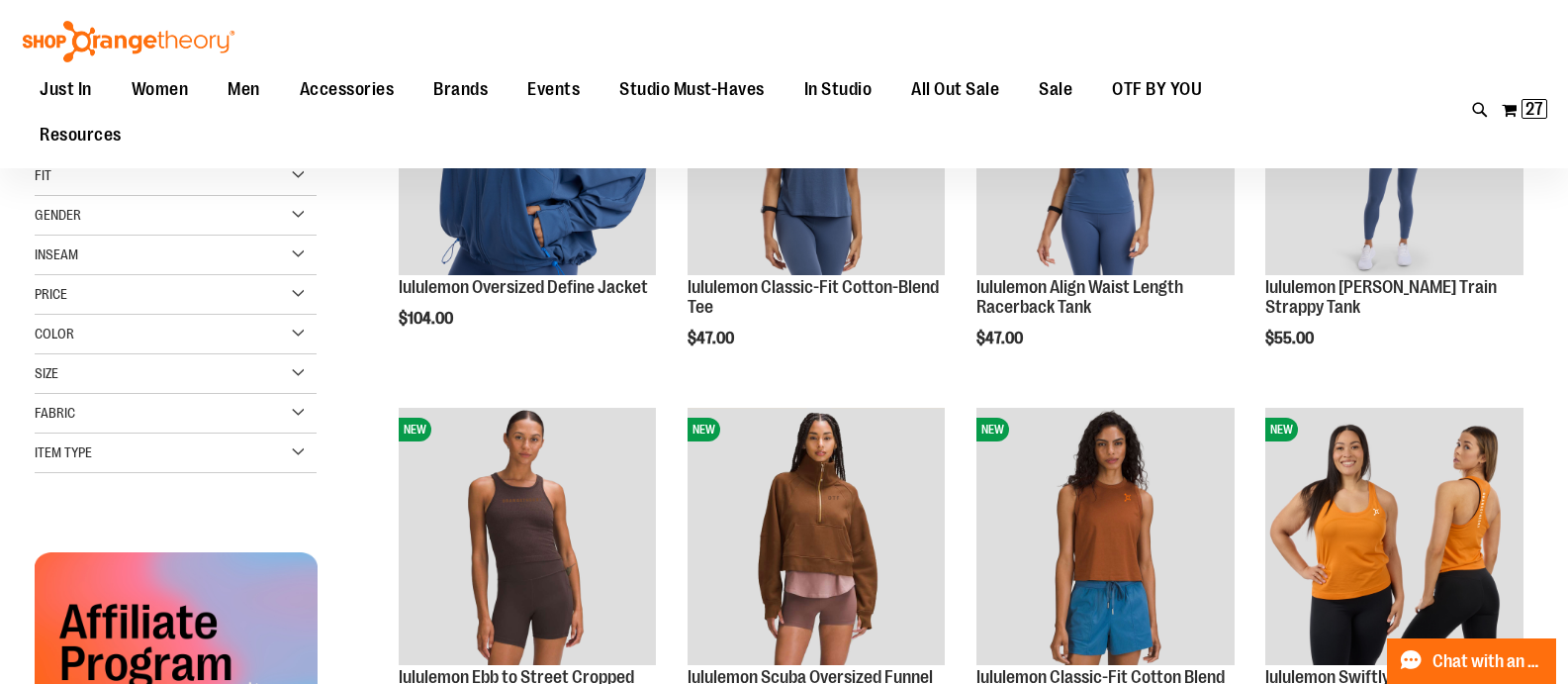 scroll, scrollTop: 0, scrollLeft: 0, axis: both 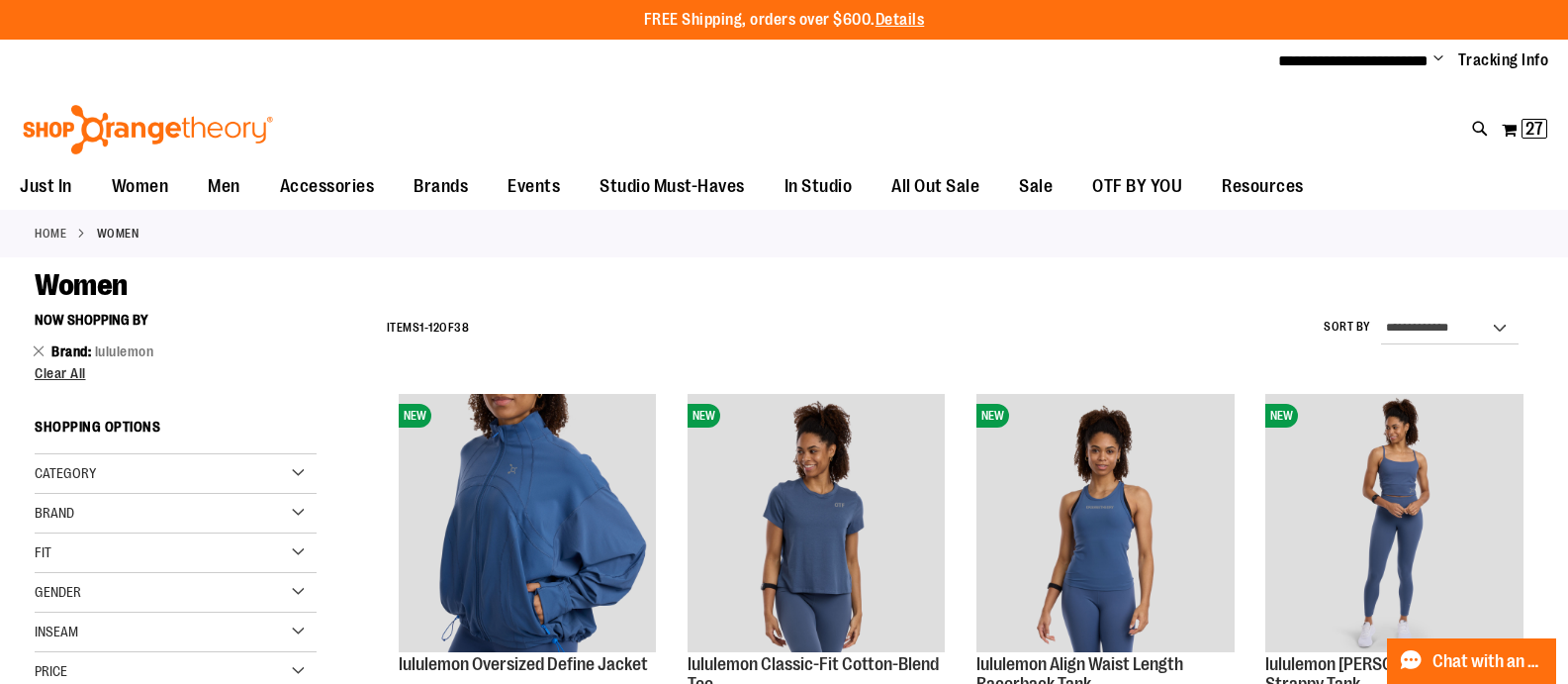 click on "Brand" at bounding box center [175, 514] 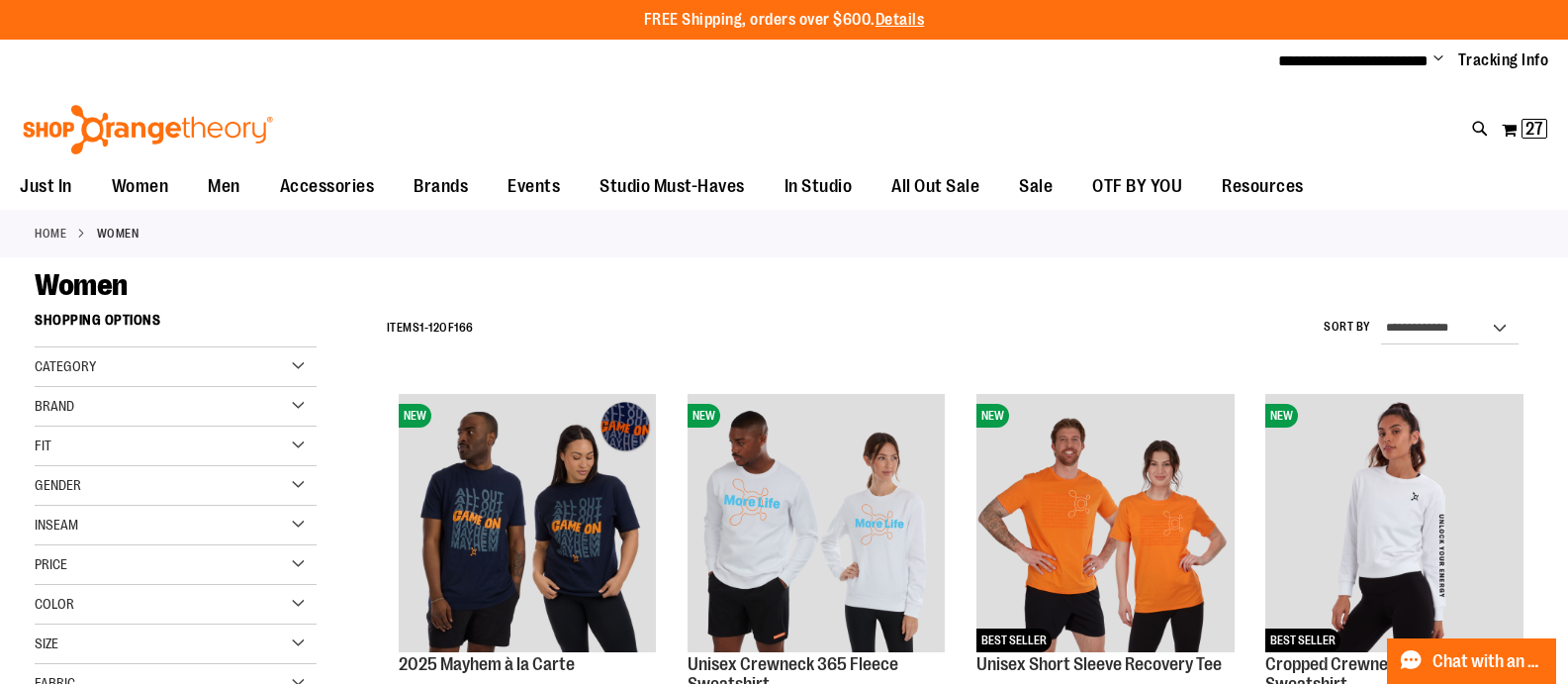 click on "Brand" at bounding box center [175, 407] 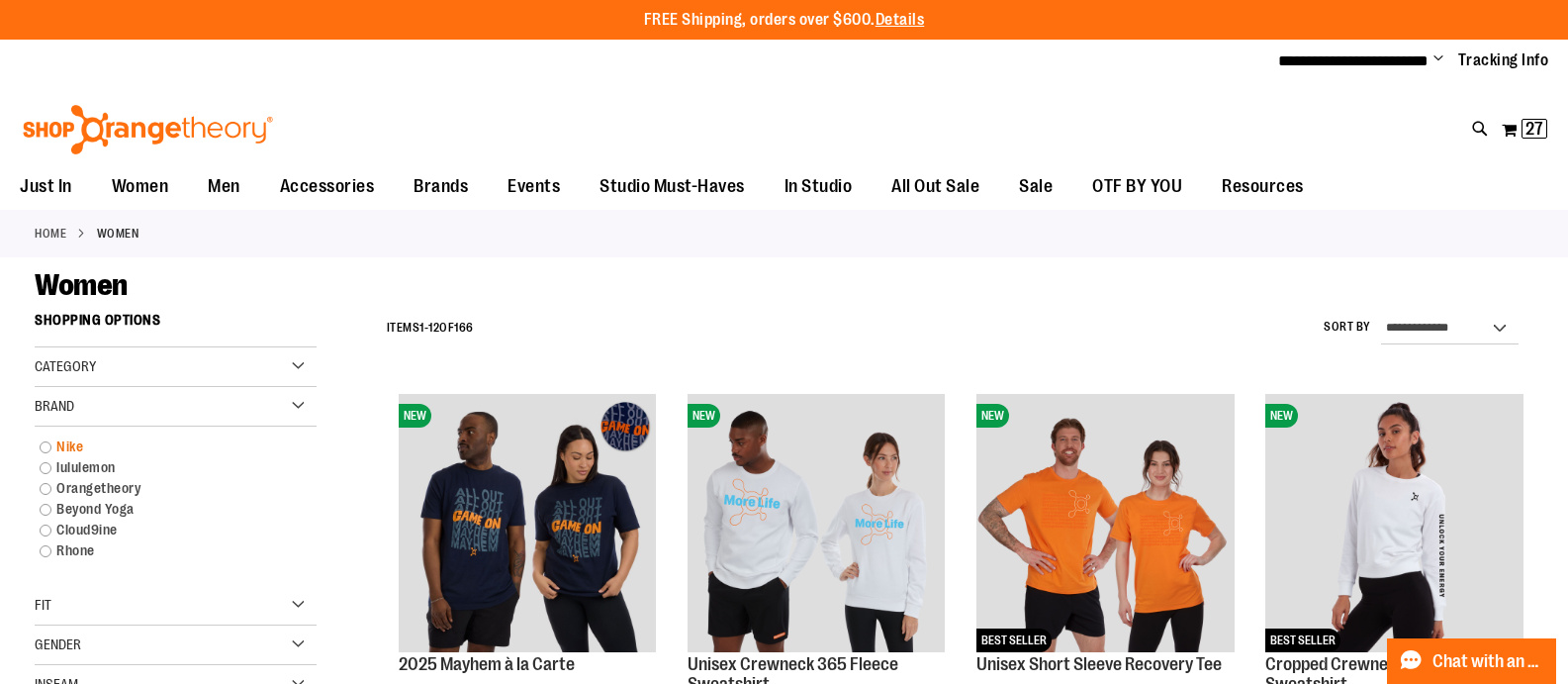 click on "Nike" at bounding box center (165, 446) 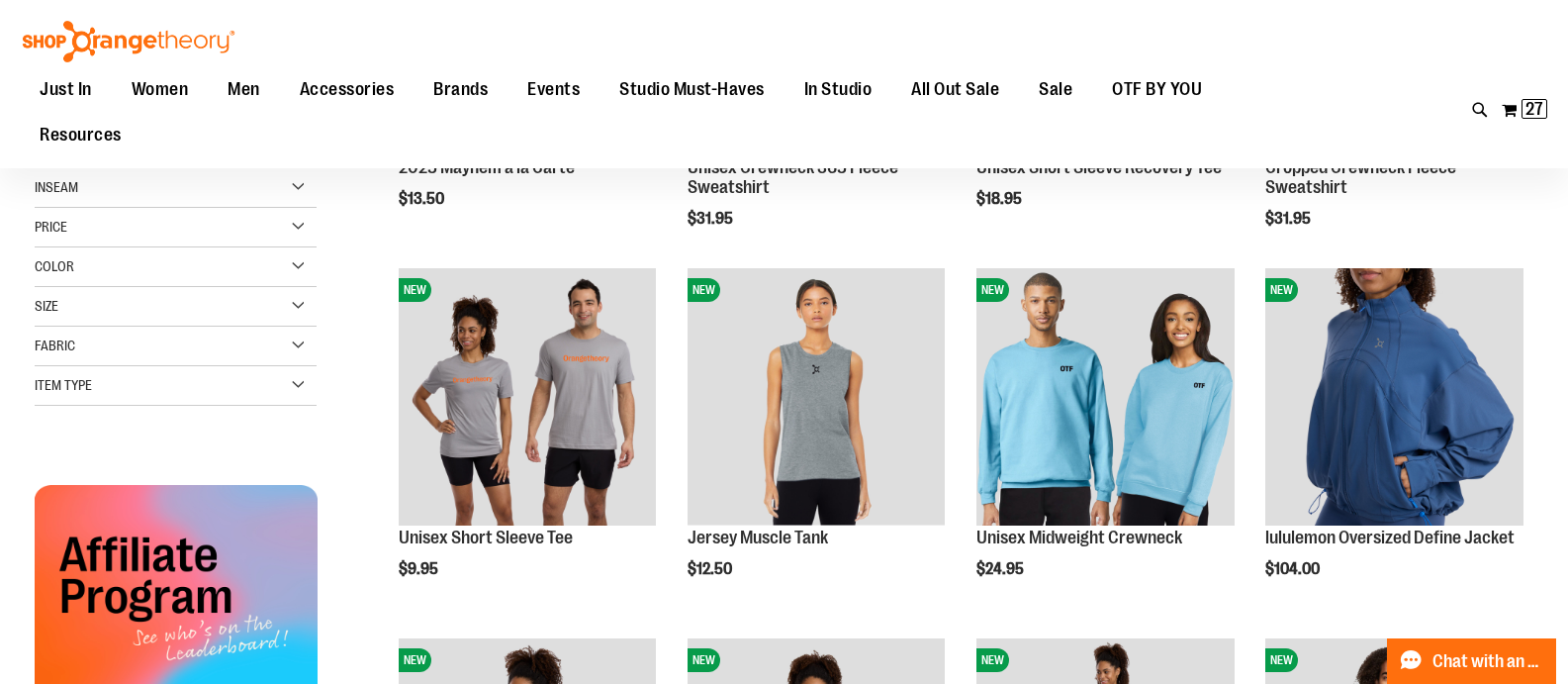 scroll, scrollTop: 302, scrollLeft: 0, axis: vertical 